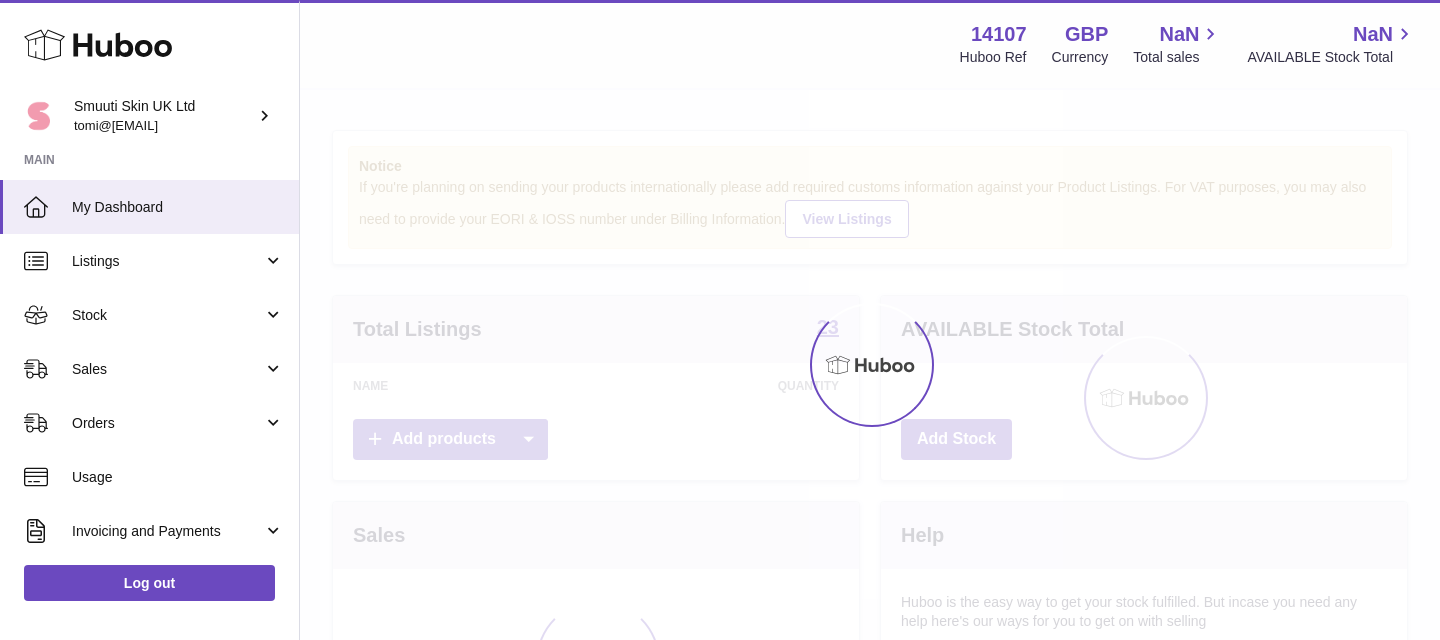 scroll, scrollTop: 0, scrollLeft: 0, axis: both 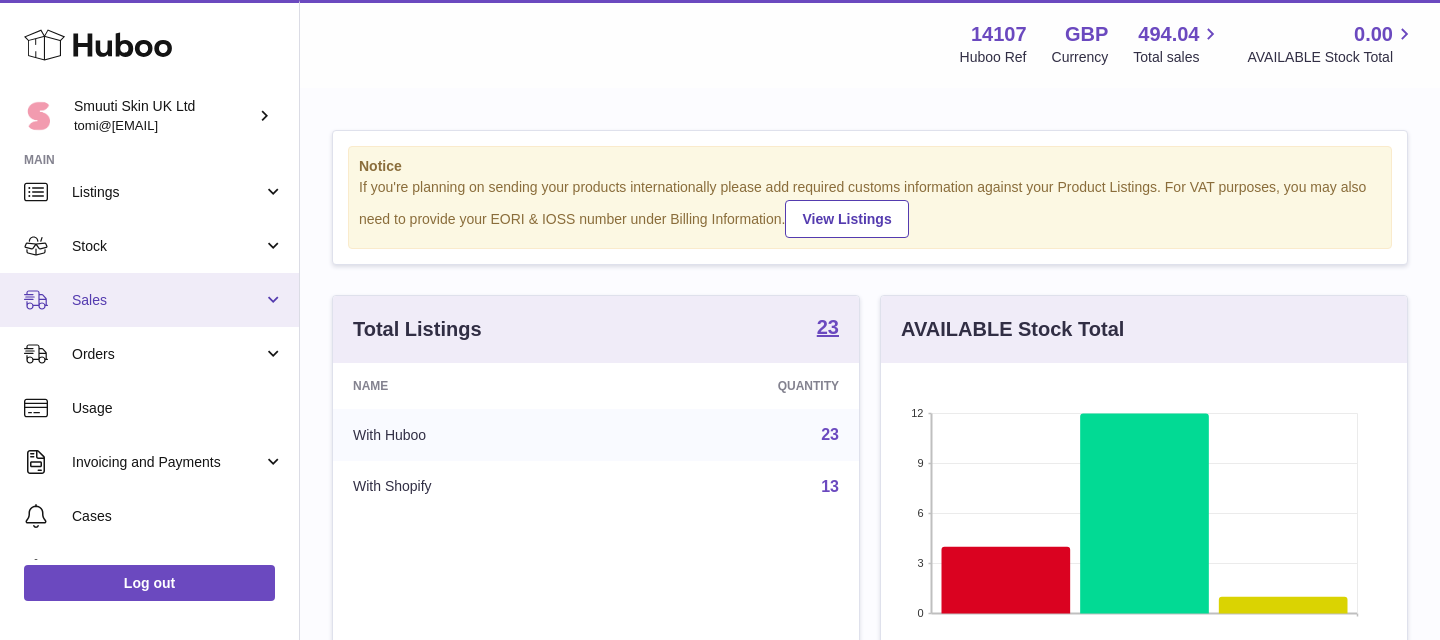 click on "Sales" at bounding box center (149, 300) 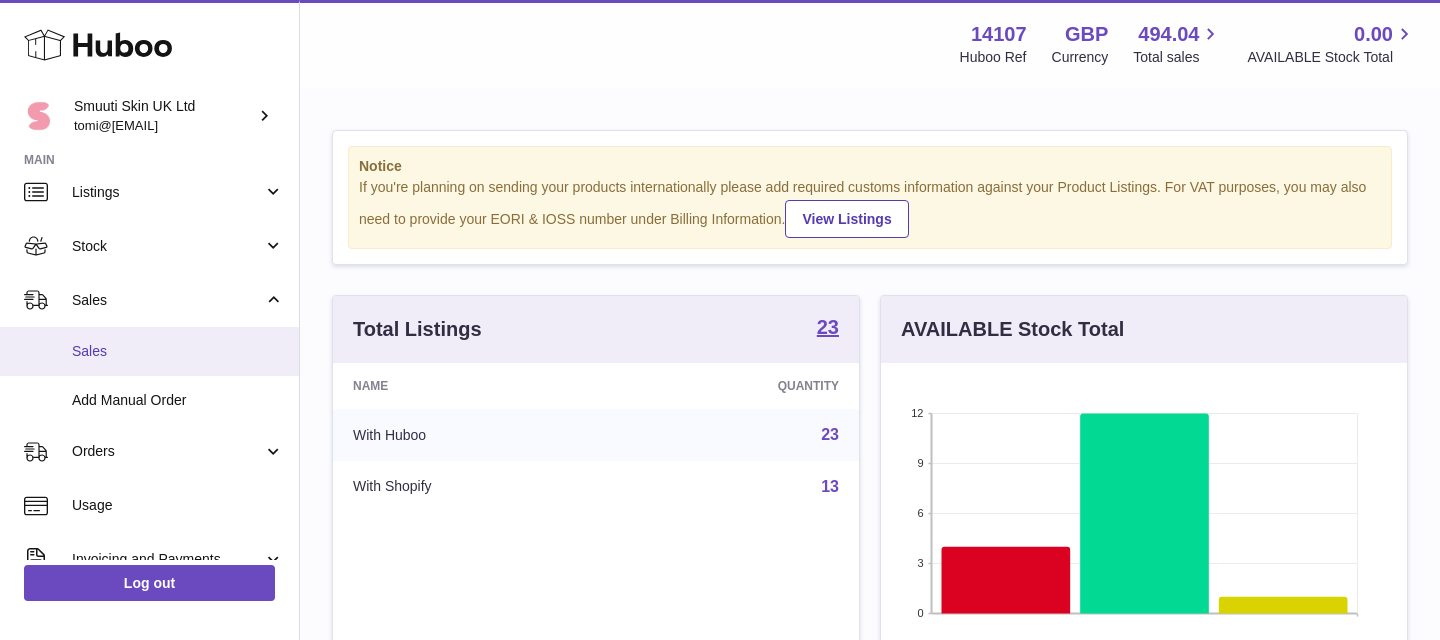 click on "Sales" at bounding box center [178, 351] 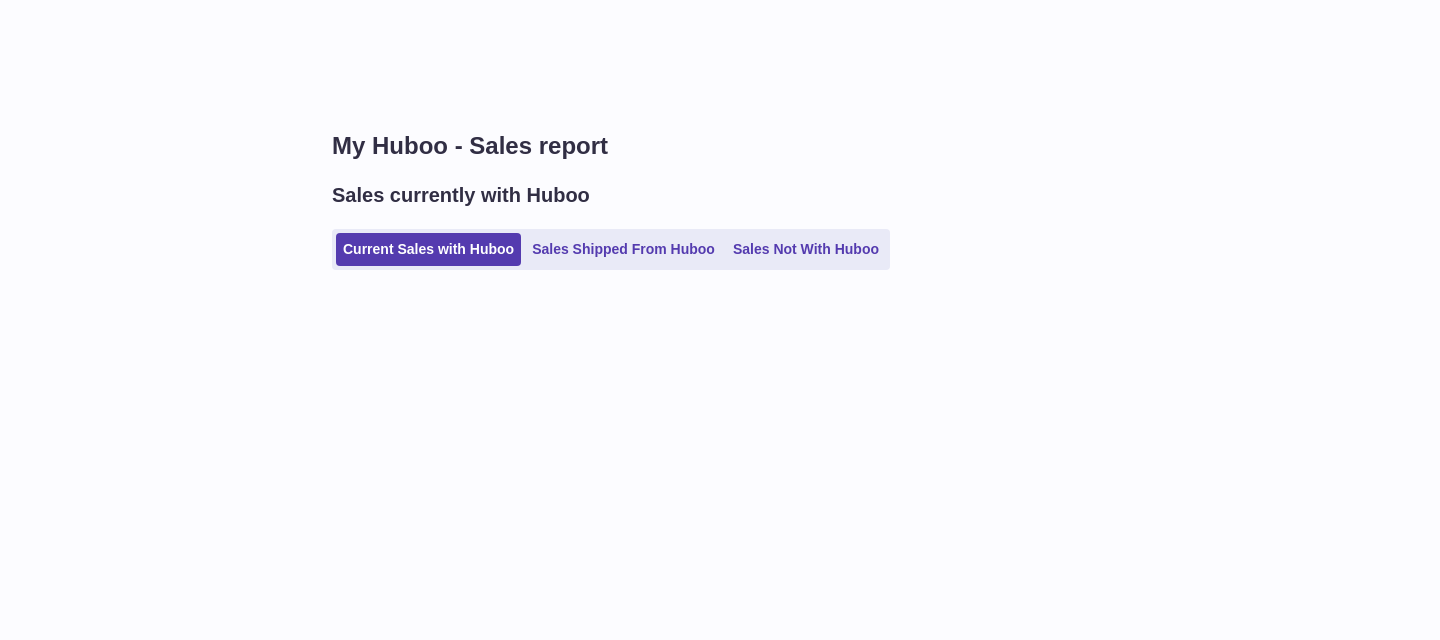 scroll, scrollTop: 0, scrollLeft: 0, axis: both 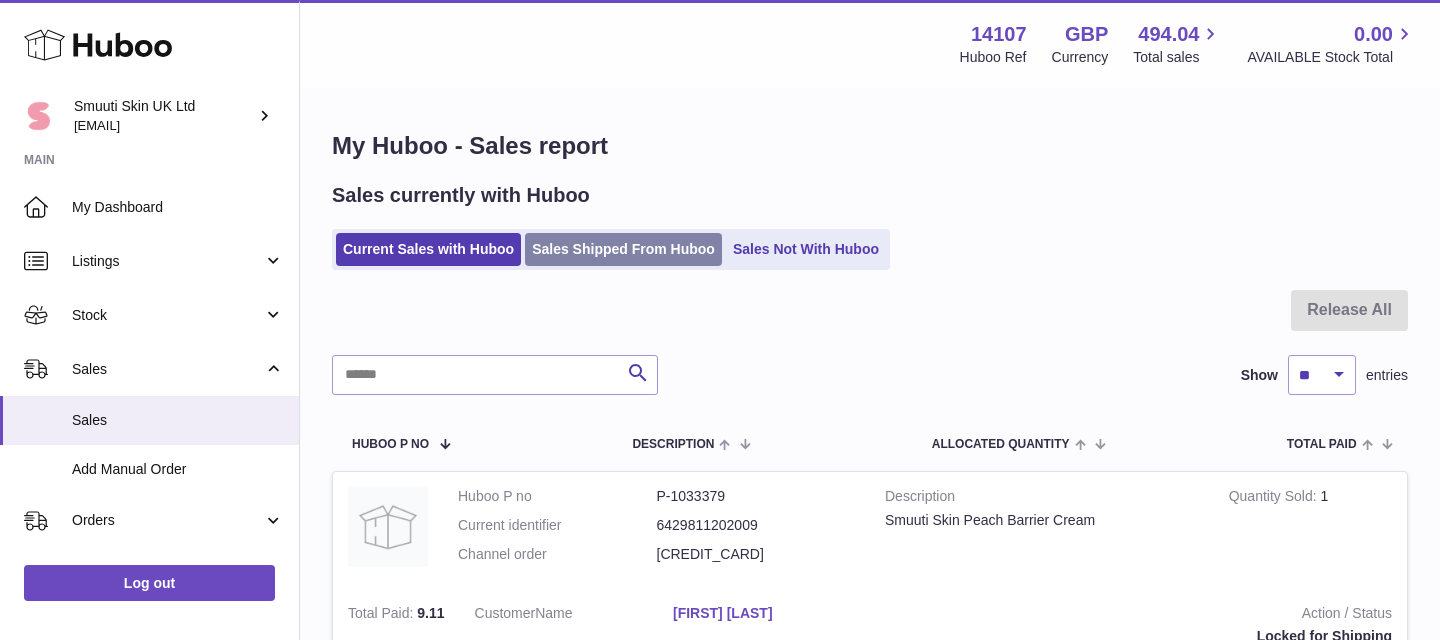 click on "Sales Shipped From Huboo" at bounding box center [623, 249] 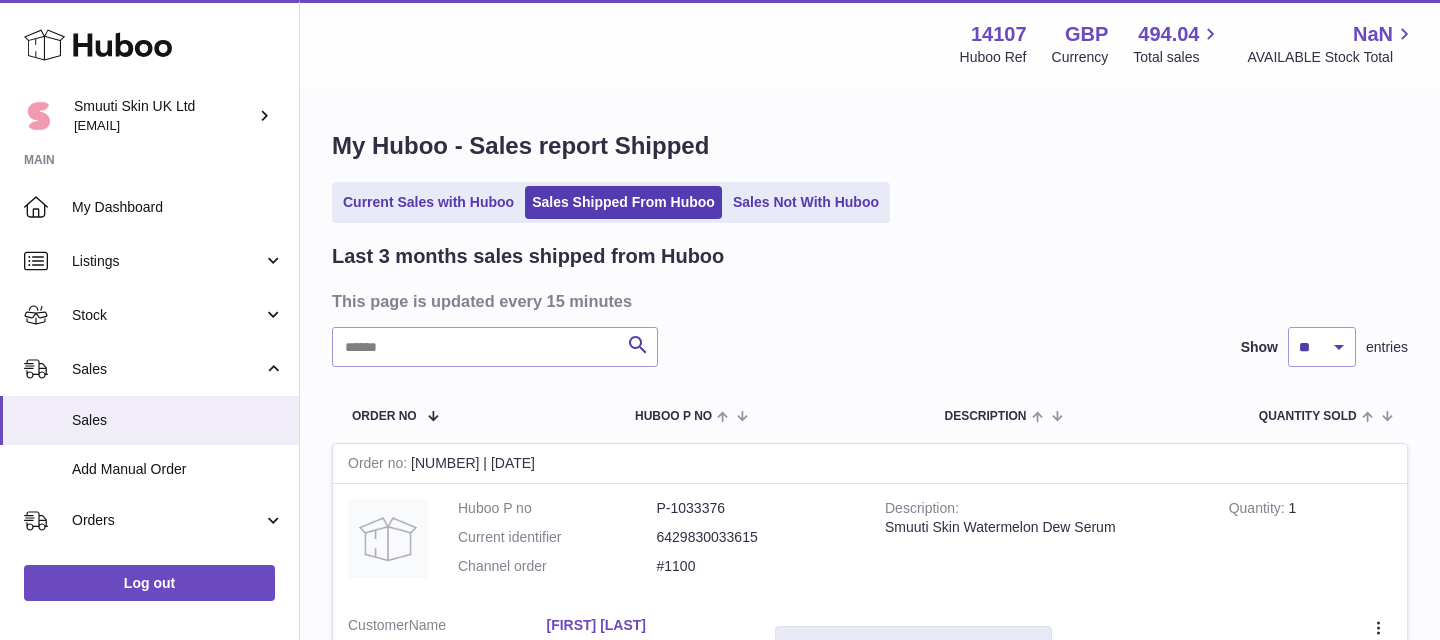 scroll, scrollTop: 0, scrollLeft: 0, axis: both 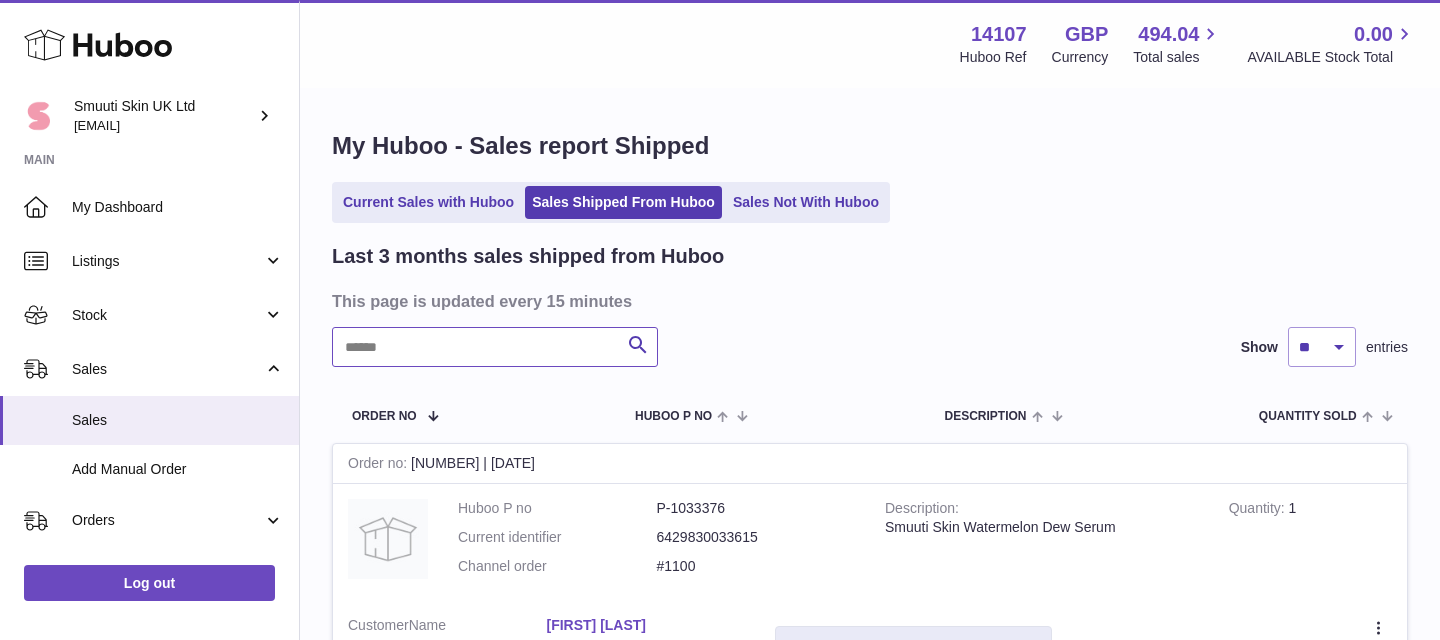 click at bounding box center [495, 347] 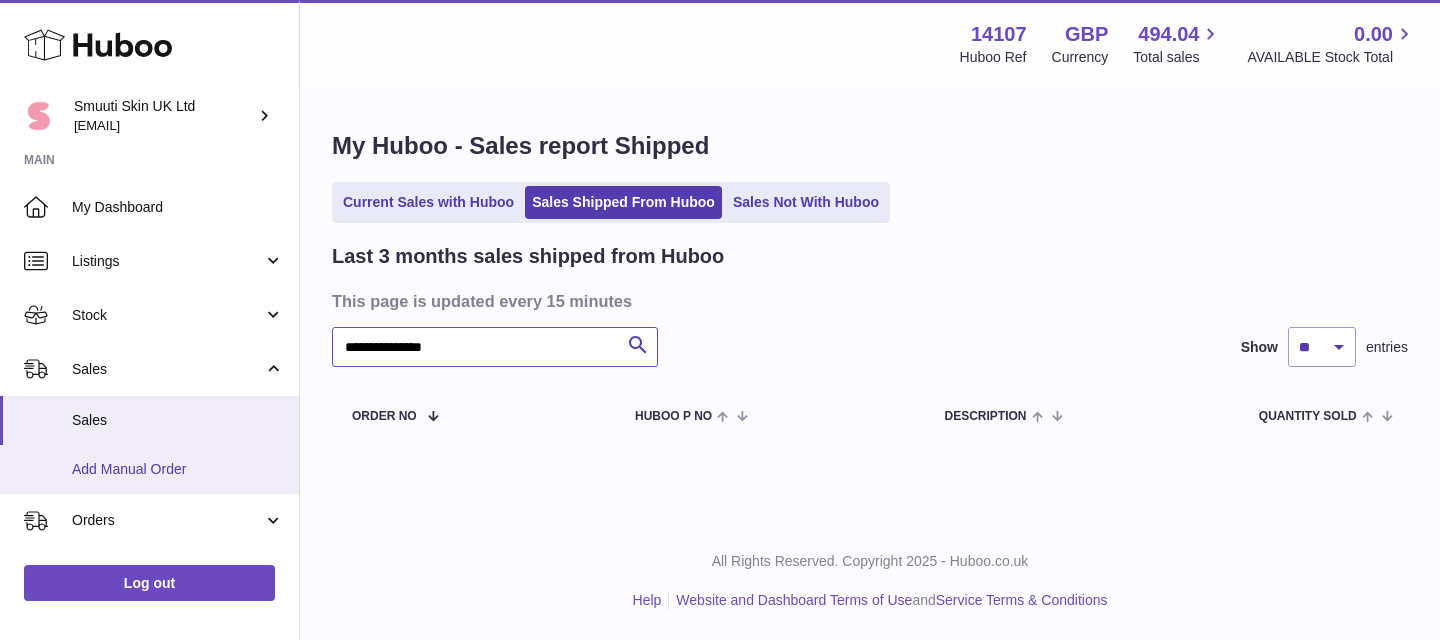 type on "**********" 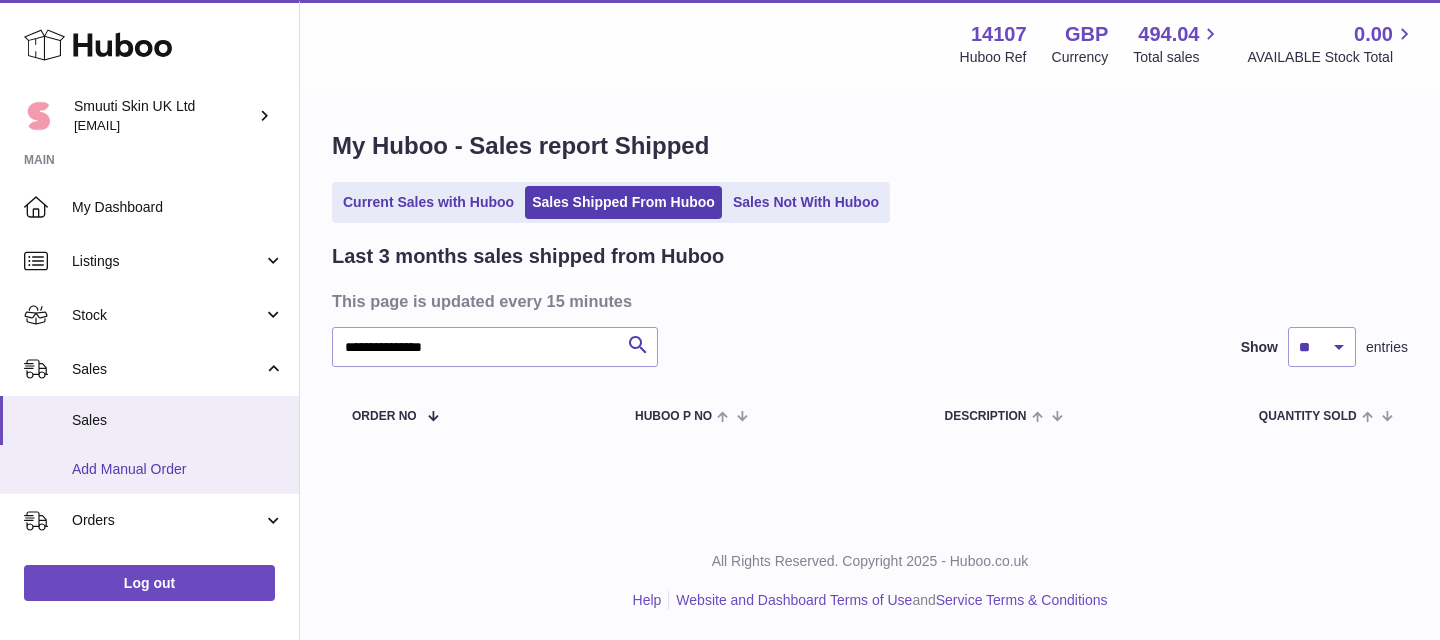 click on "Add Manual Order" at bounding box center (178, 469) 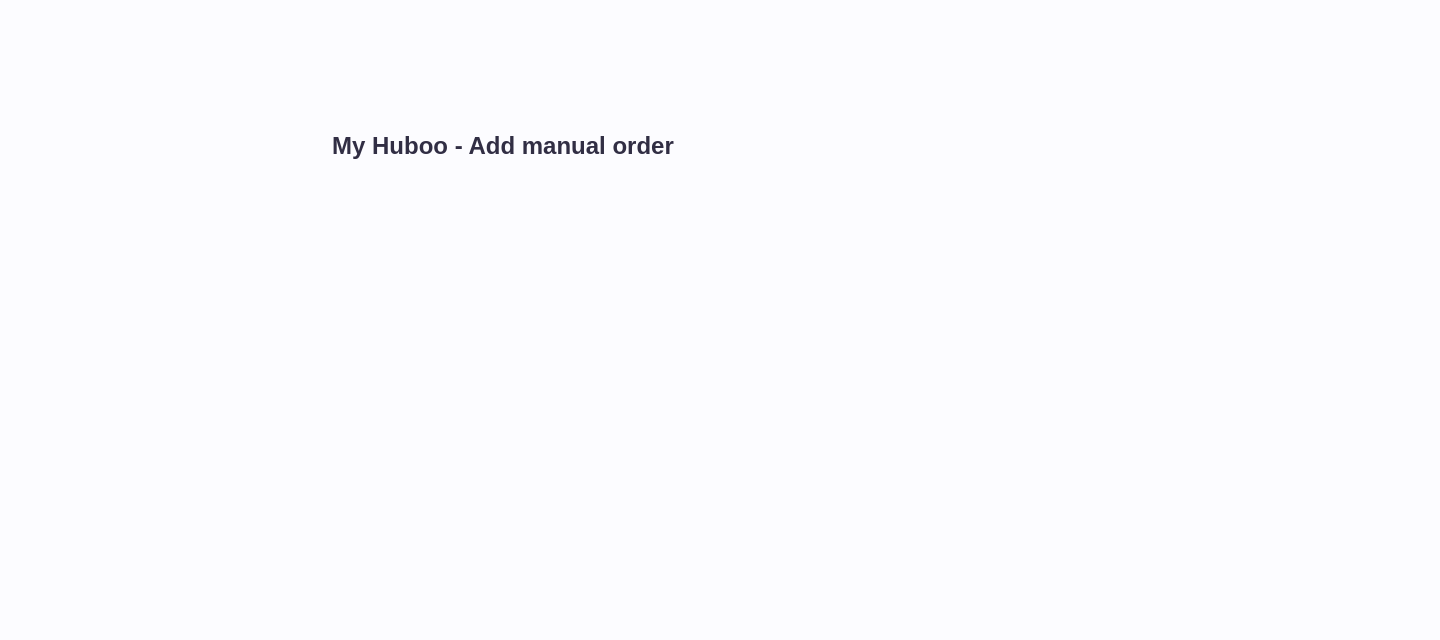 scroll, scrollTop: 0, scrollLeft: 0, axis: both 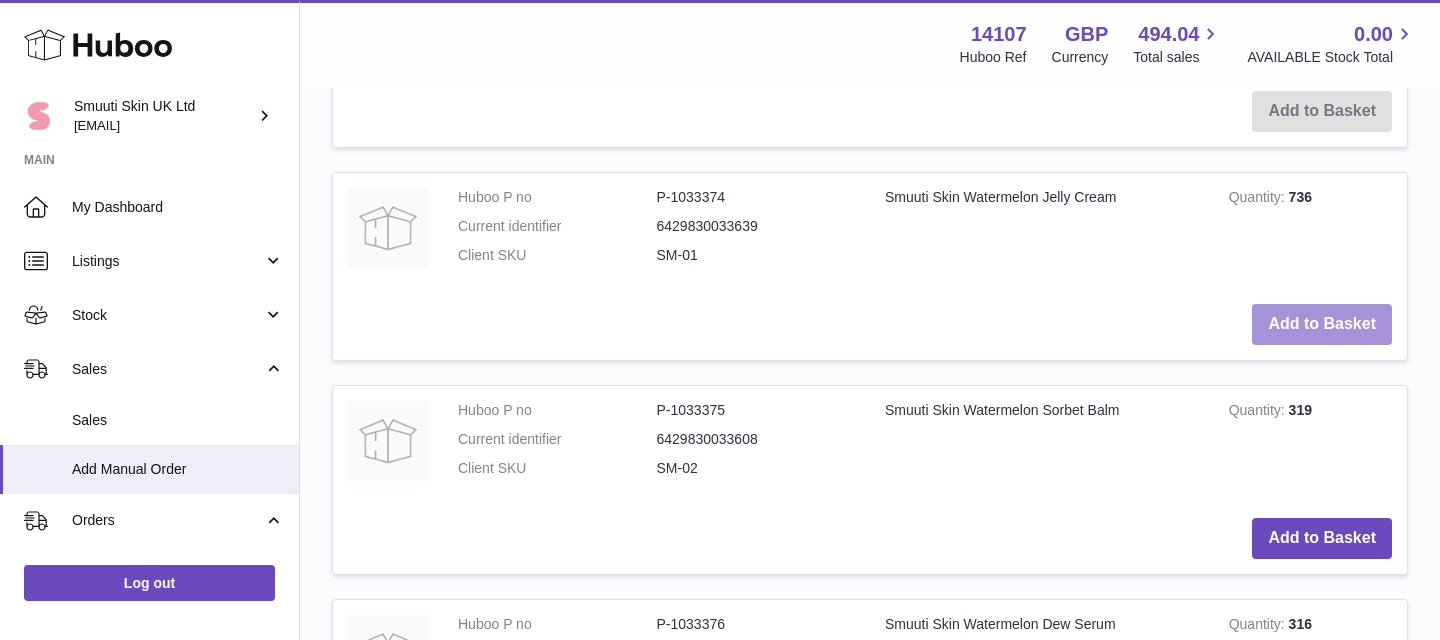 click on "Add to Basket" at bounding box center (1322, 324) 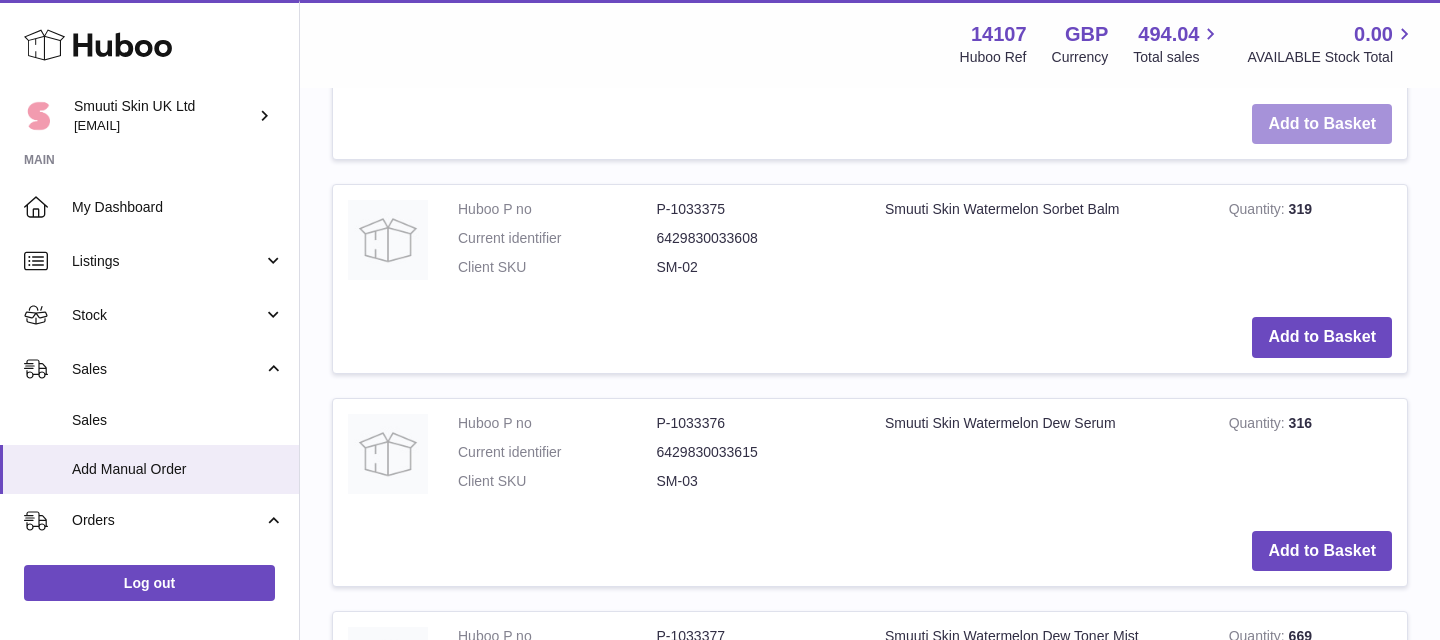 scroll, scrollTop: 1179, scrollLeft: 0, axis: vertical 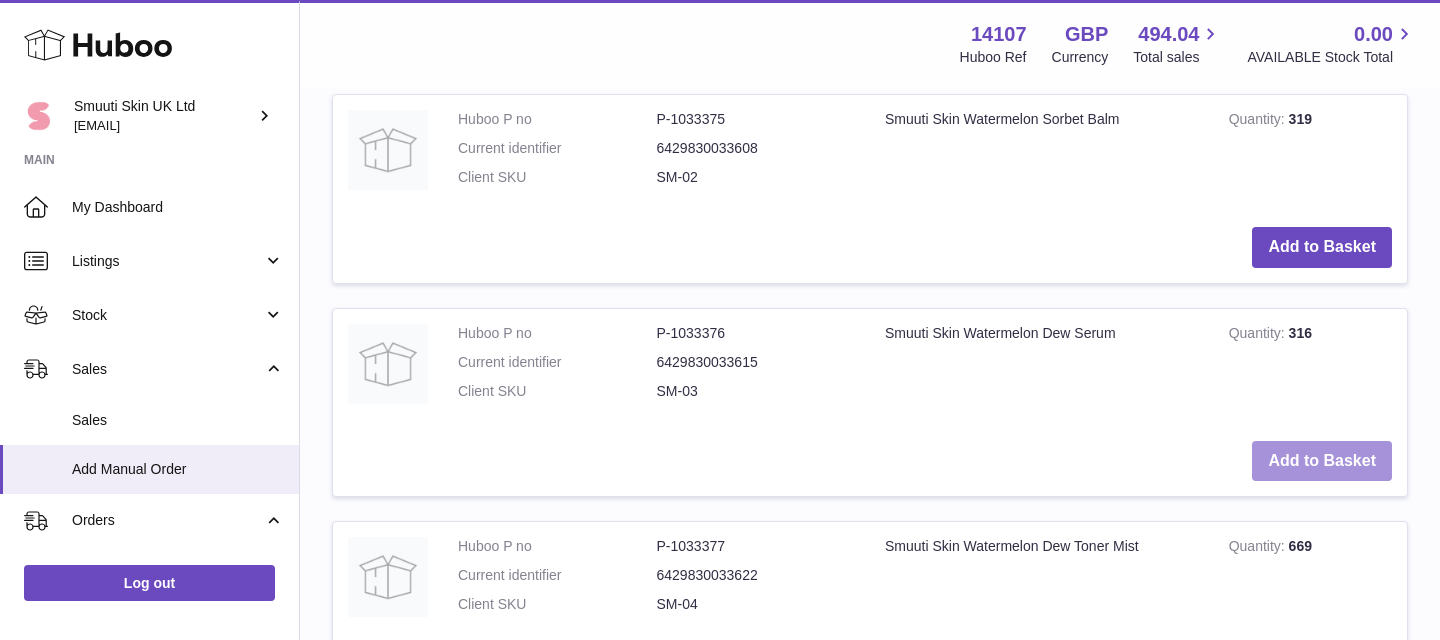click on "Add to Basket" at bounding box center (1322, 461) 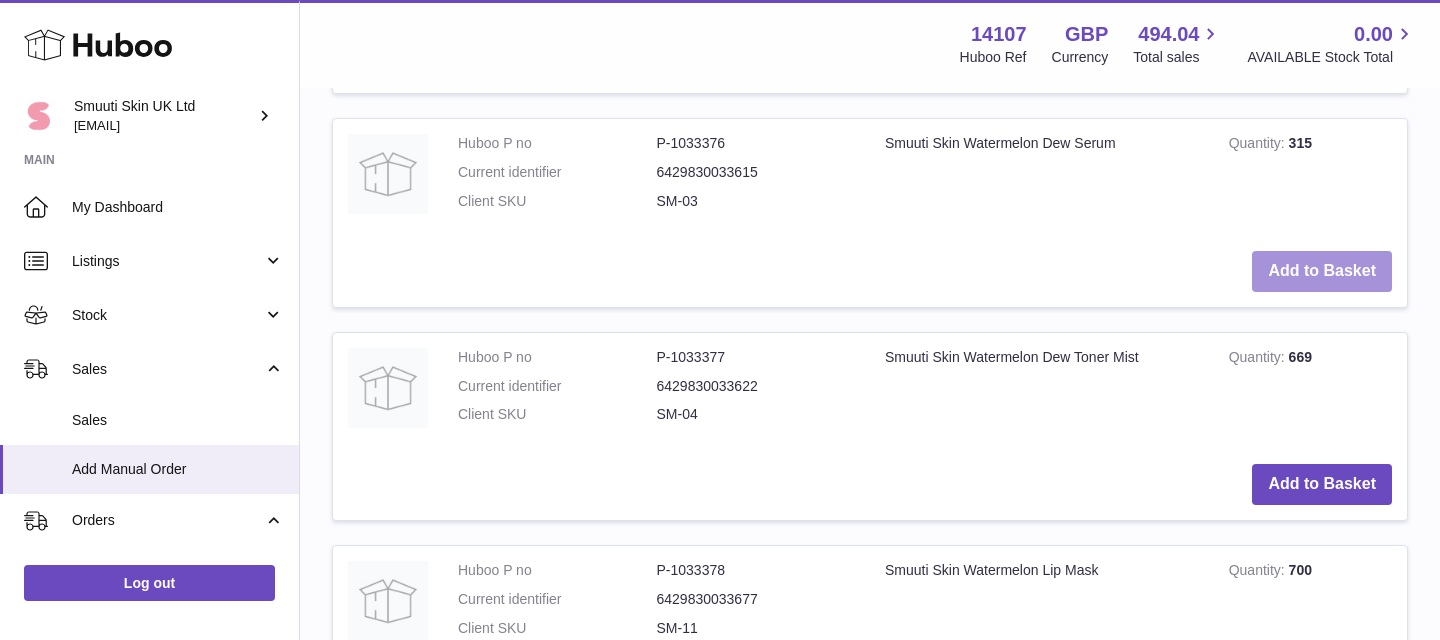 scroll, scrollTop: 1660, scrollLeft: 0, axis: vertical 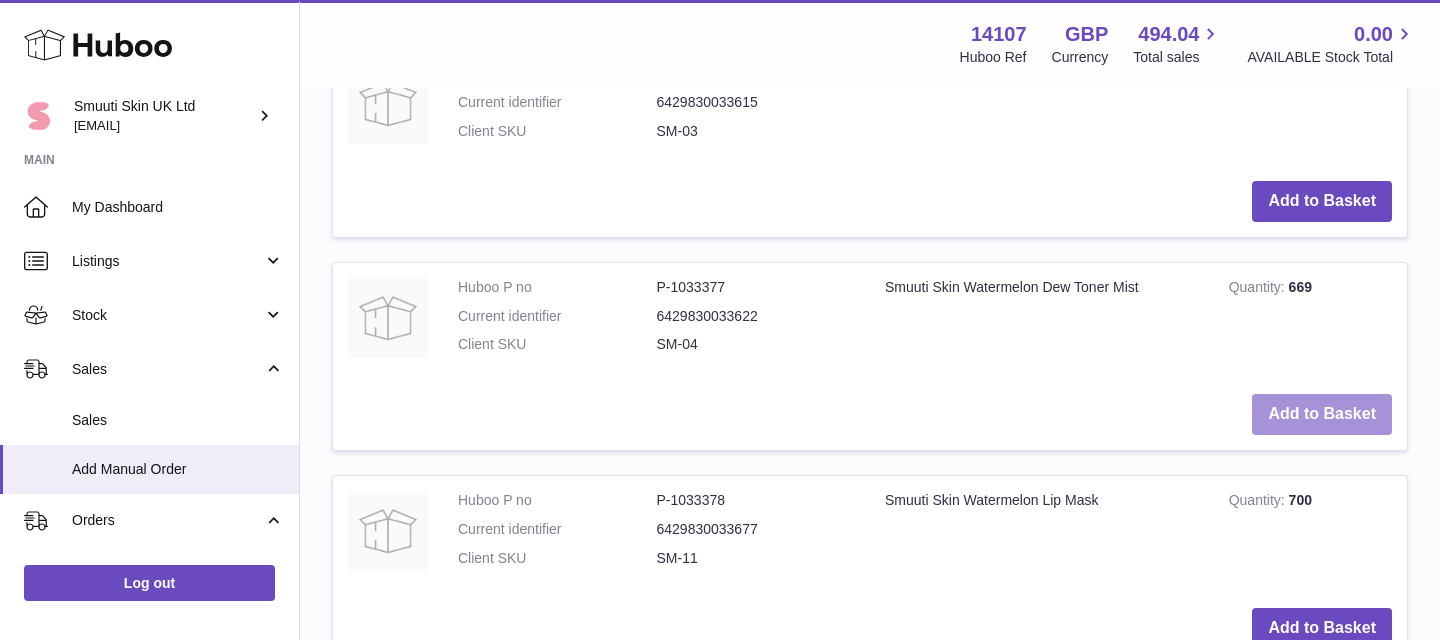 click on "Add to Basket" at bounding box center [1322, 414] 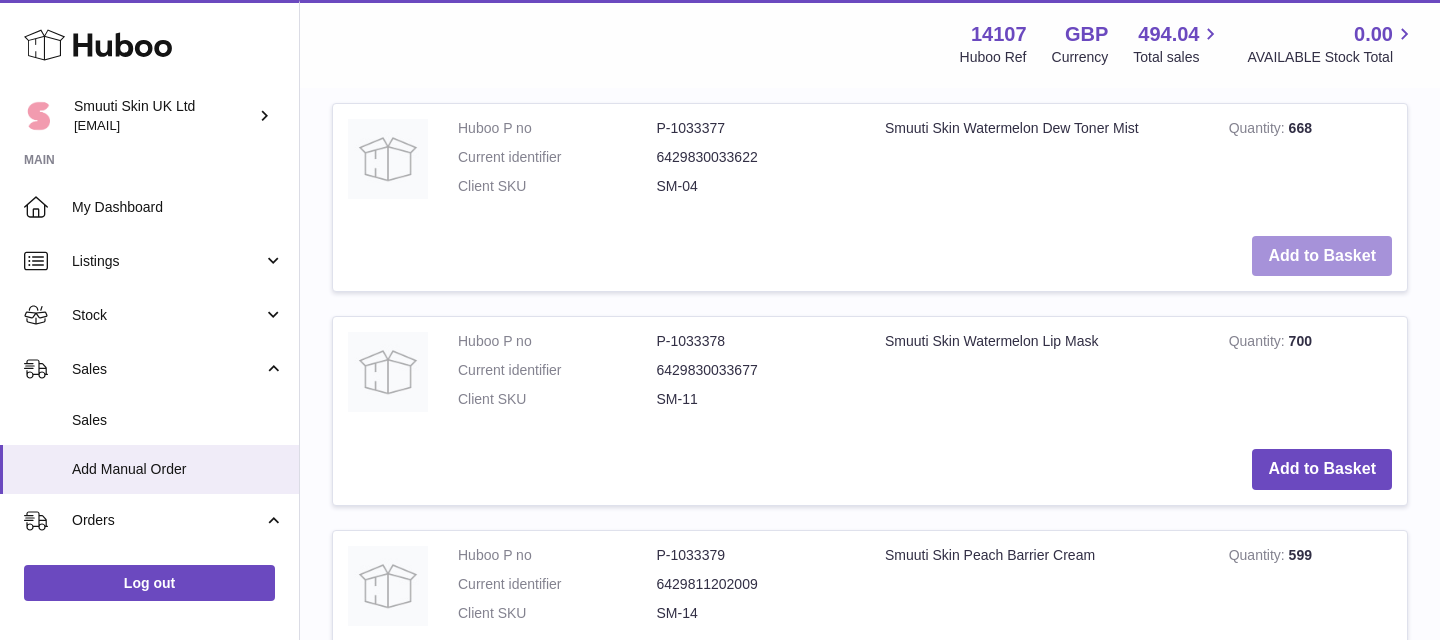 scroll, scrollTop: 2056, scrollLeft: 0, axis: vertical 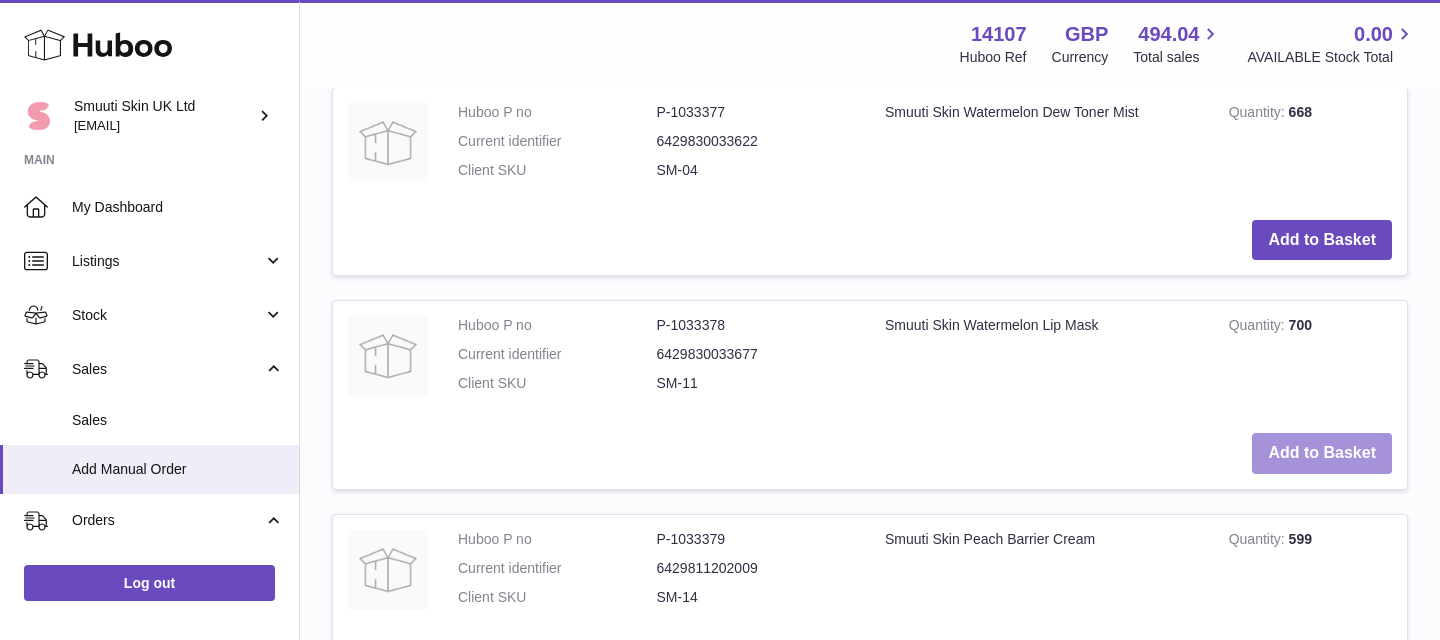 click on "Add to Basket" at bounding box center (1322, 453) 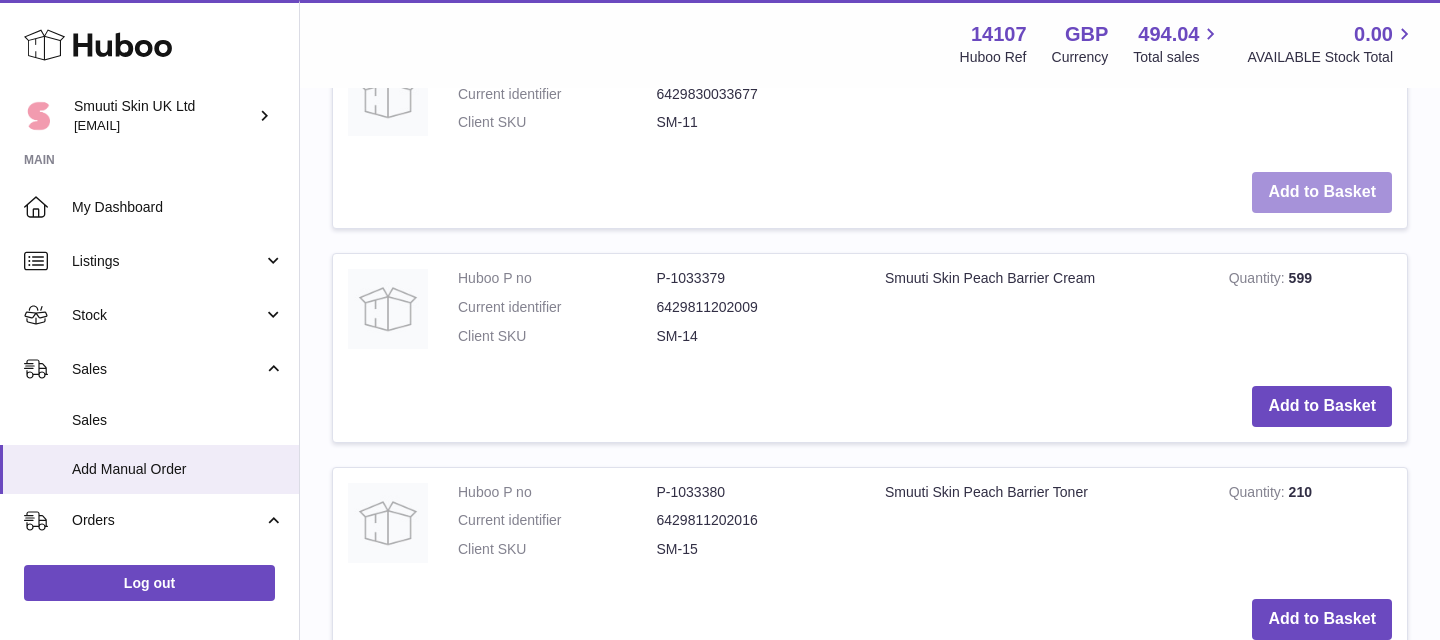 scroll, scrollTop: 2503, scrollLeft: 0, axis: vertical 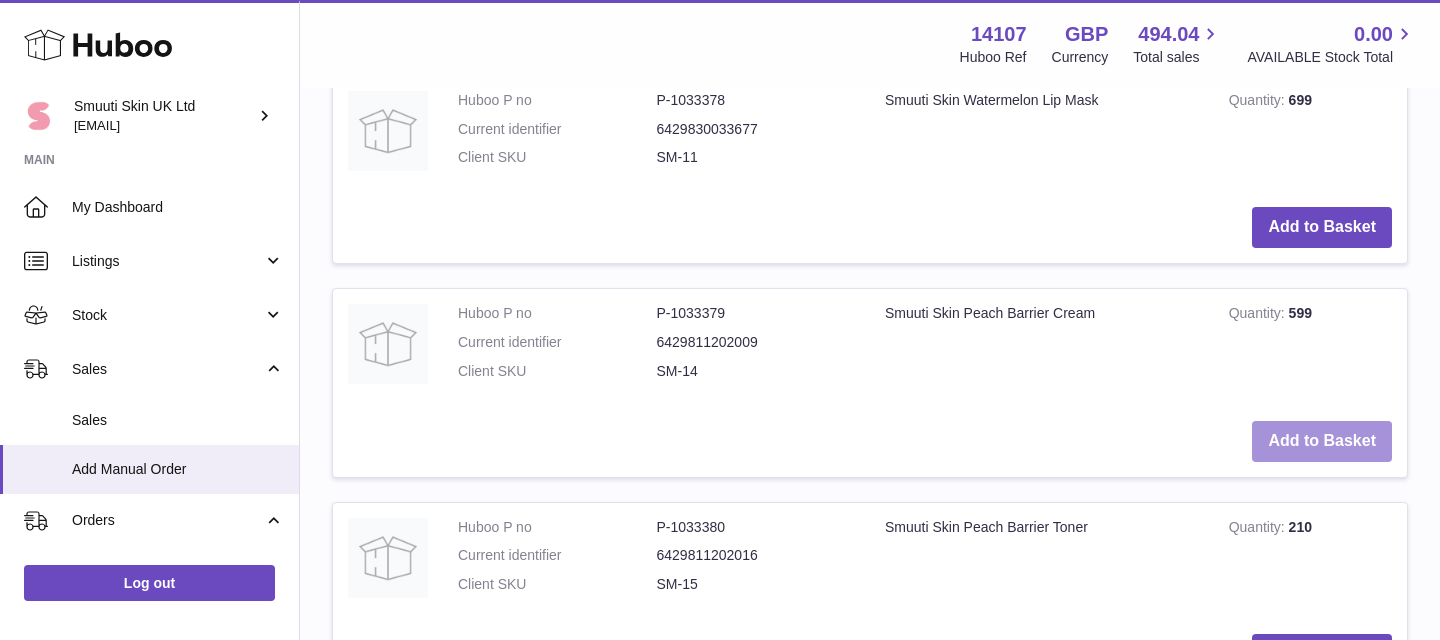 click on "Add to Basket" at bounding box center [1322, 441] 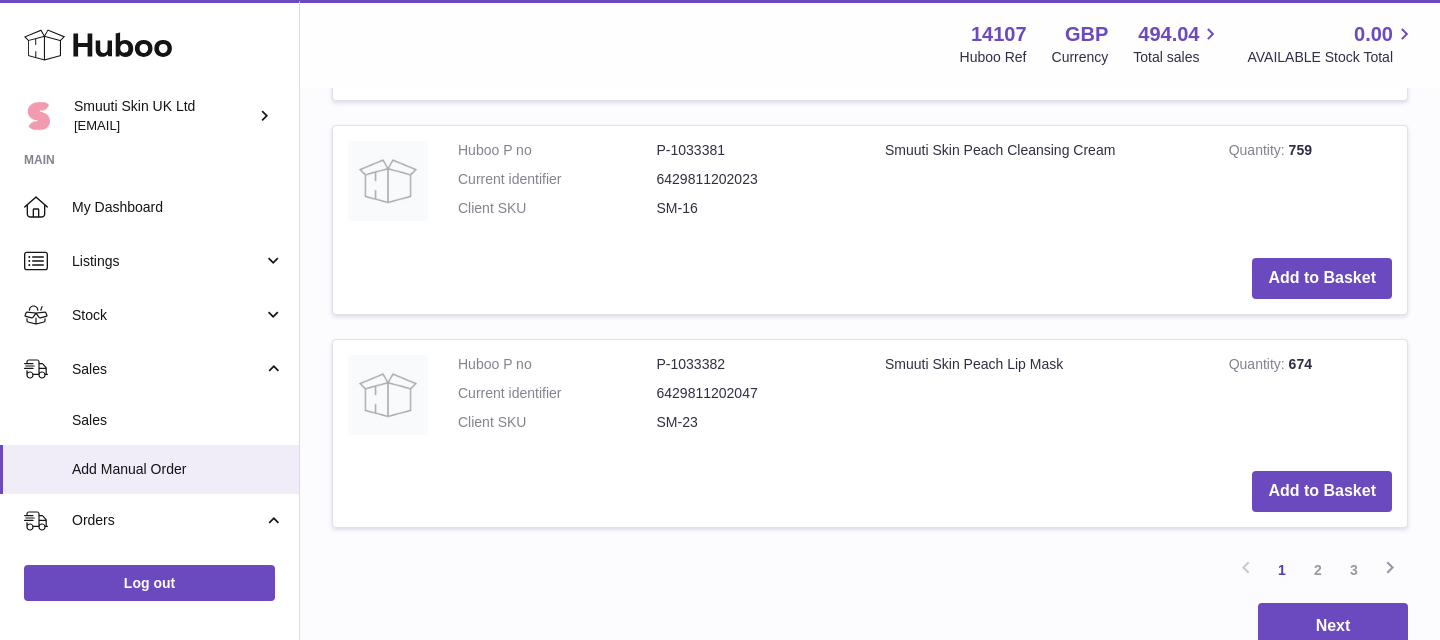 scroll, scrollTop: 3420, scrollLeft: 0, axis: vertical 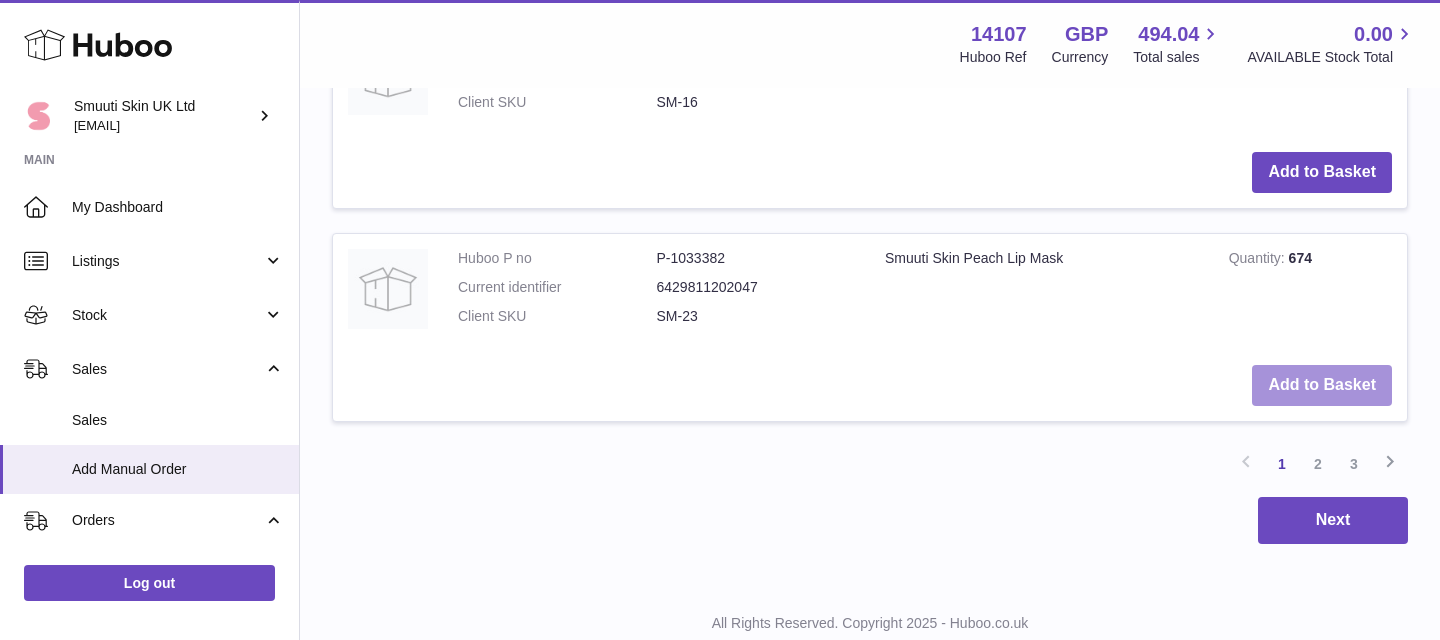 click on "Add to Basket" at bounding box center (1322, 385) 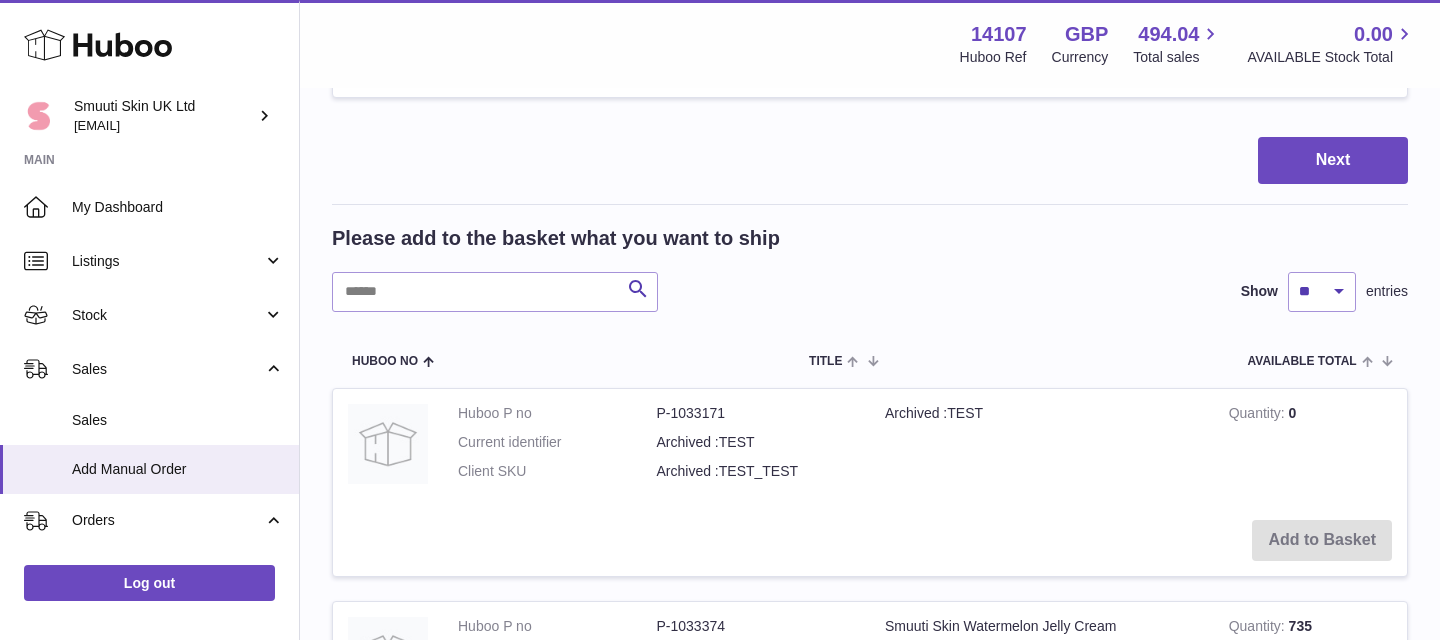 scroll, scrollTop: 1529, scrollLeft: 0, axis: vertical 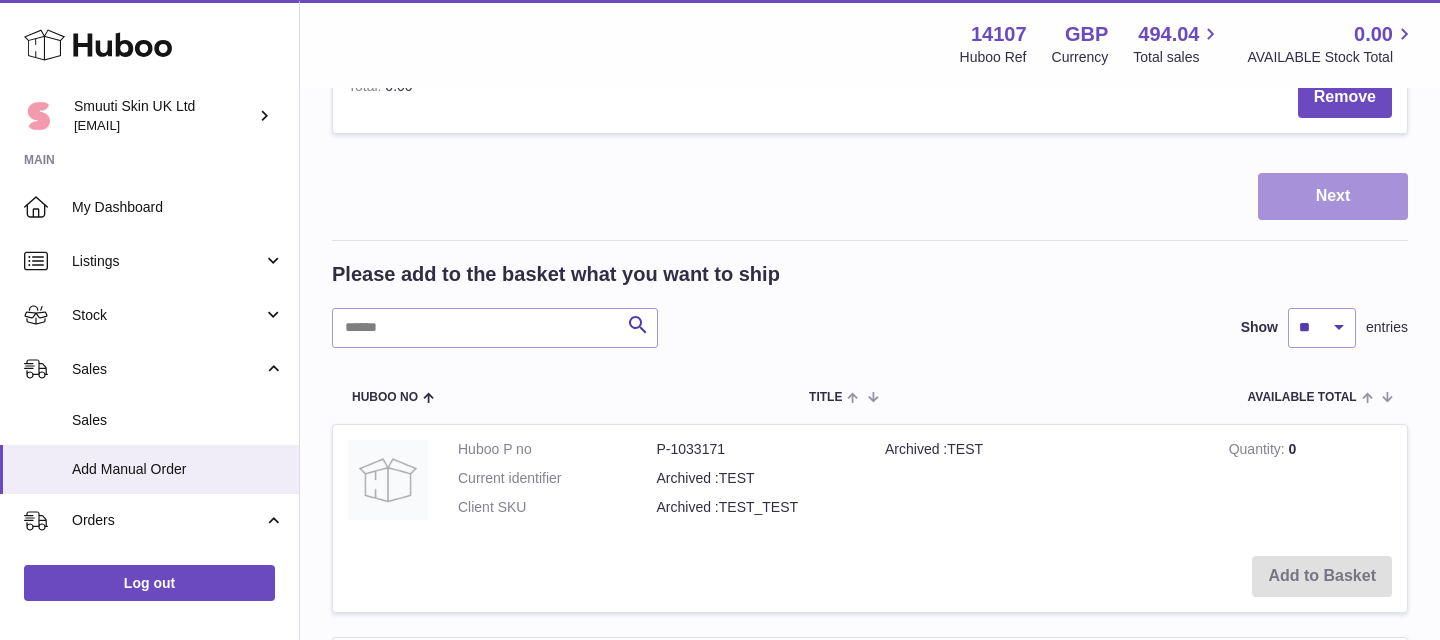 click on "Next" at bounding box center [1333, 196] 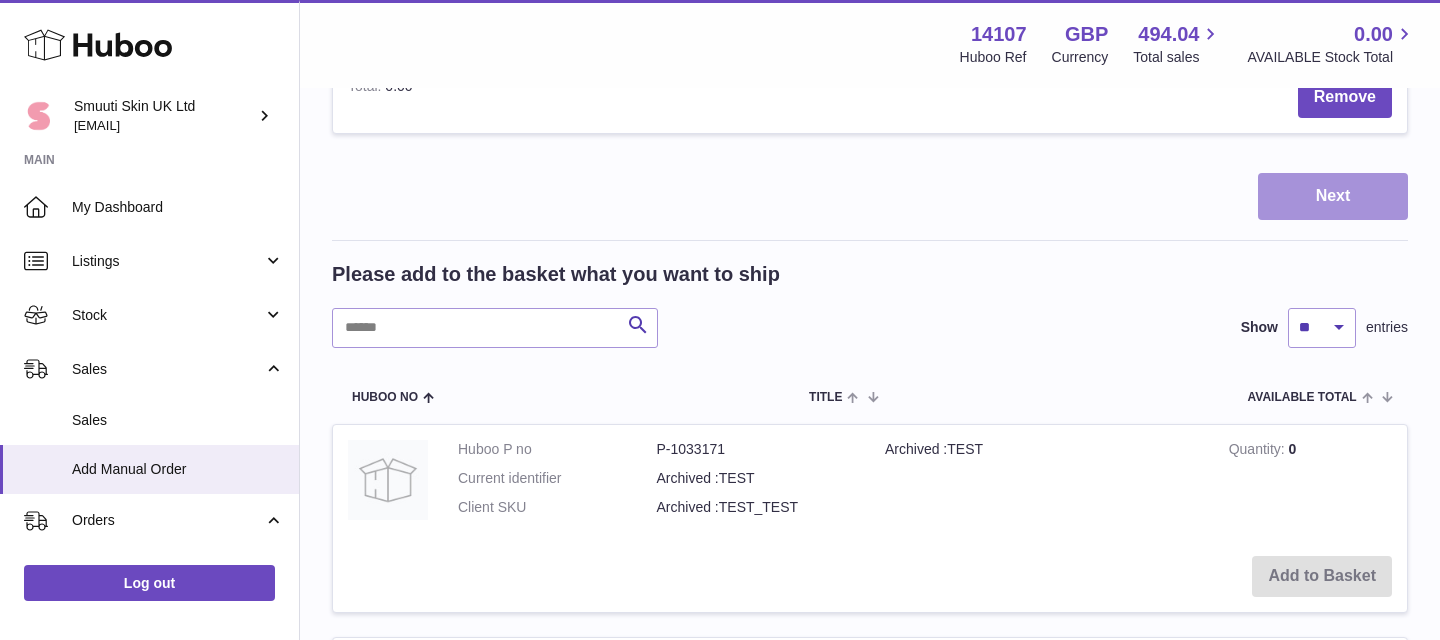 scroll, scrollTop: 0, scrollLeft: 0, axis: both 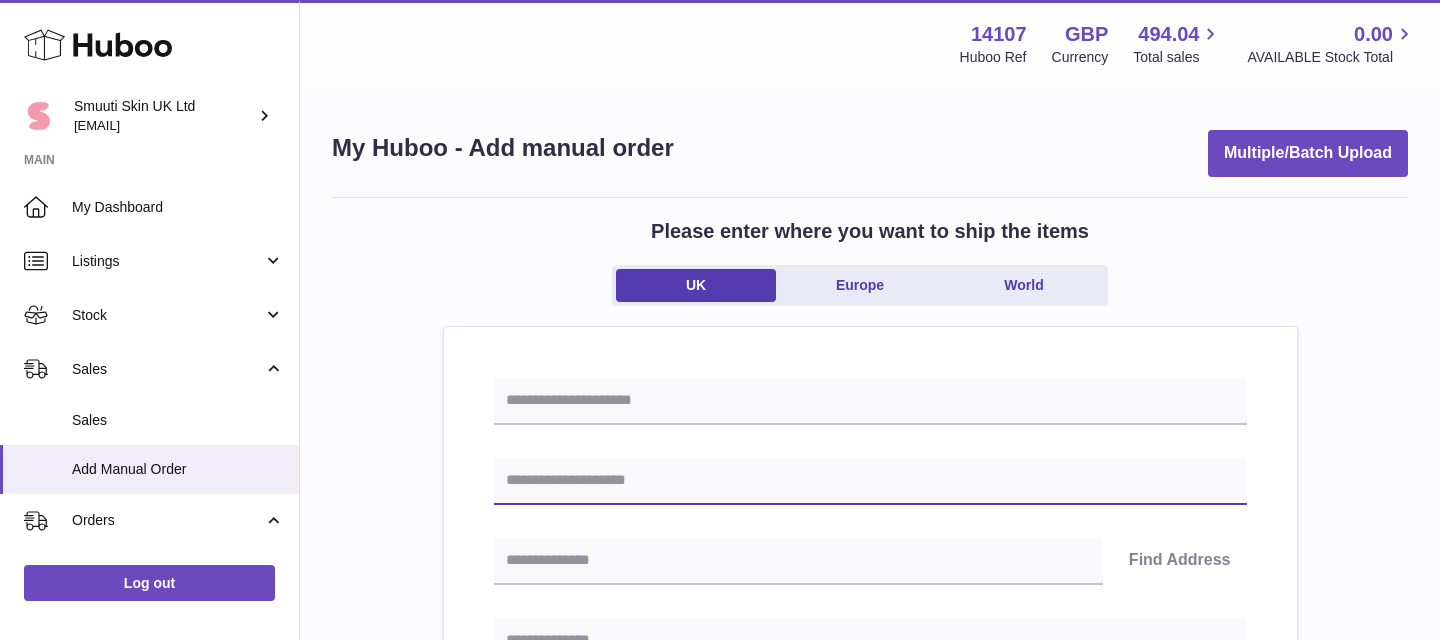 click at bounding box center (870, 481) 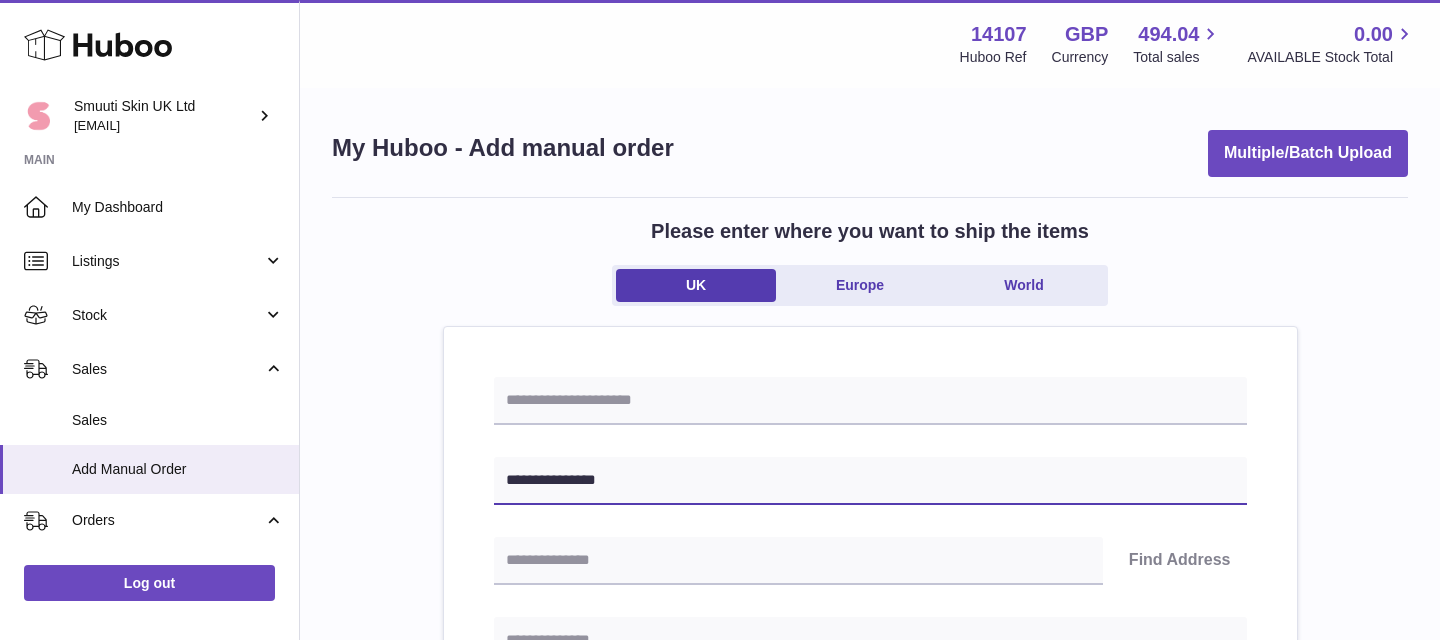 type on "**********" 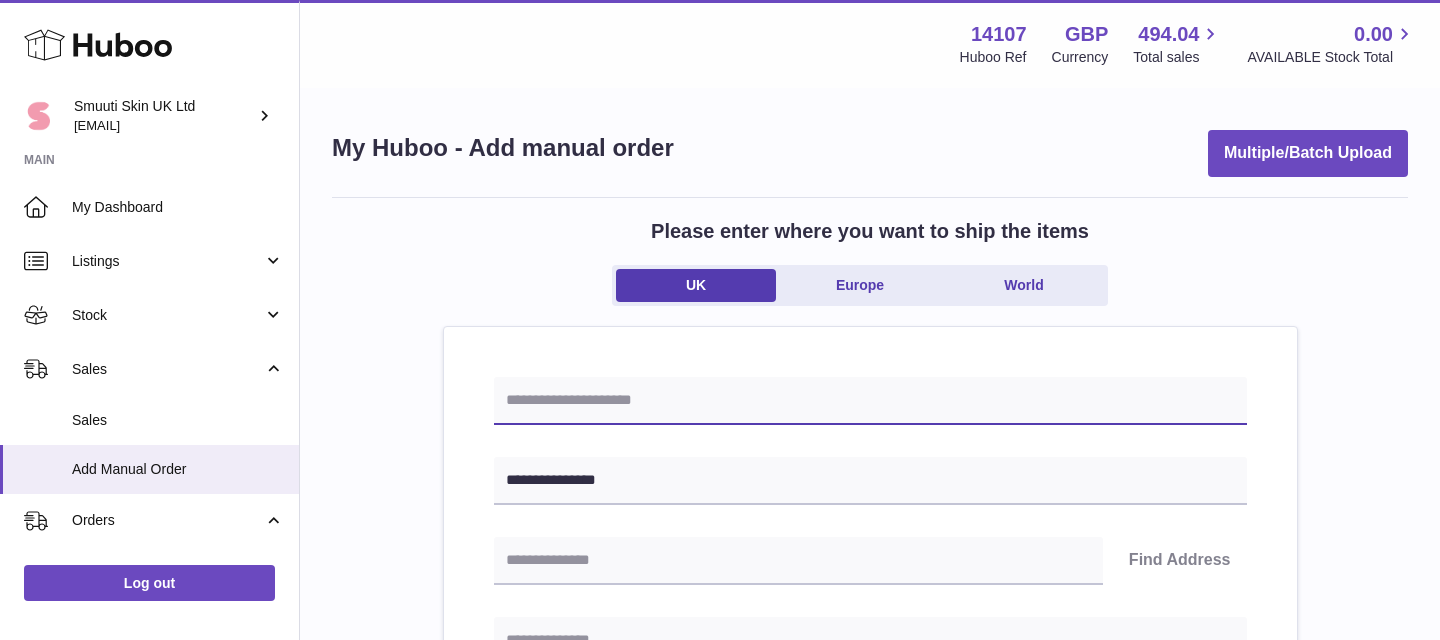 click at bounding box center (870, 401) 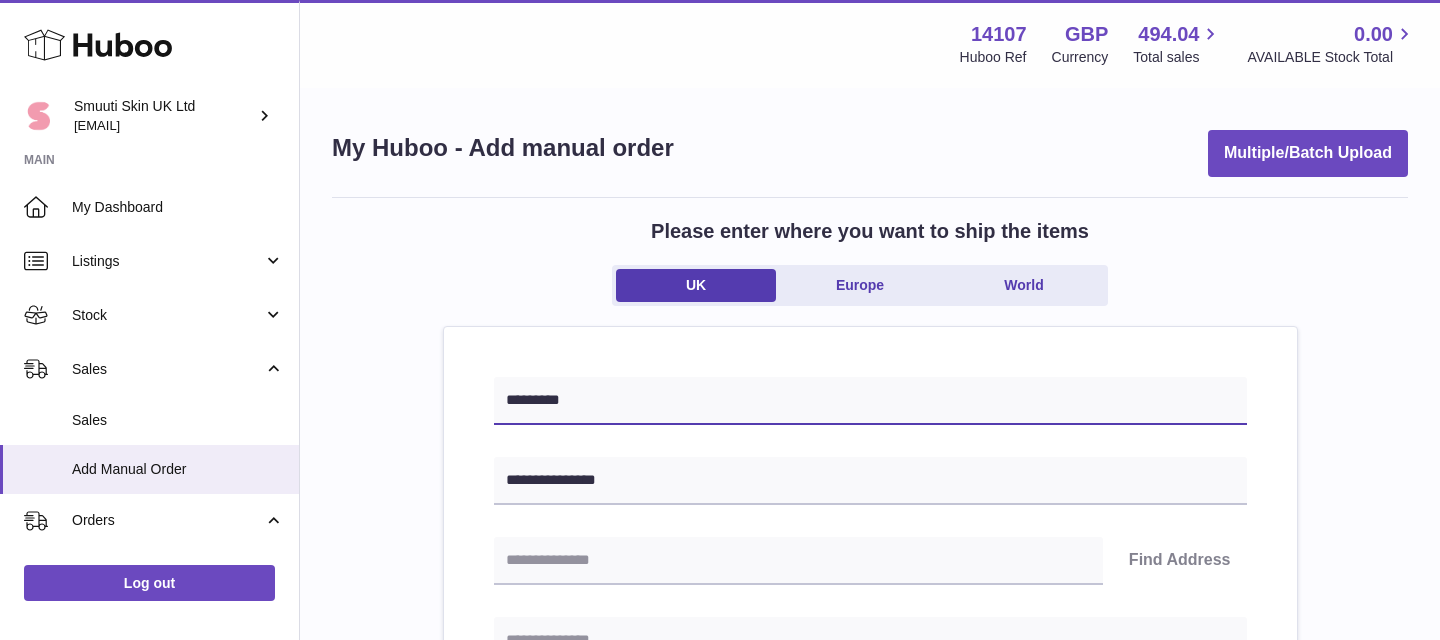 scroll, scrollTop: 15, scrollLeft: 0, axis: vertical 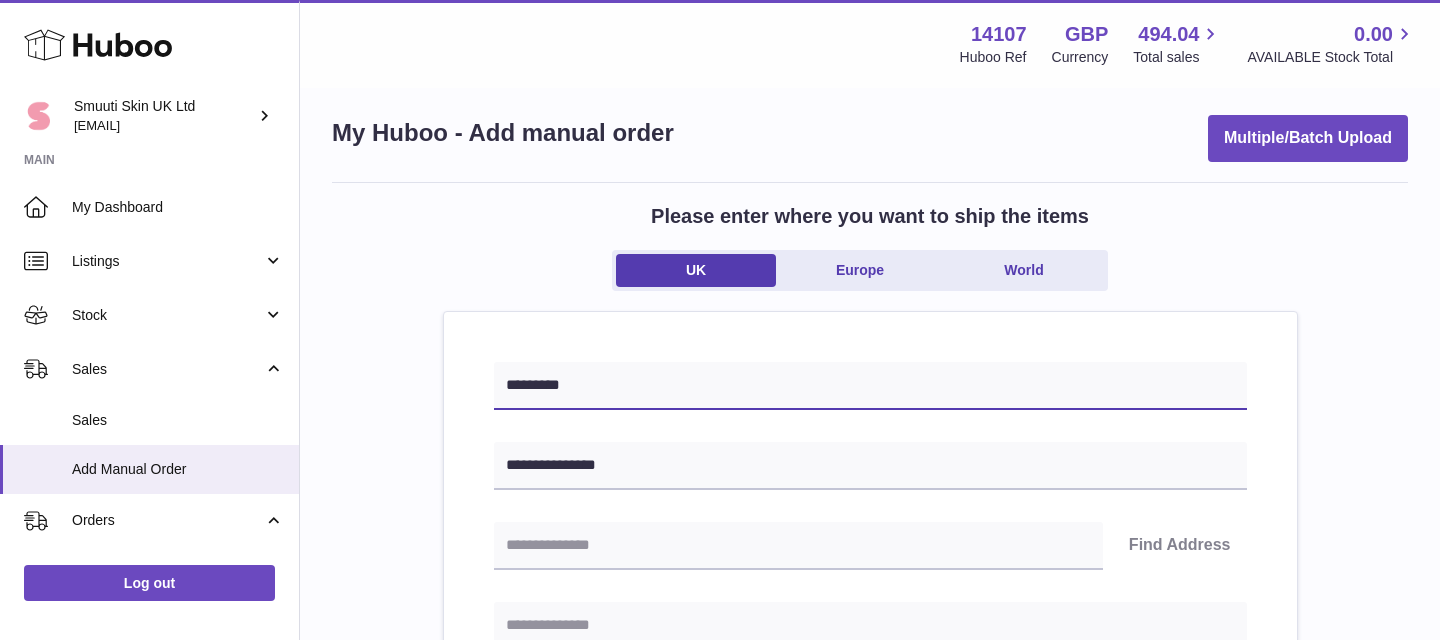 type on "*********" 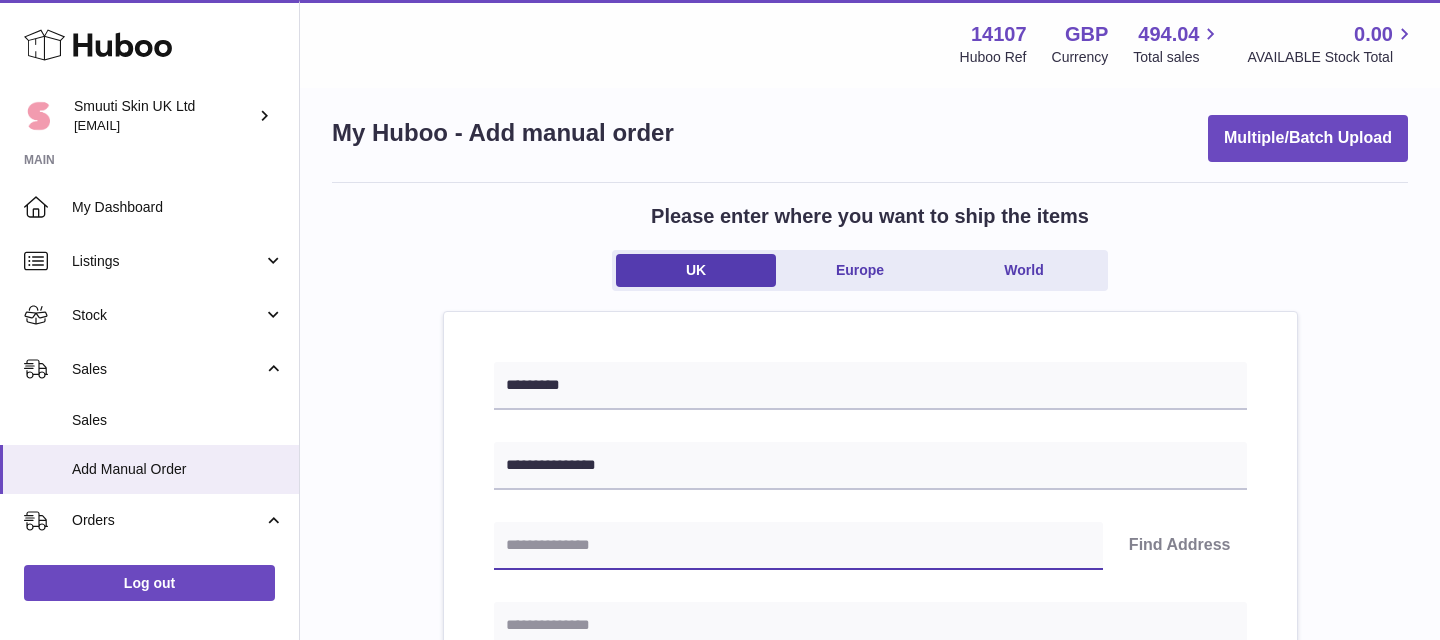 click at bounding box center [798, 546] 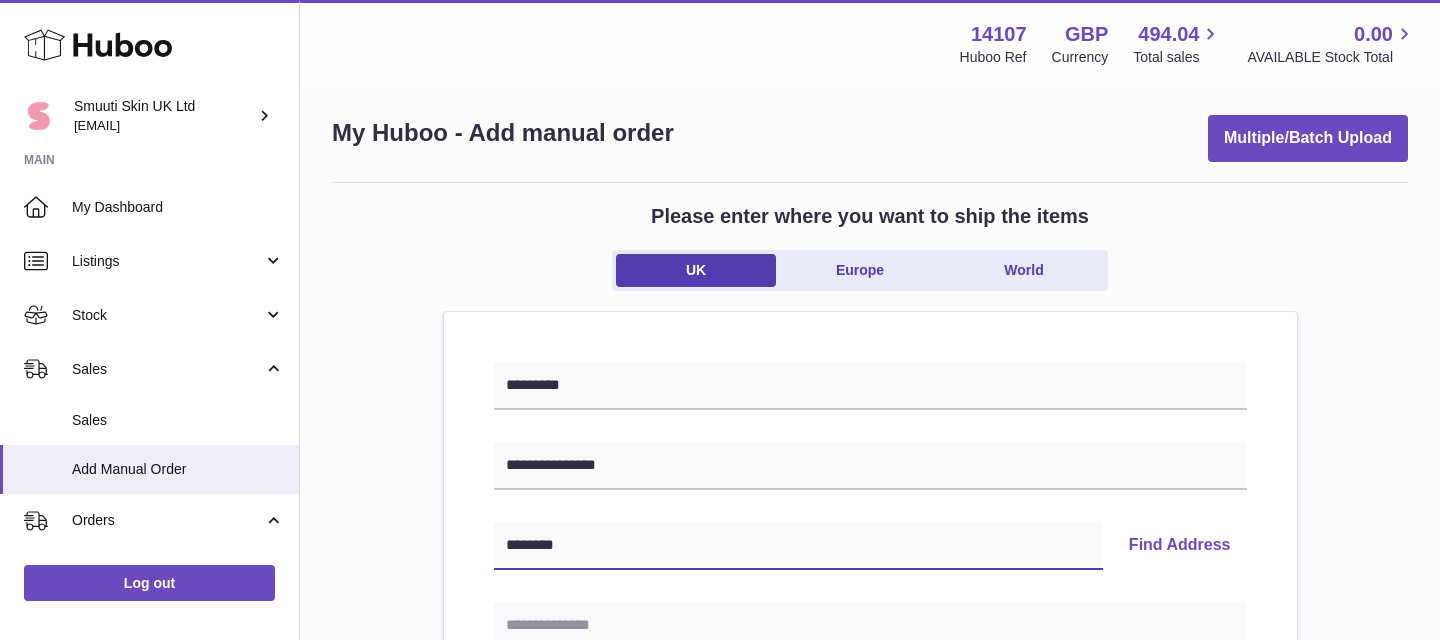 type on "********" 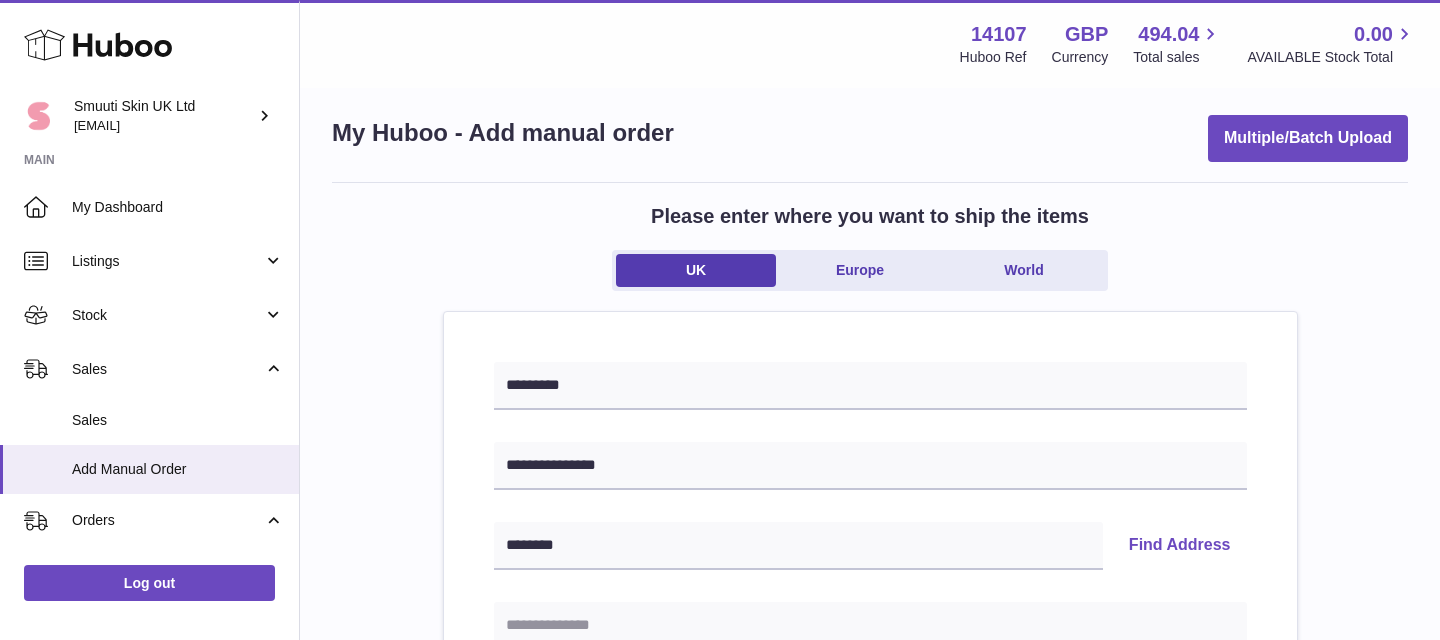 click on "Find Address" at bounding box center [1180, 546] 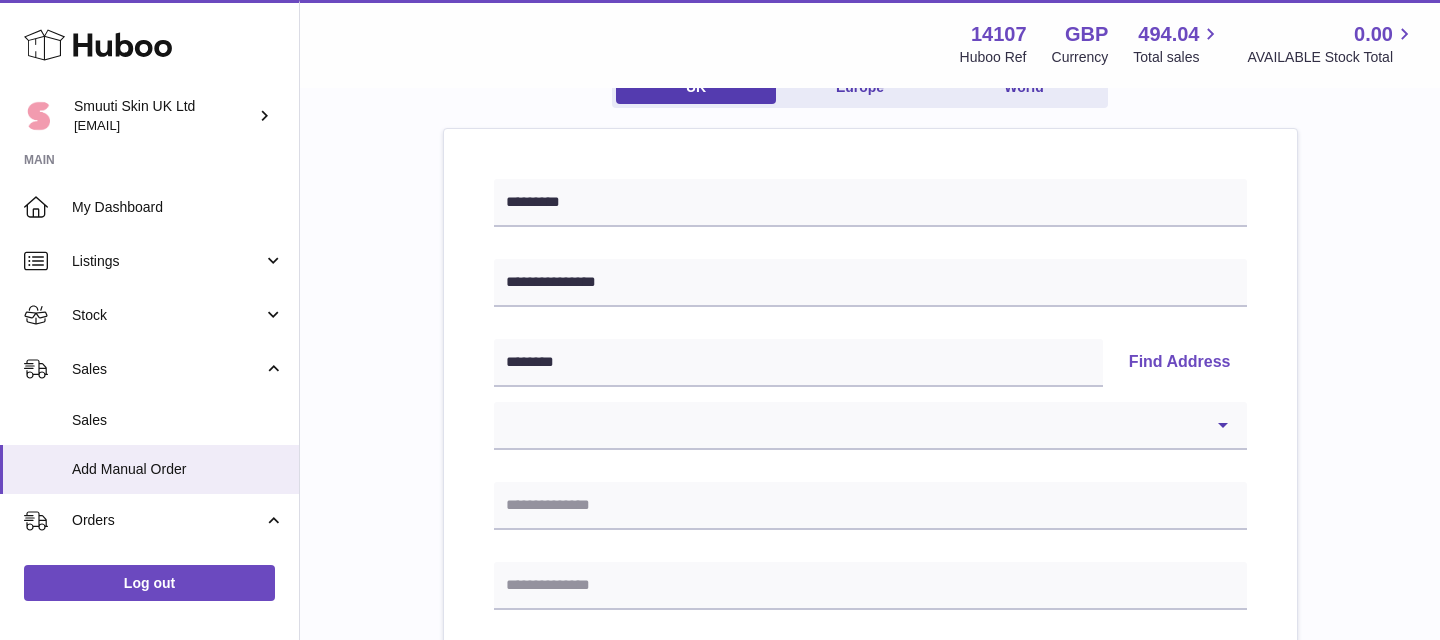 scroll, scrollTop: 247, scrollLeft: 0, axis: vertical 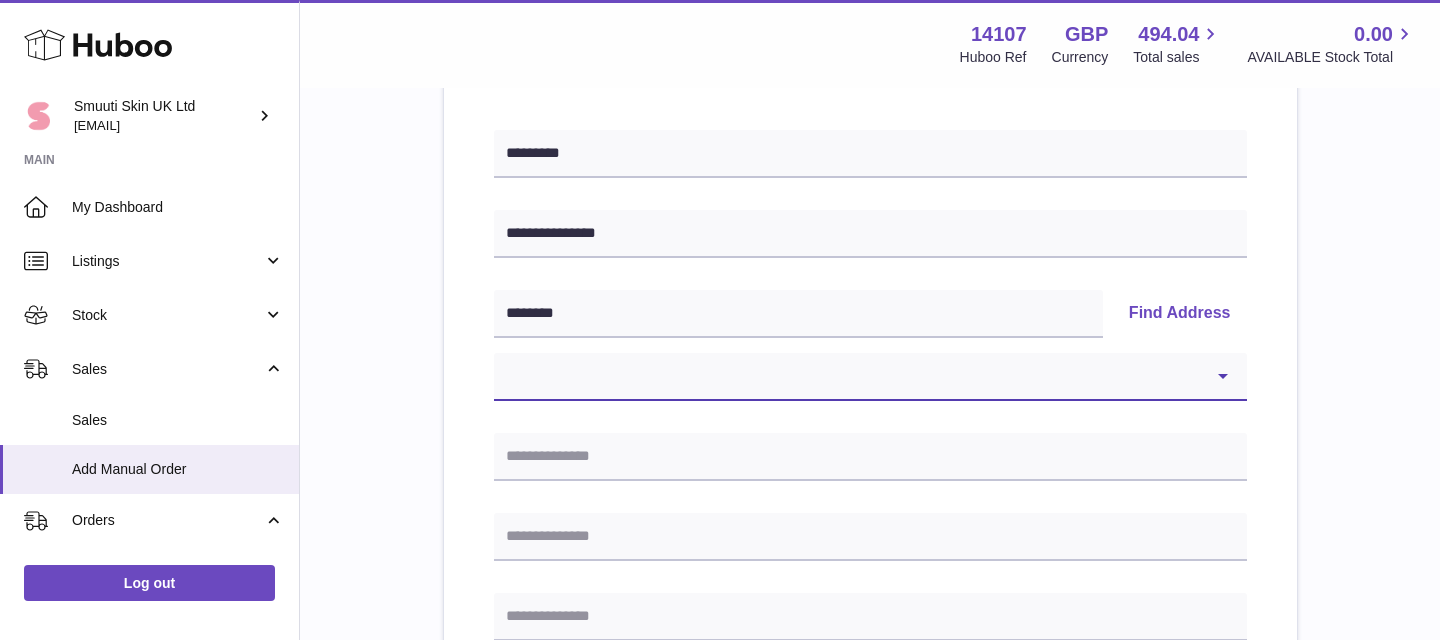 click on "**********" at bounding box center (870, 377) 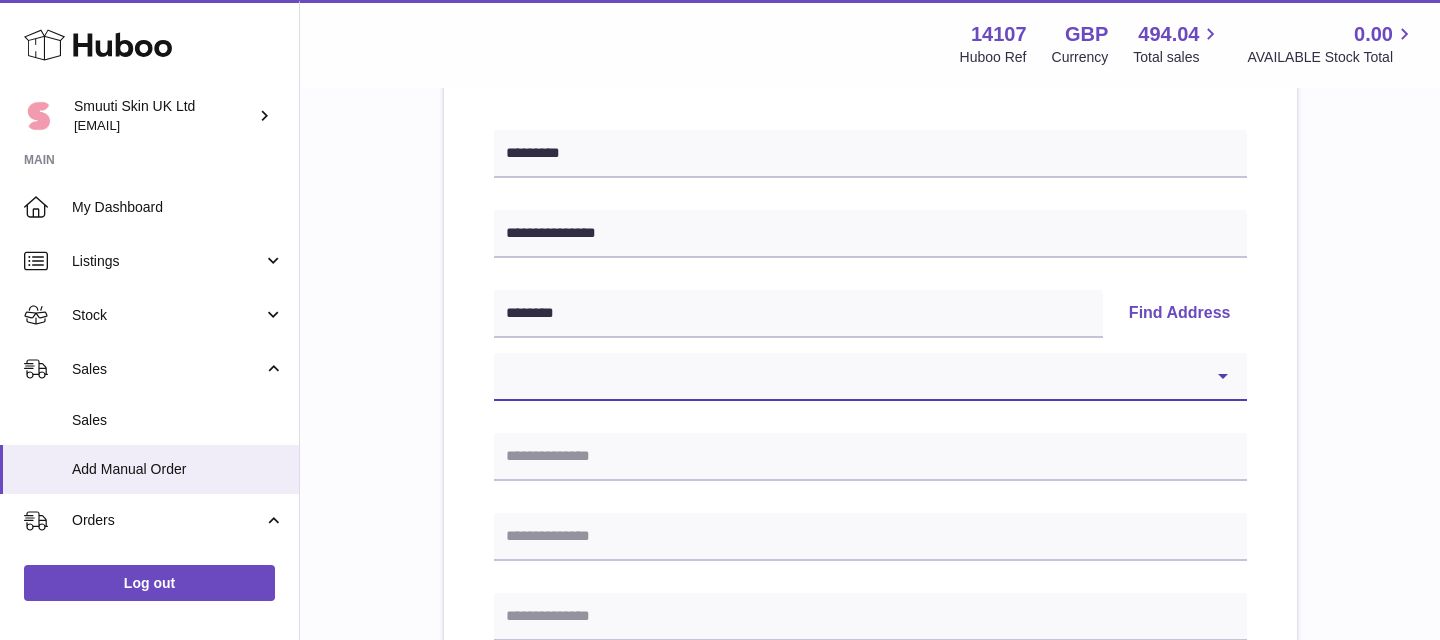 select on "*" 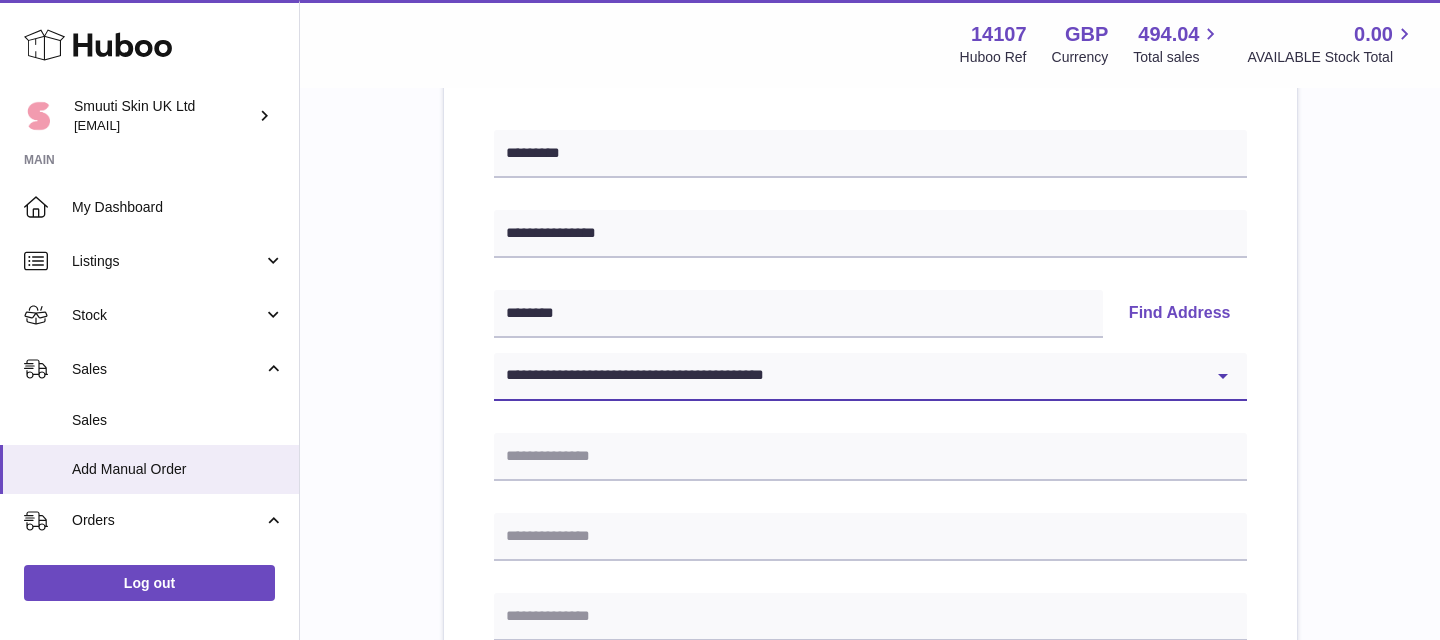 type on "**********" 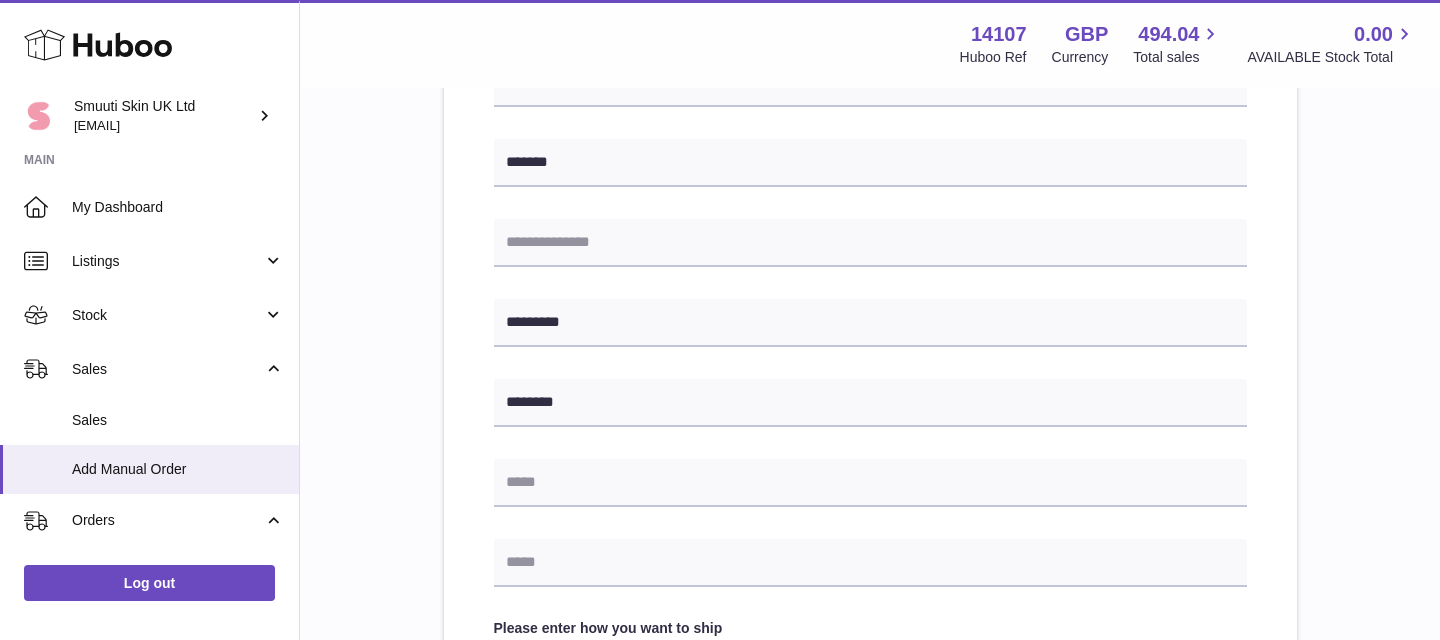 scroll, scrollTop: 632, scrollLeft: 0, axis: vertical 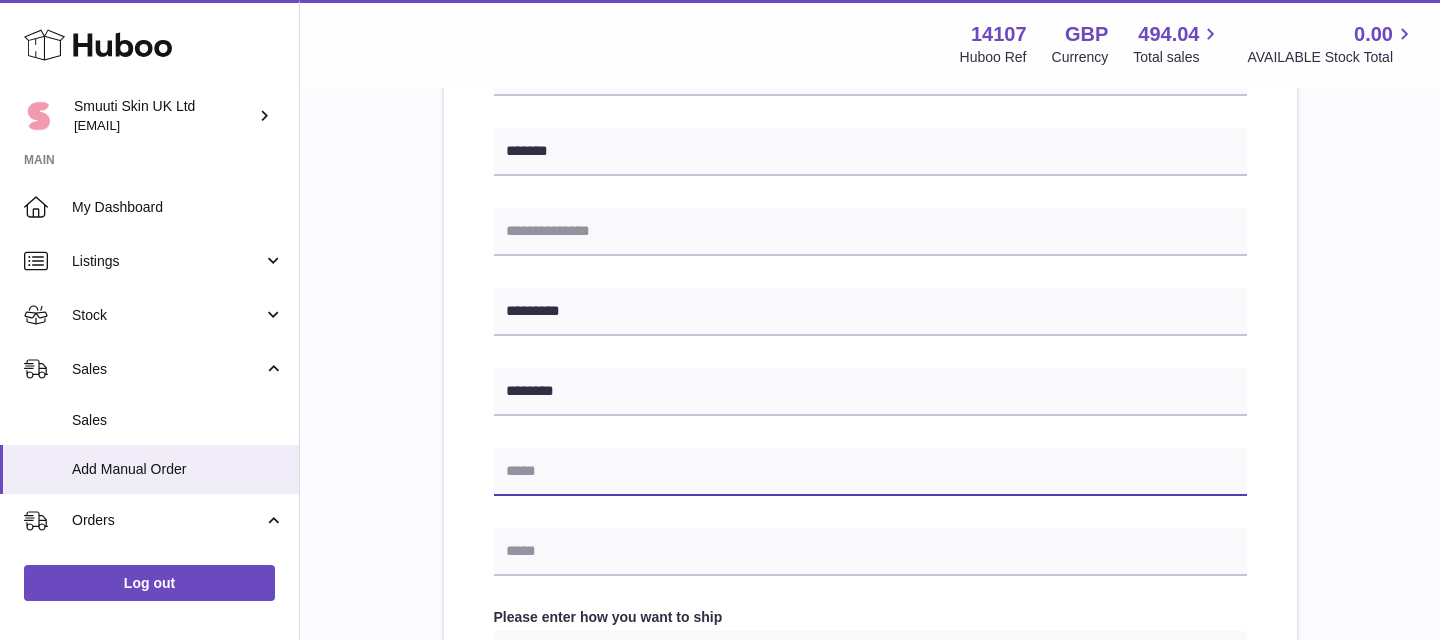 click at bounding box center [870, 472] 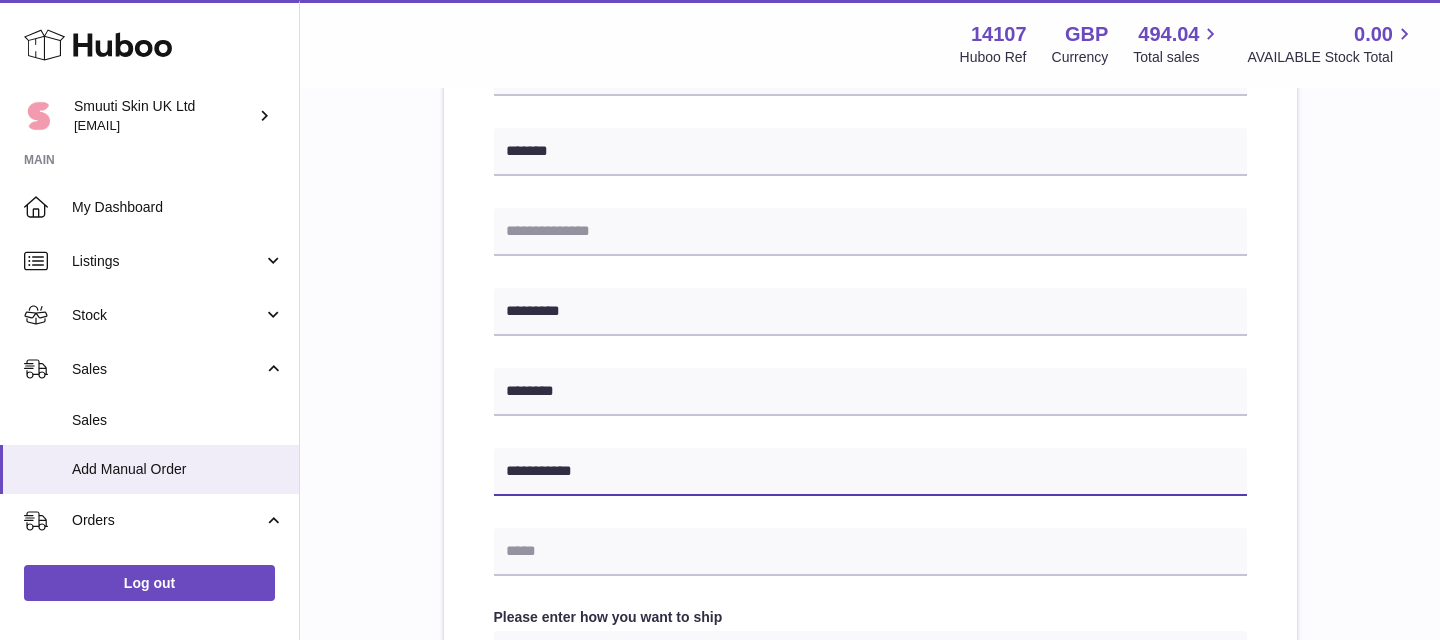type on "**********" 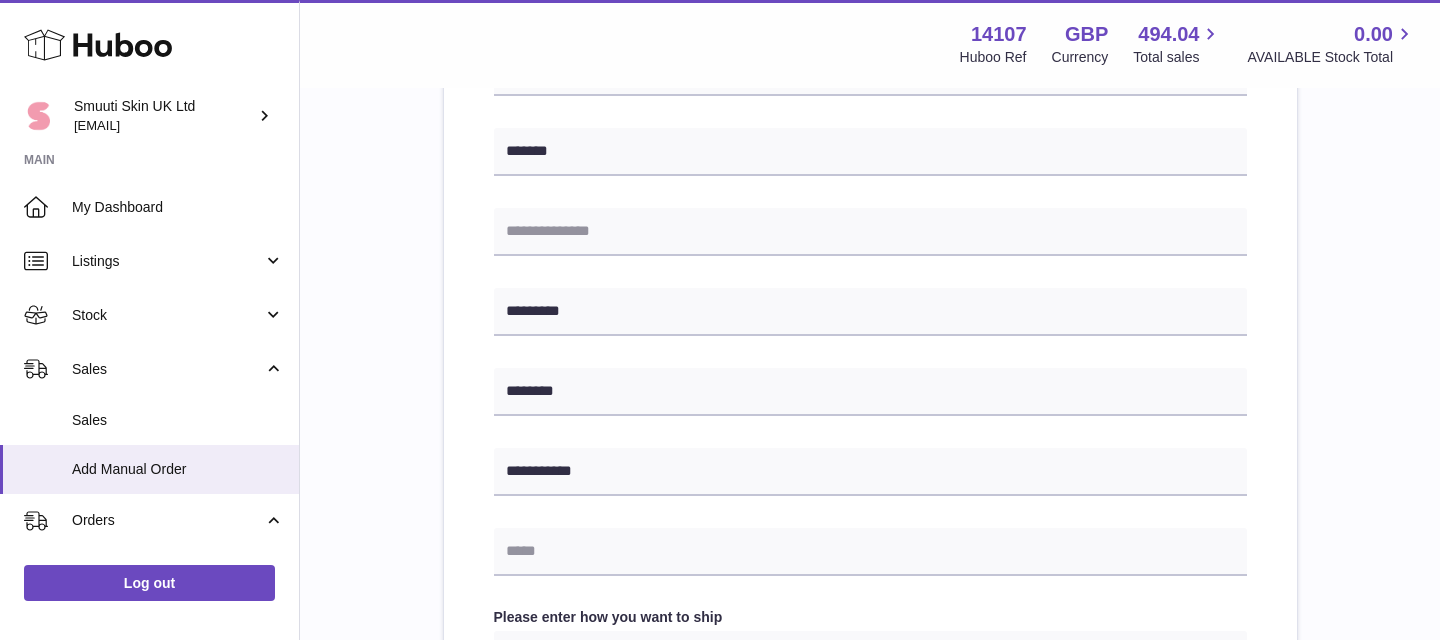 click on "**********" at bounding box center (870, 322) 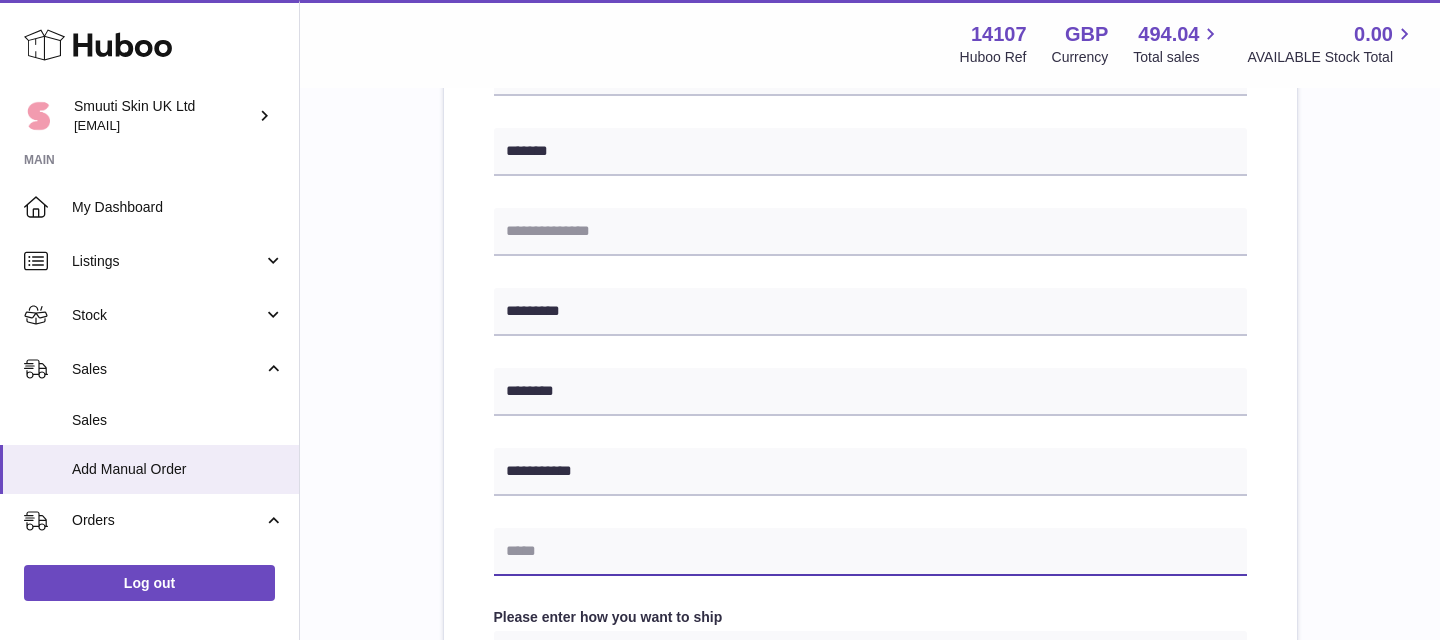 click at bounding box center [870, 552] 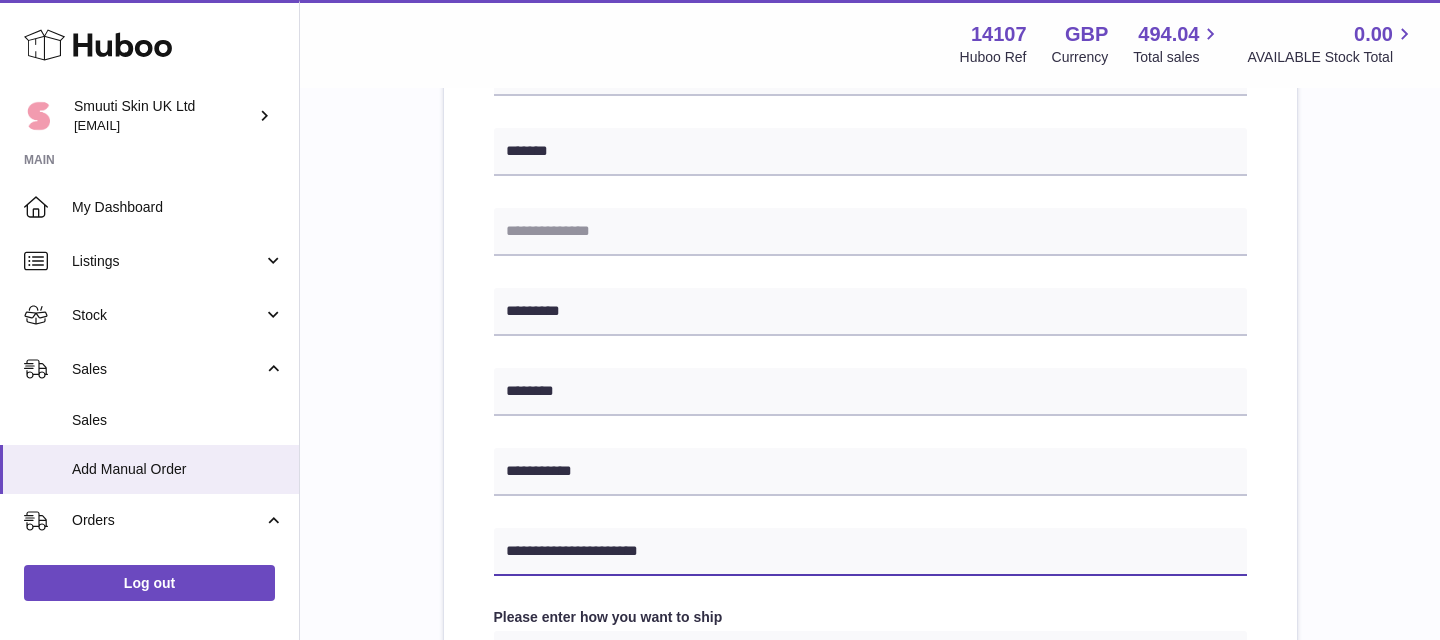 type on "**********" 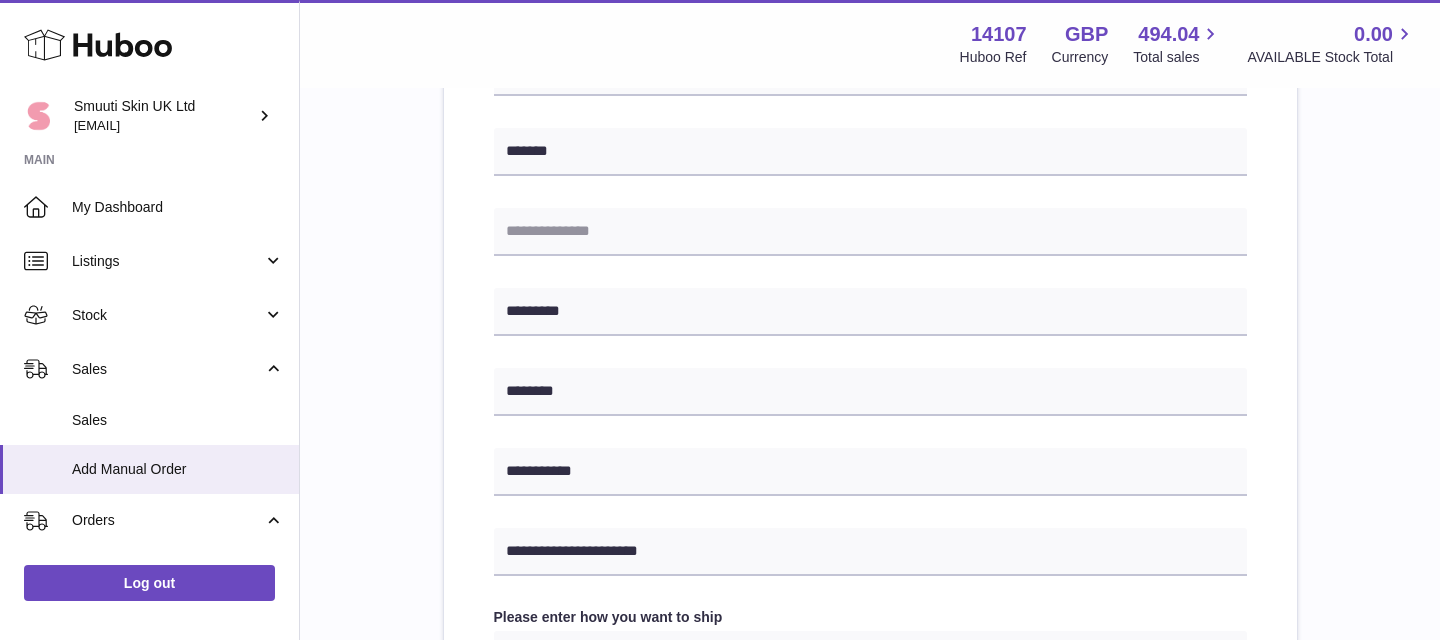 click on "**********" at bounding box center [870, 293] 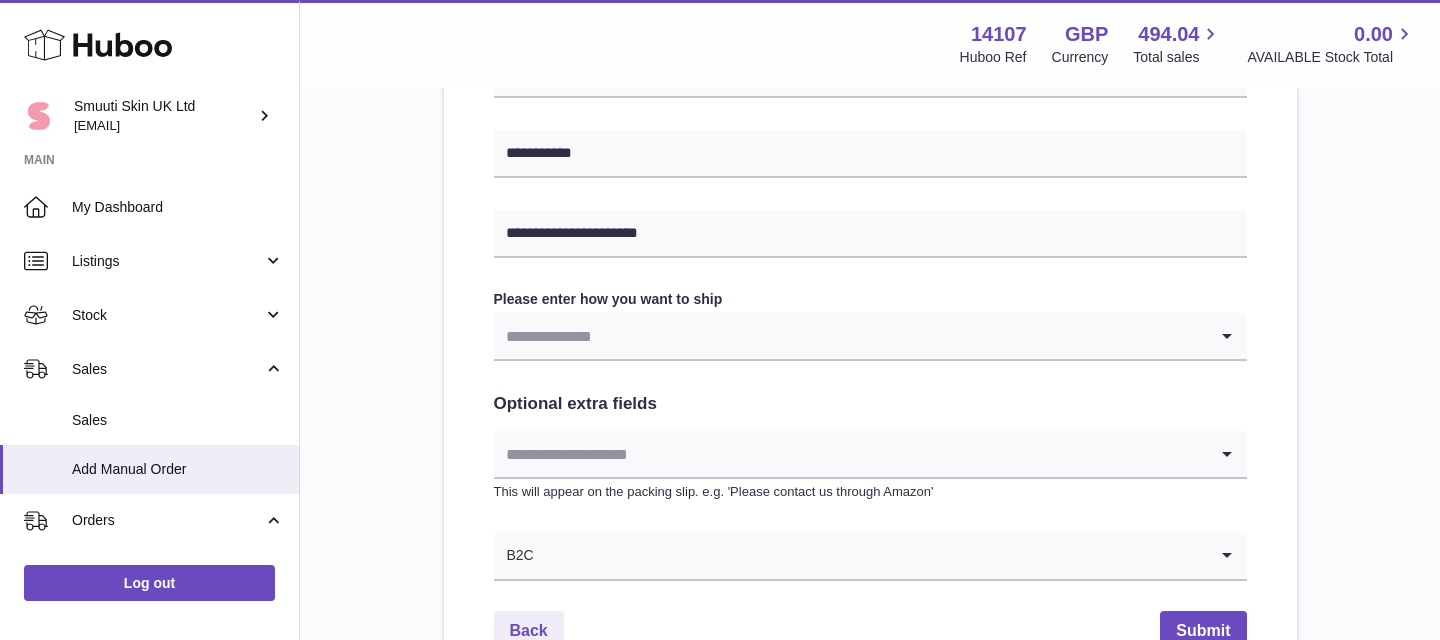 scroll, scrollTop: 1070, scrollLeft: 0, axis: vertical 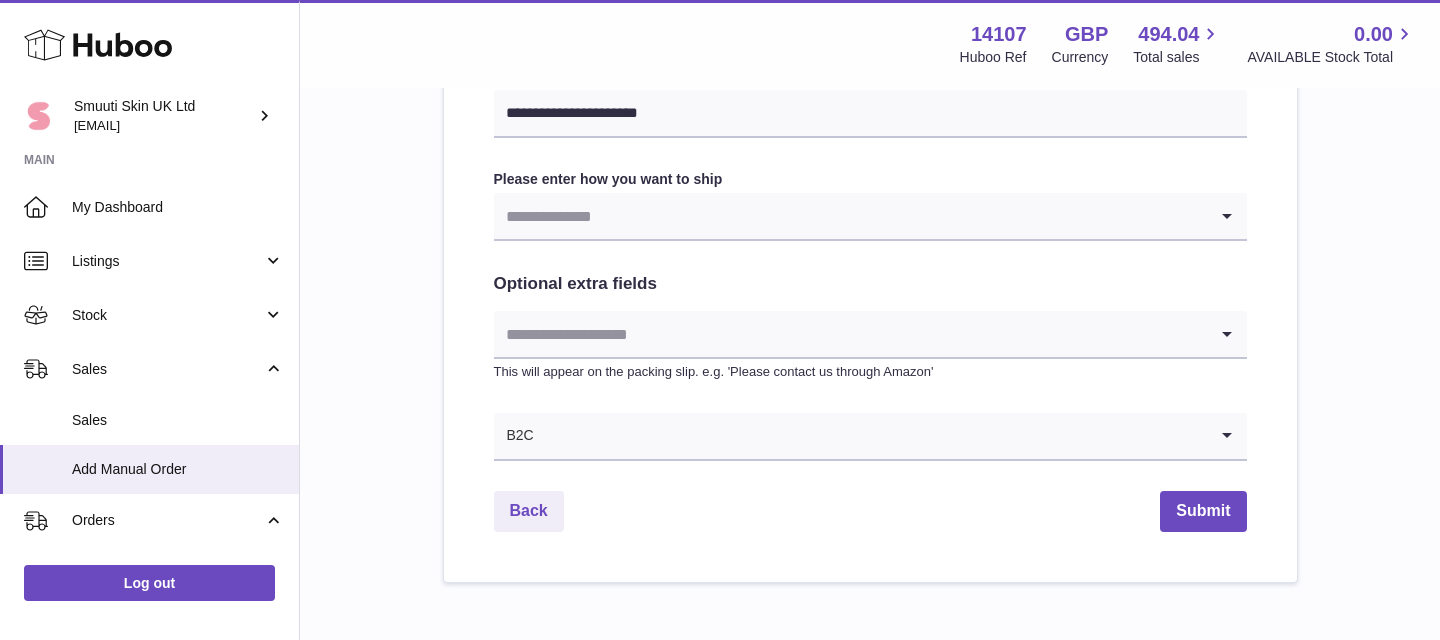 click on "**********" at bounding box center [870, -116] 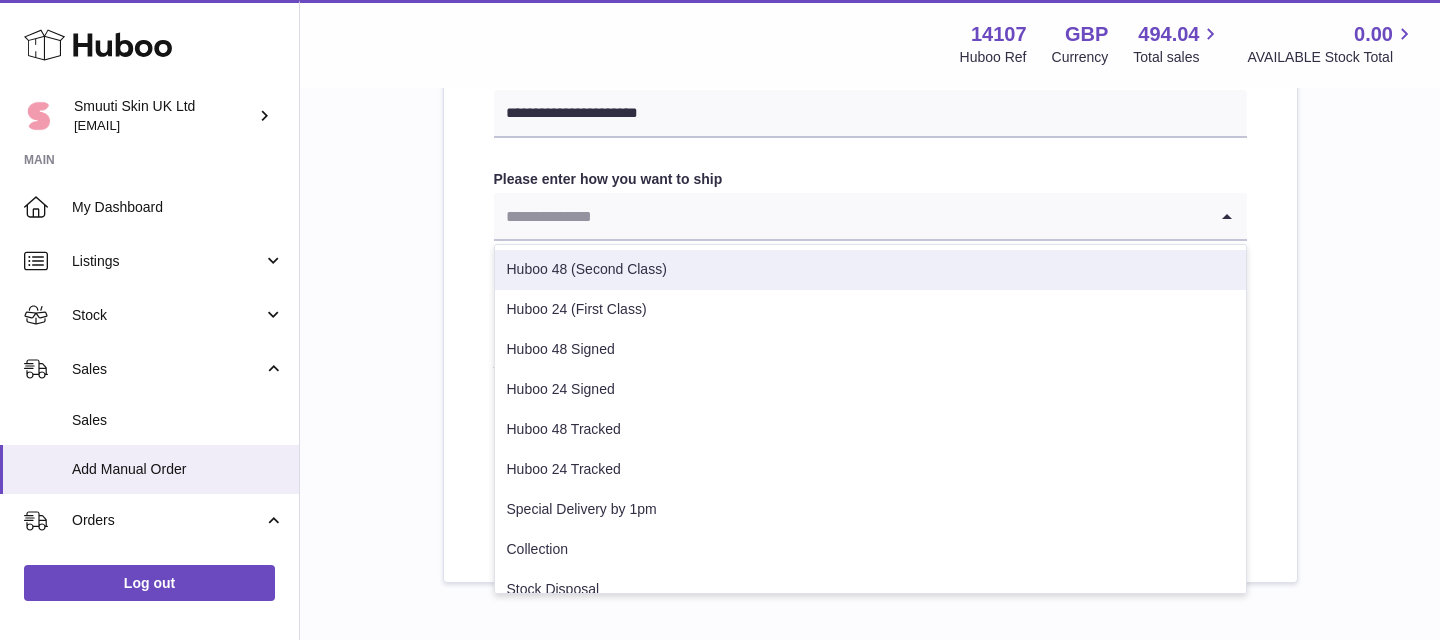 click on "Huboo 48 (Second Class)" at bounding box center [870, 270] 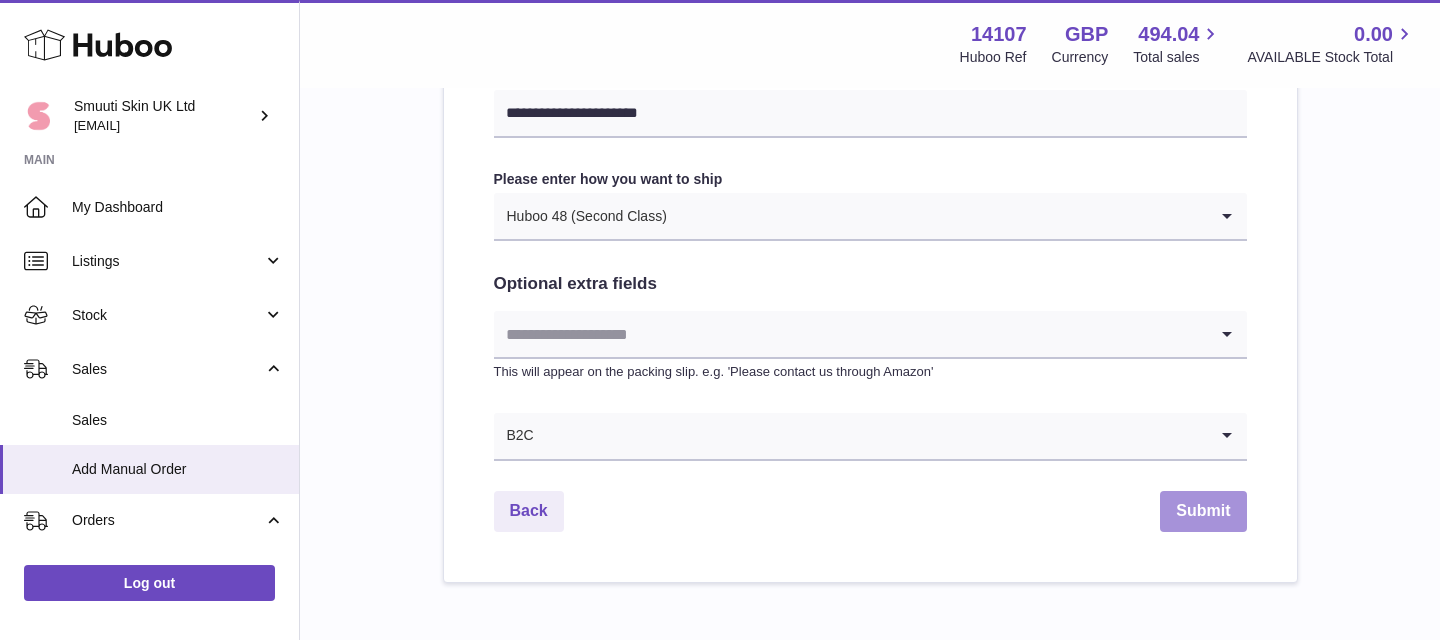 click on "Submit" at bounding box center (1203, 511) 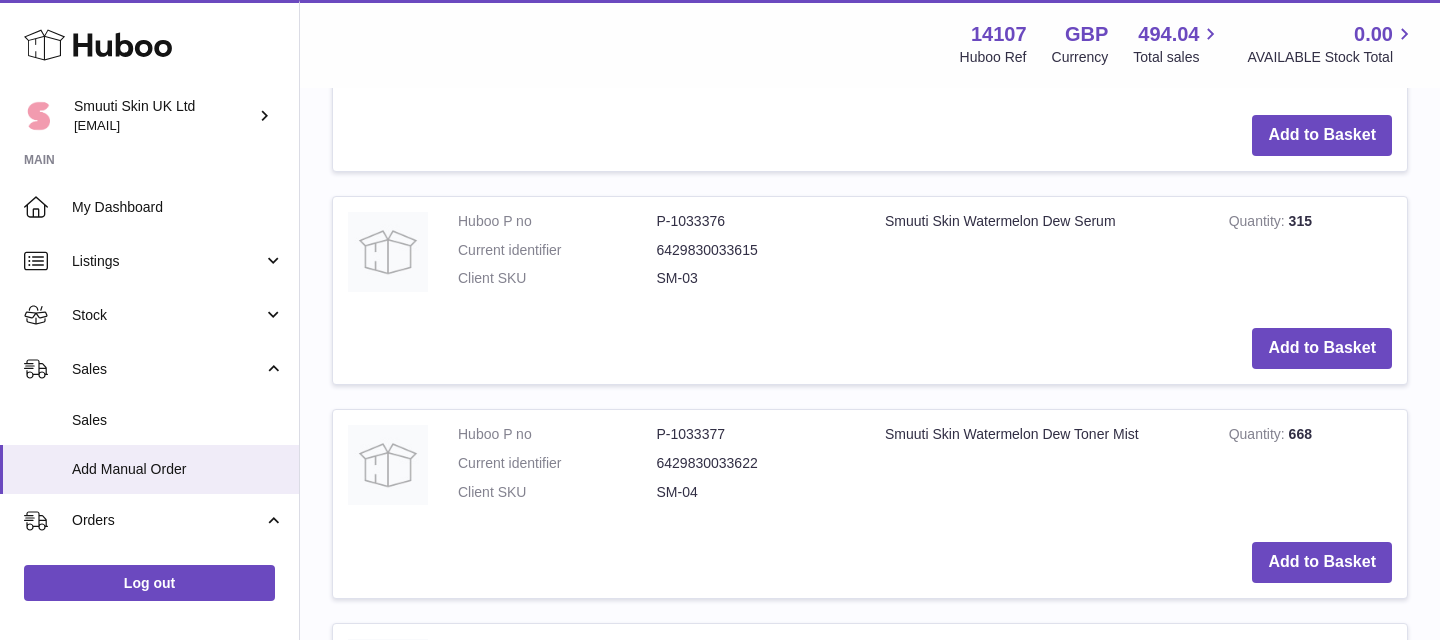 scroll, scrollTop: 0, scrollLeft: 0, axis: both 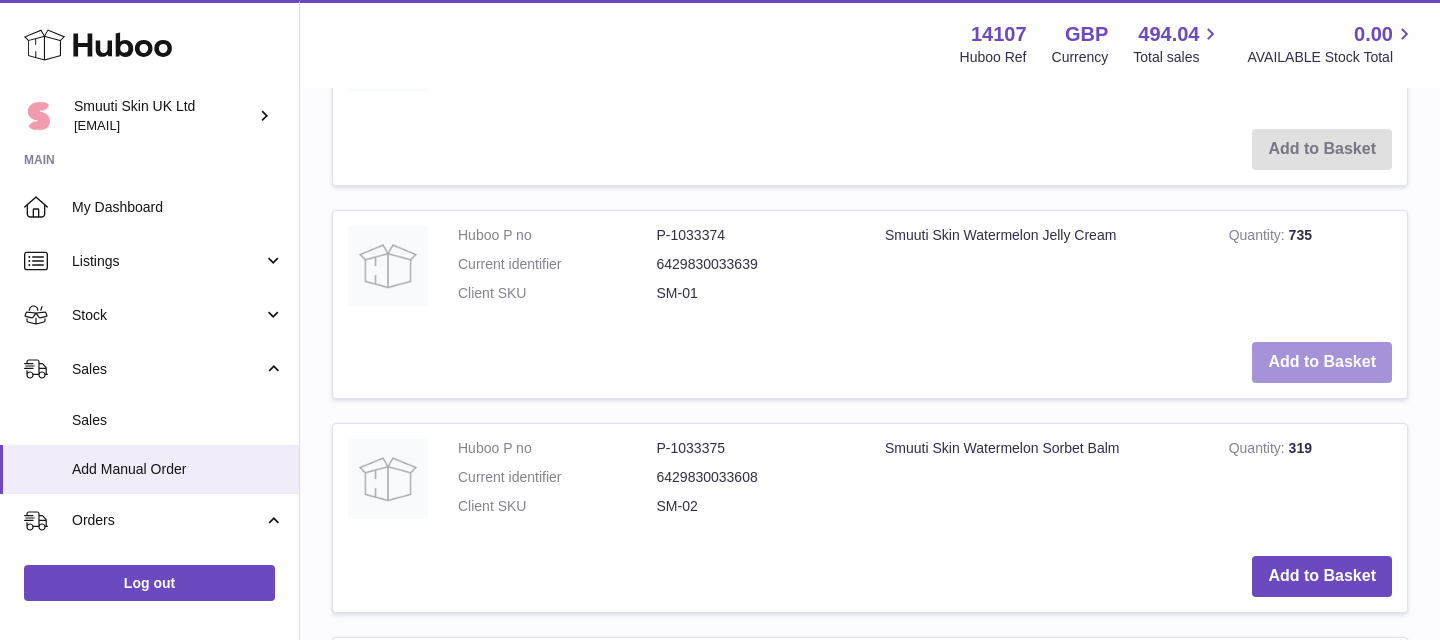 click on "Add to Basket" at bounding box center [1322, 362] 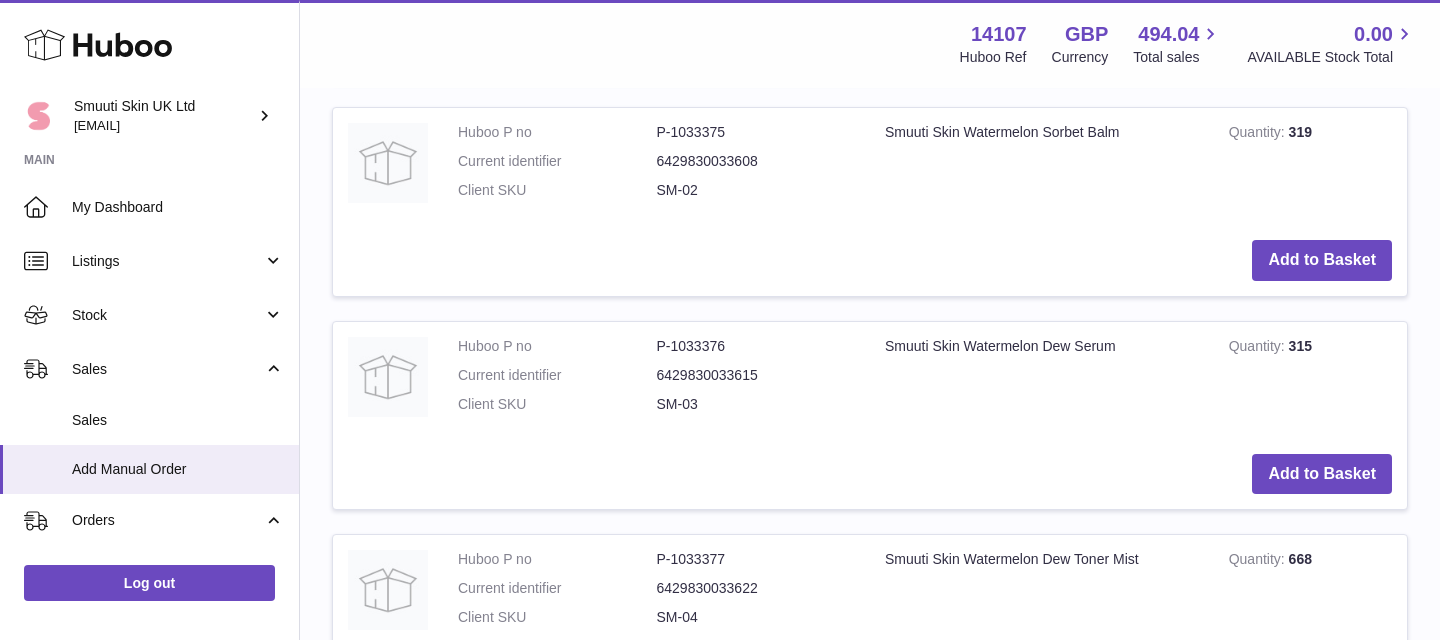 scroll, scrollTop: 1169, scrollLeft: 0, axis: vertical 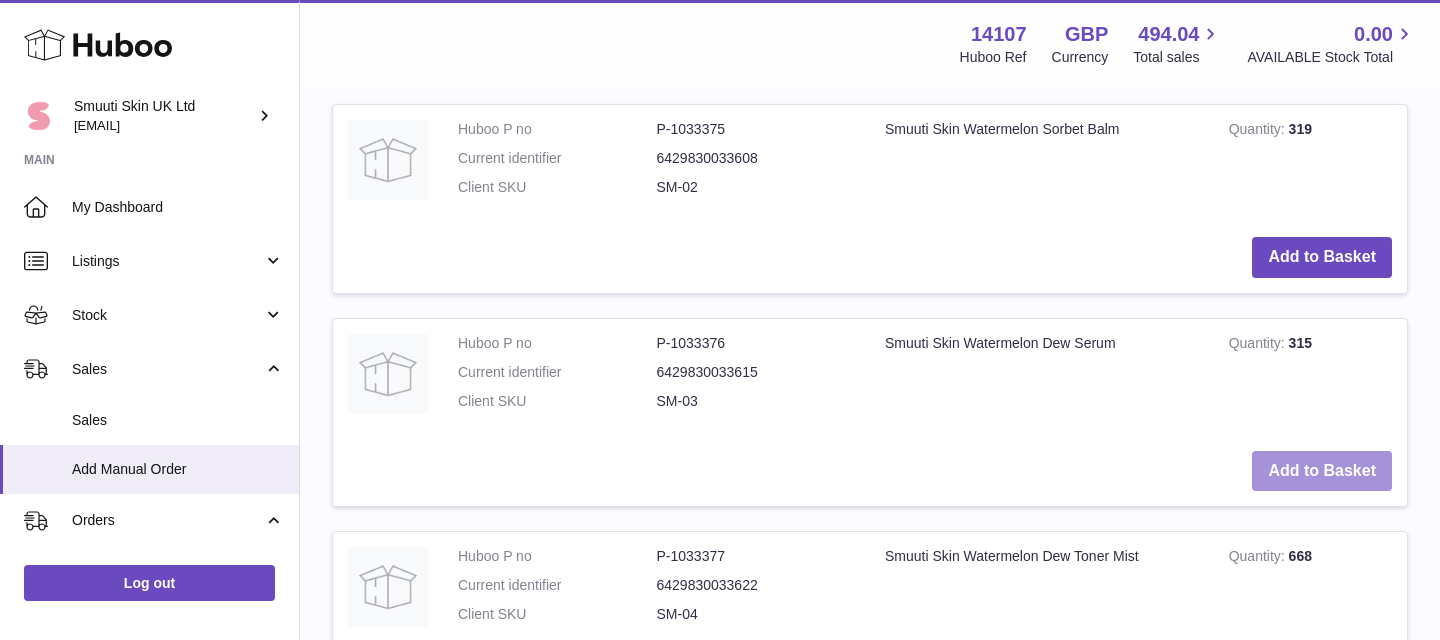 click on "Add to Basket" at bounding box center [1322, 471] 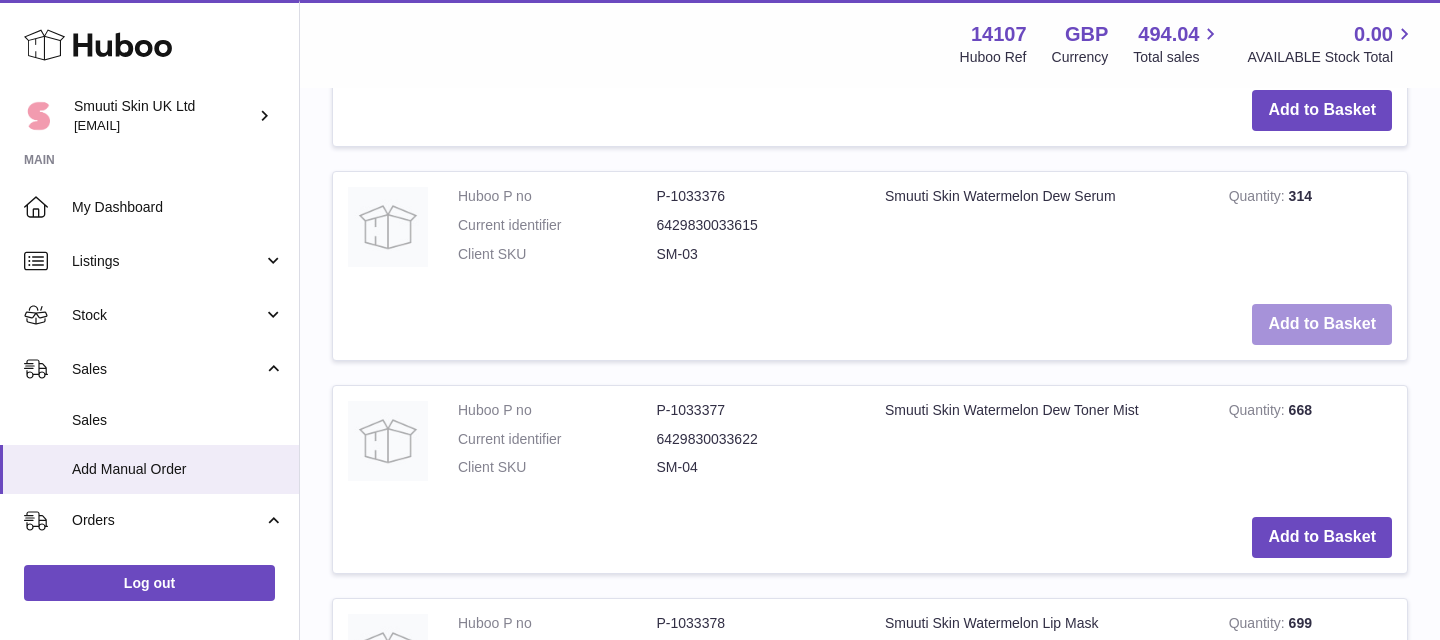 scroll, scrollTop: 1595, scrollLeft: 0, axis: vertical 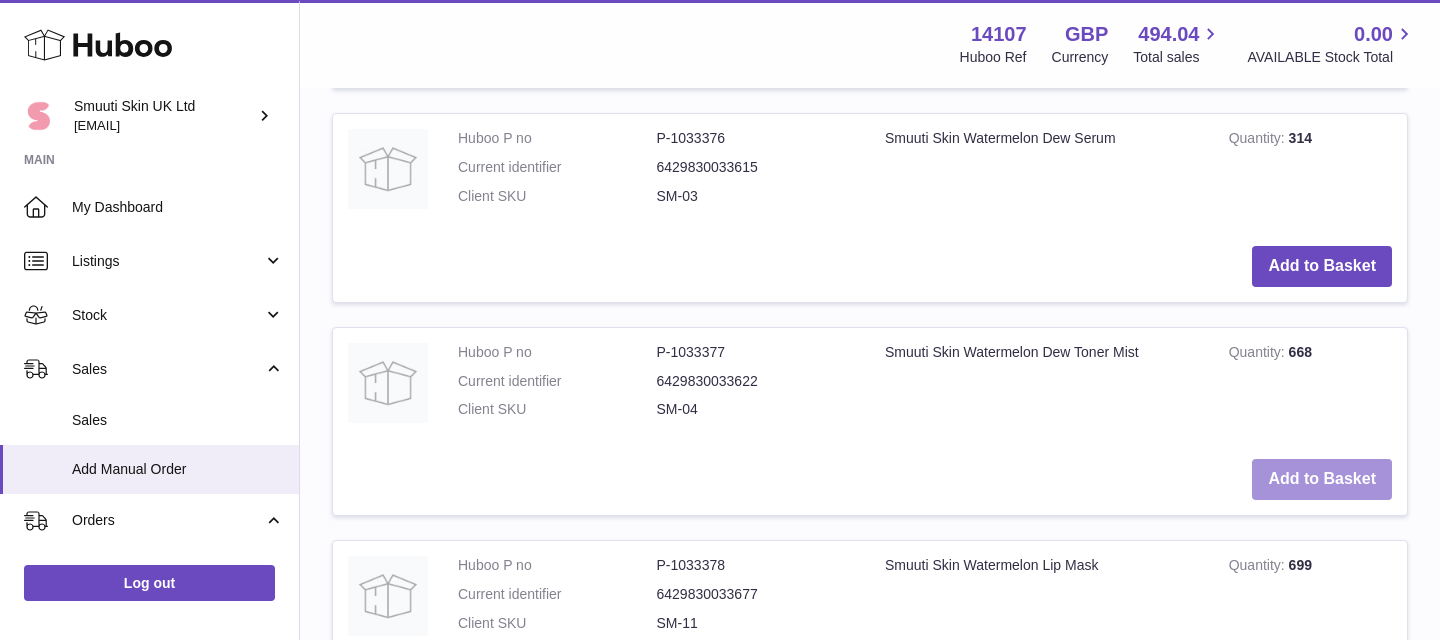click on "Add to Basket" at bounding box center (1322, 479) 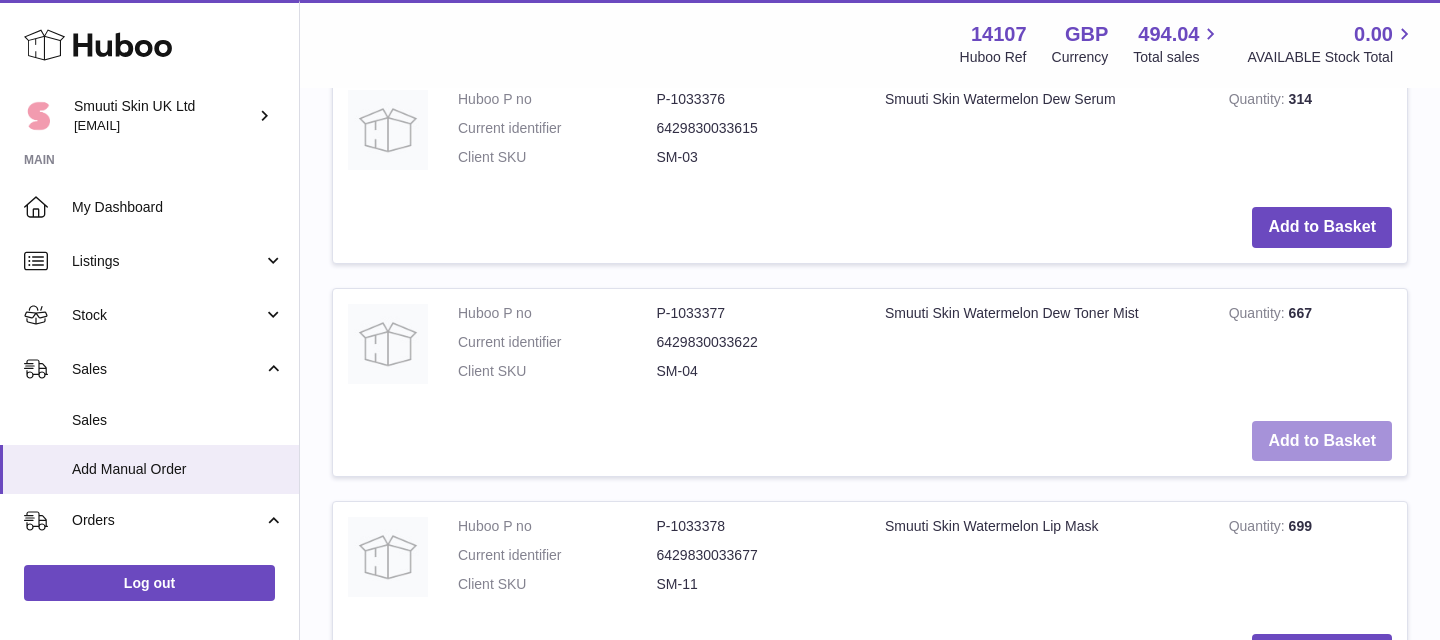 scroll, scrollTop: 2146, scrollLeft: 0, axis: vertical 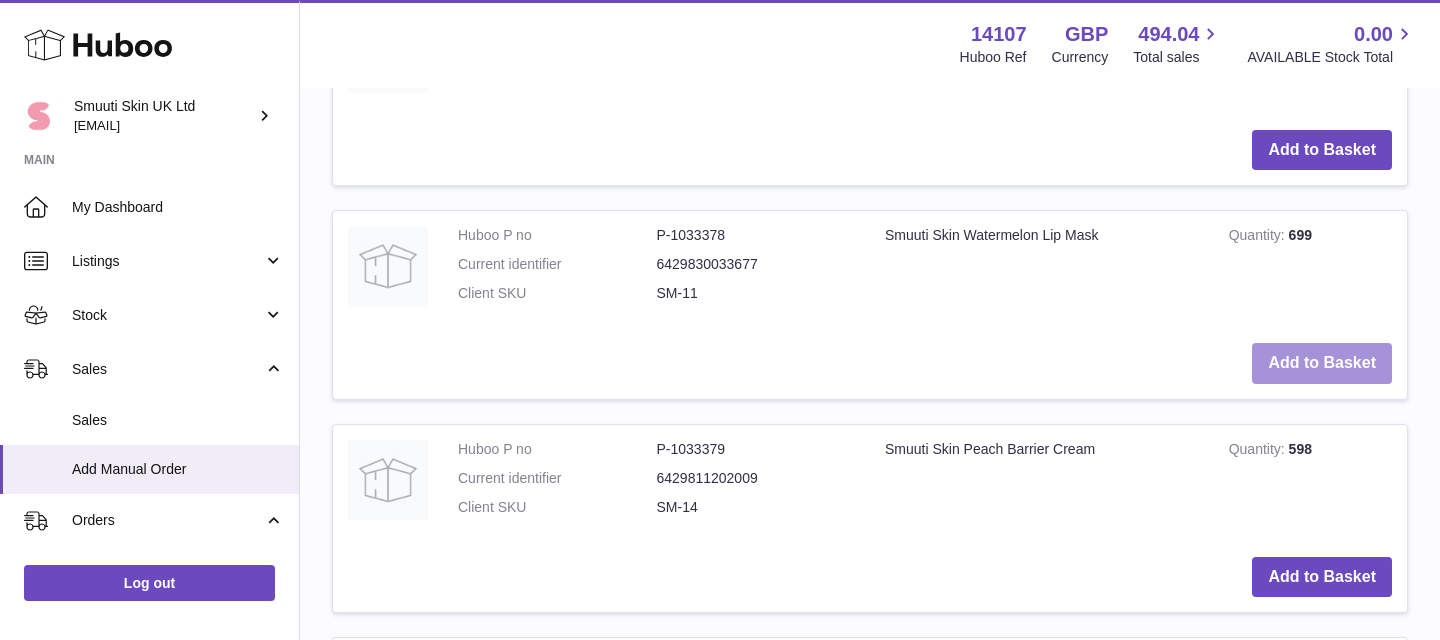 click on "Add to Basket" at bounding box center (1322, 363) 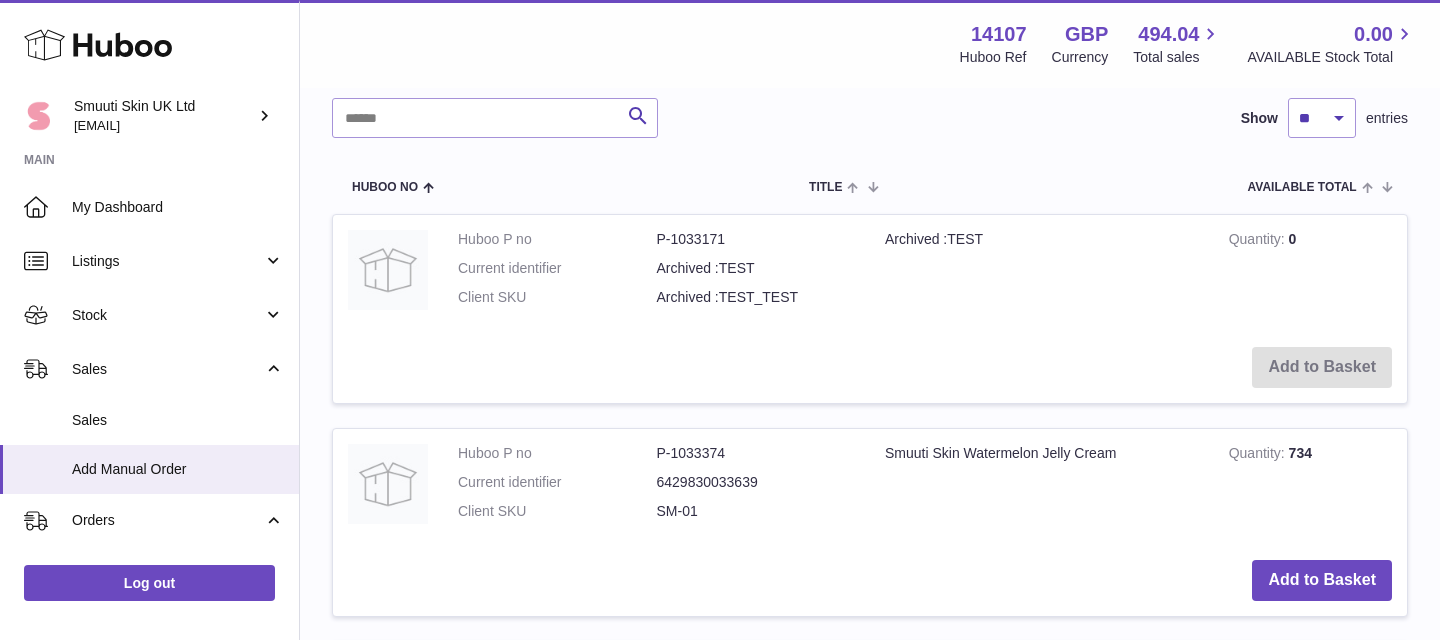 scroll, scrollTop: 1060, scrollLeft: 0, axis: vertical 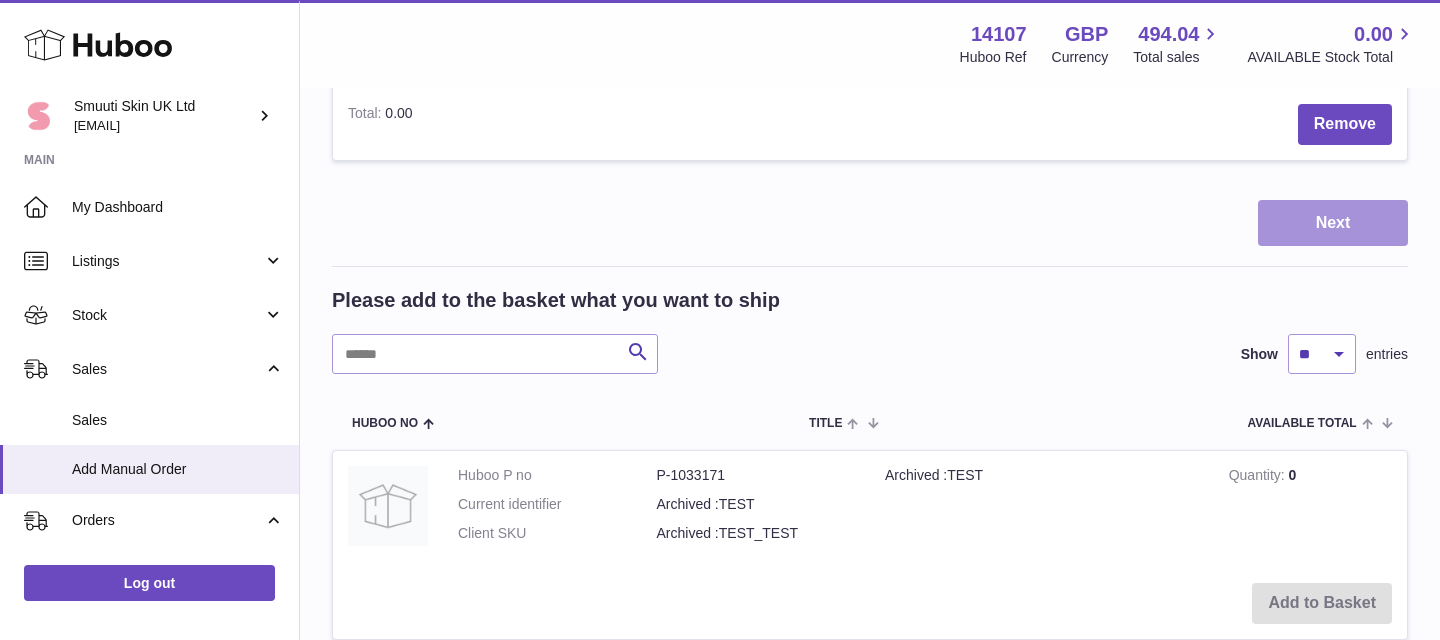 click on "Next" at bounding box center (1333, 223) 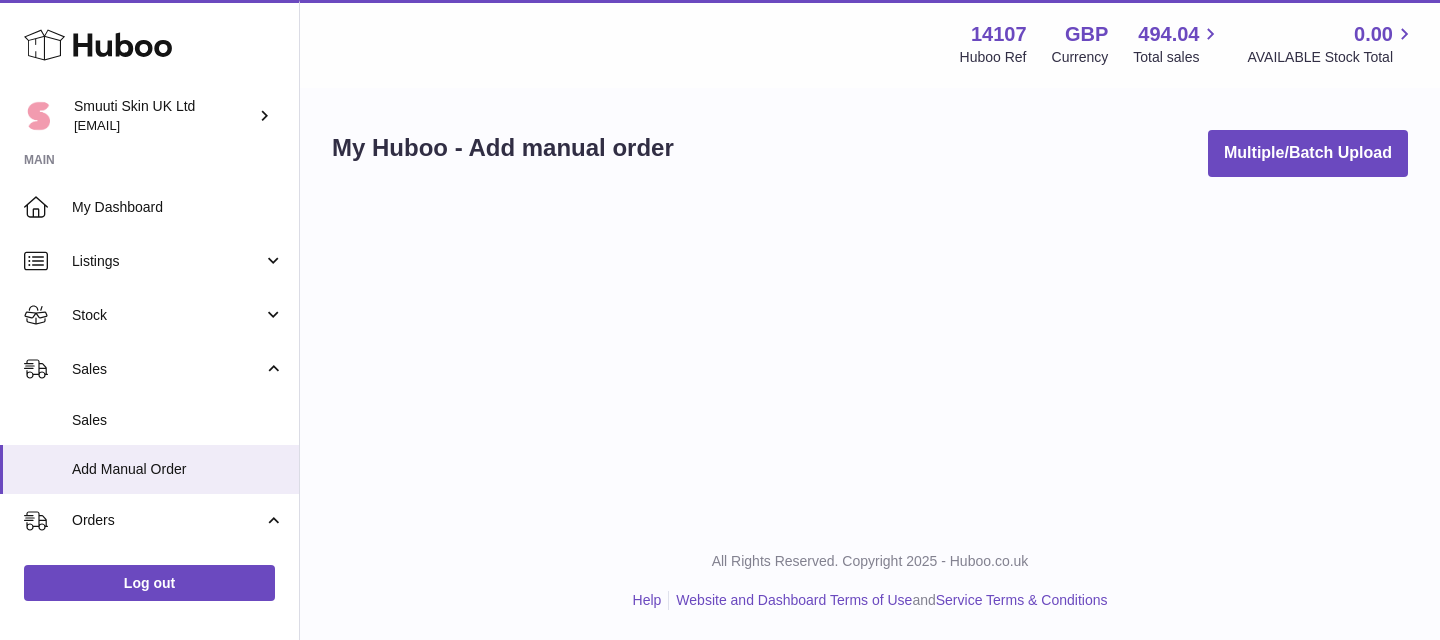 scroll, scrollTop: 0, scrollLeft: 0, axis: both 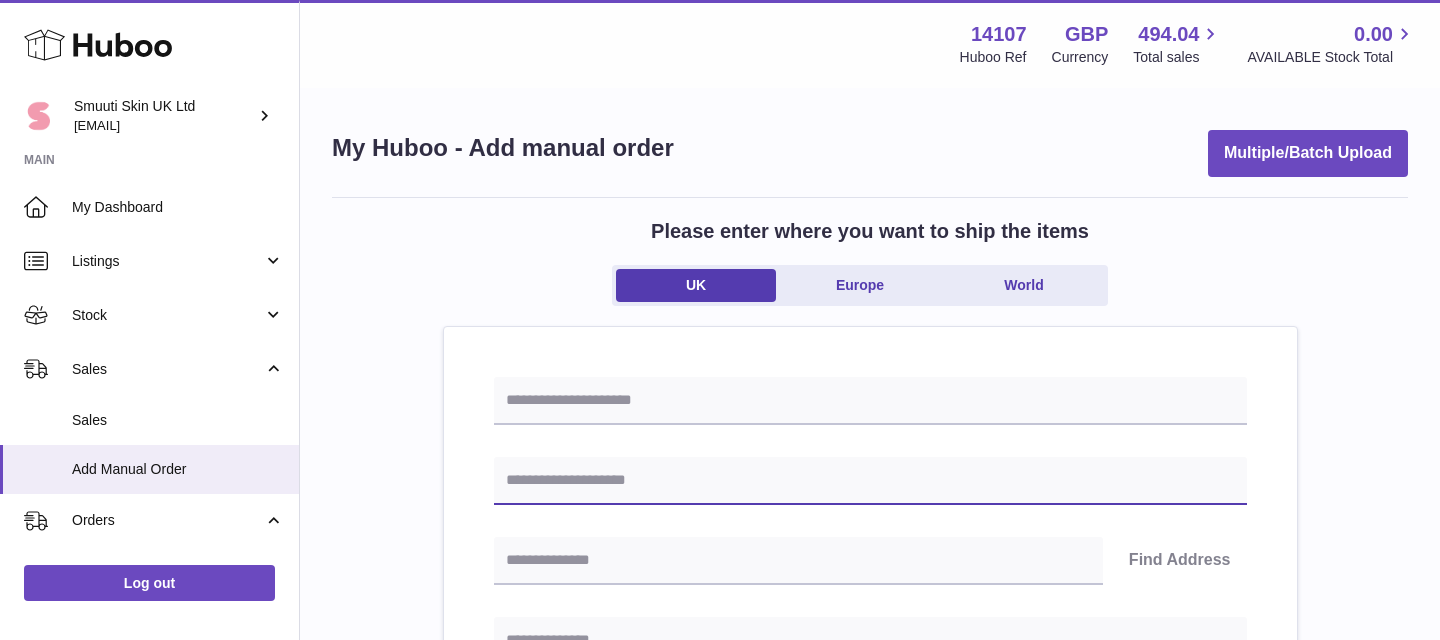 click at bounding box center [870, 481] 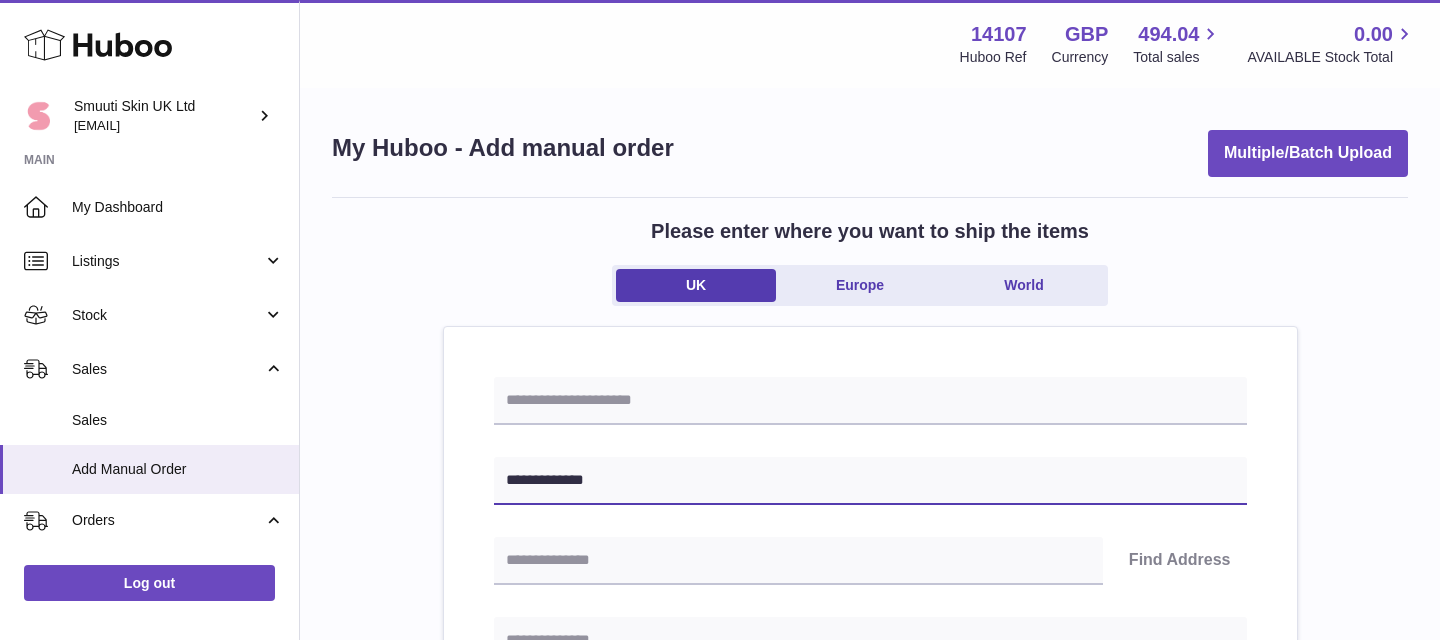 type on "**********" 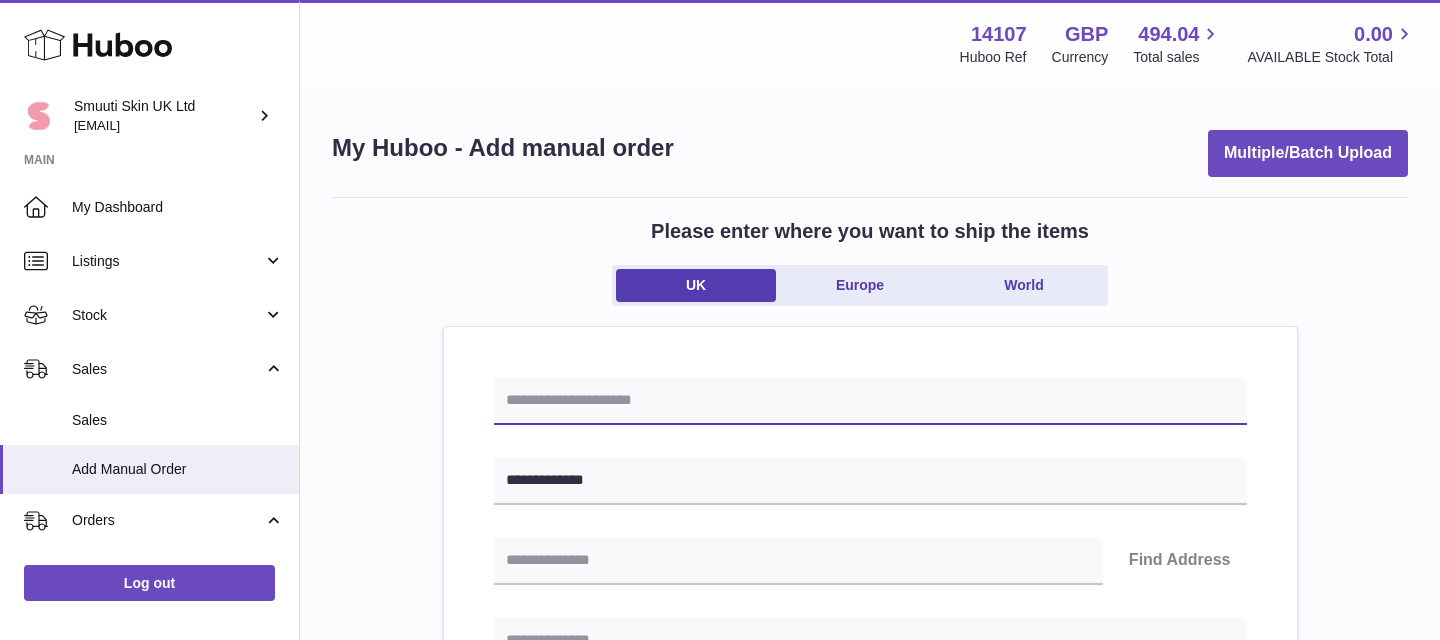 click at bounding box center (870, 401) 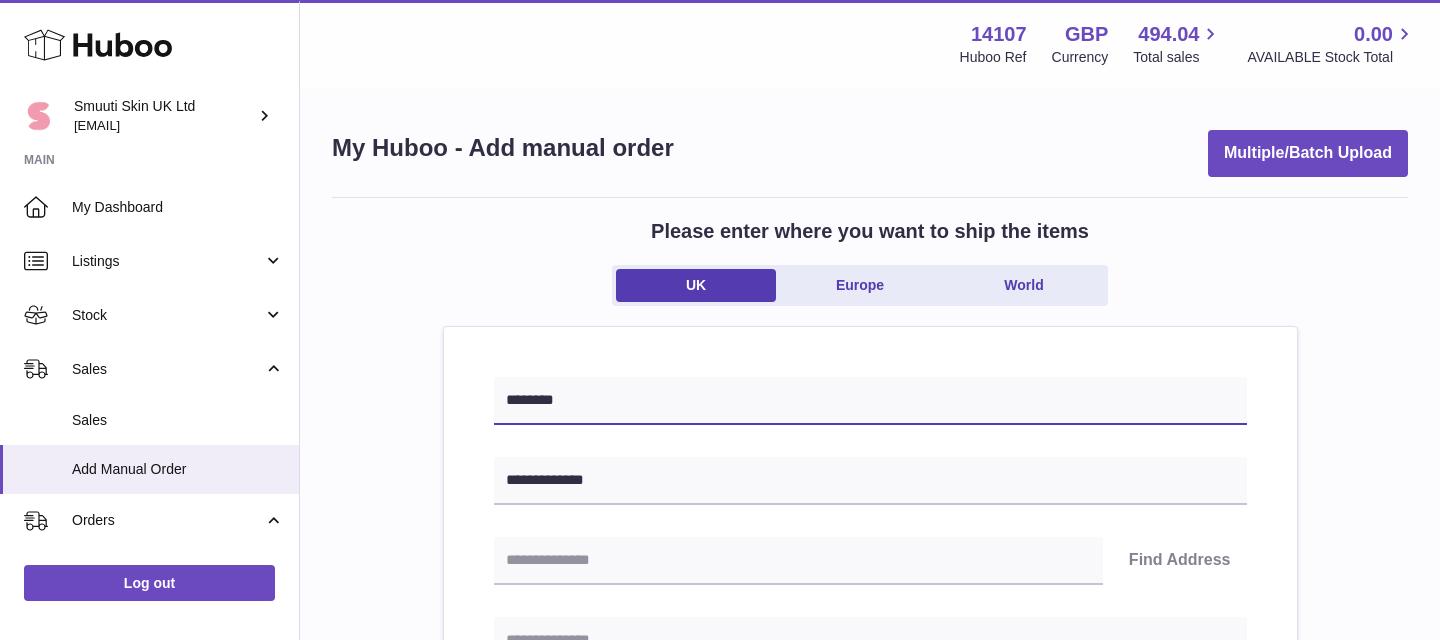 type on "********" 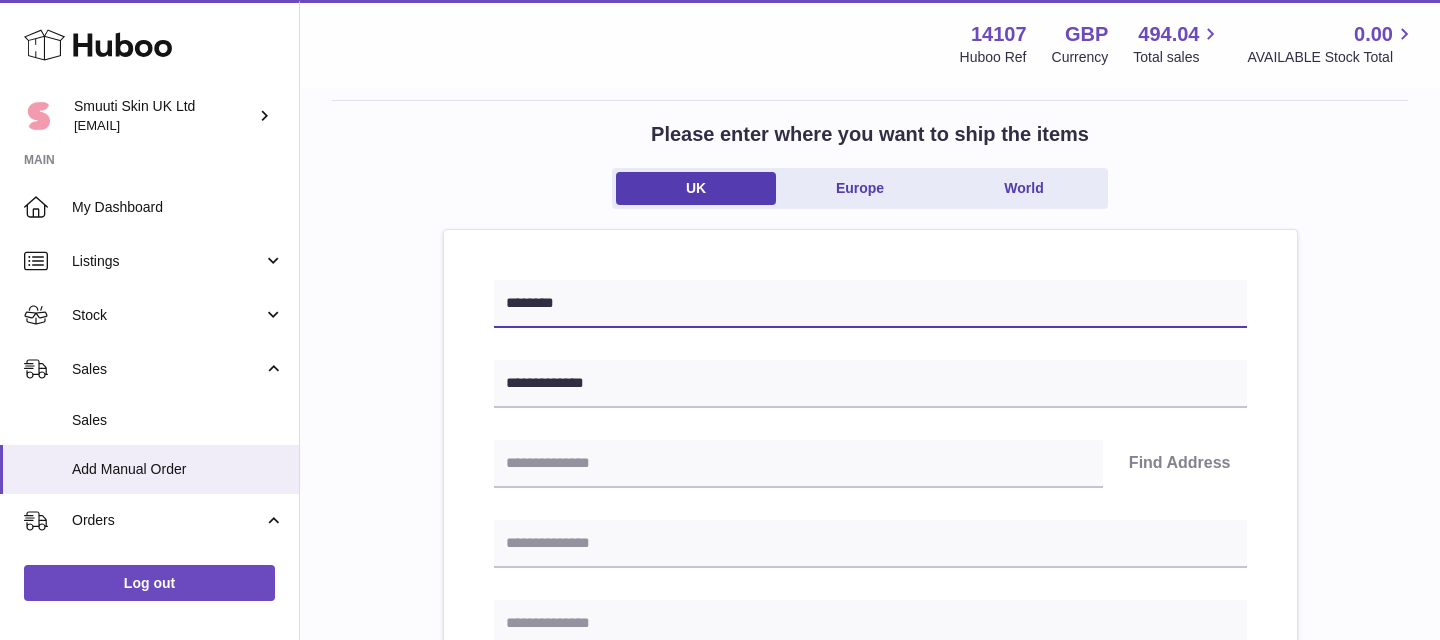 scroll, scrollTop: 136, scrollLeft: 0, axis: vertical 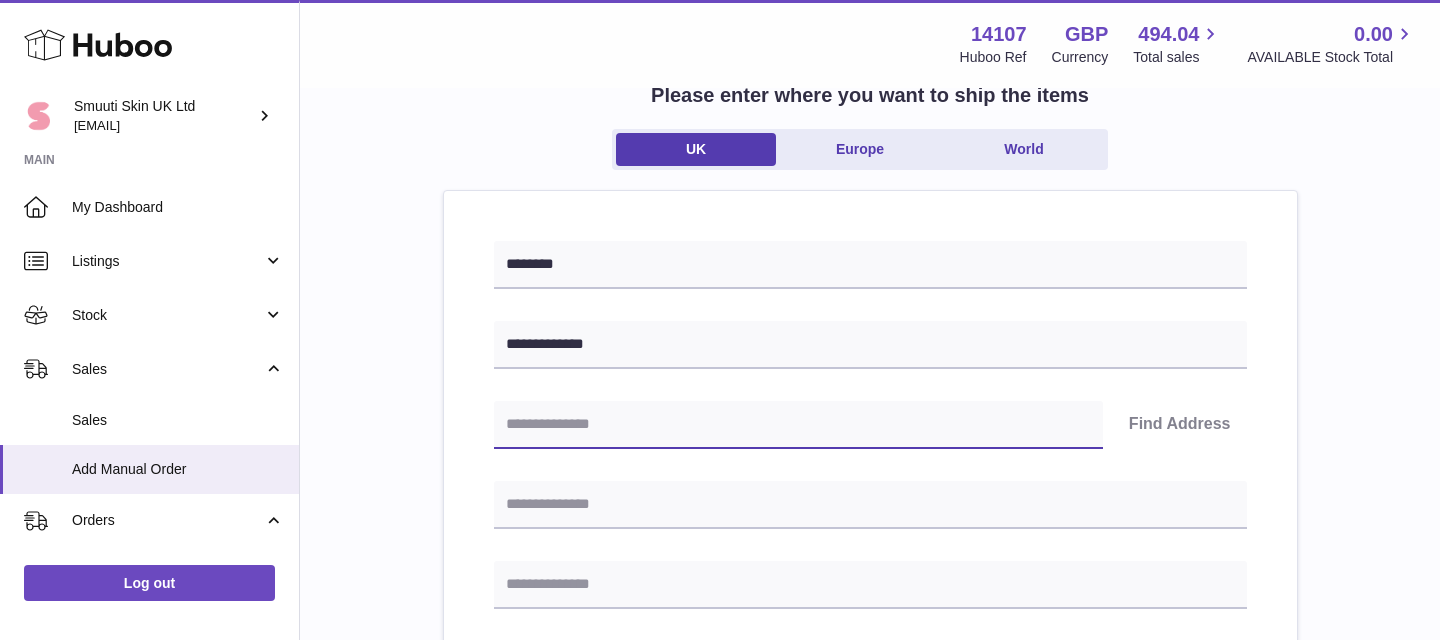 click at bounding box center (798, 425) 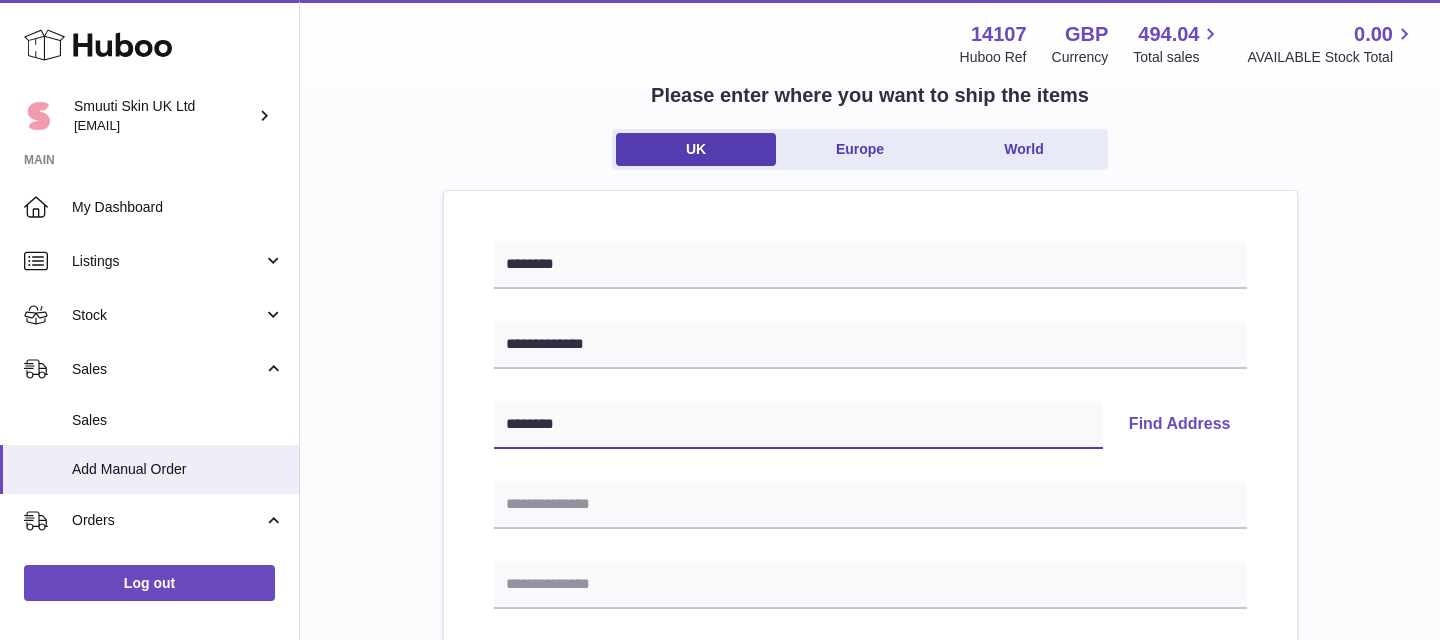 type on "********" 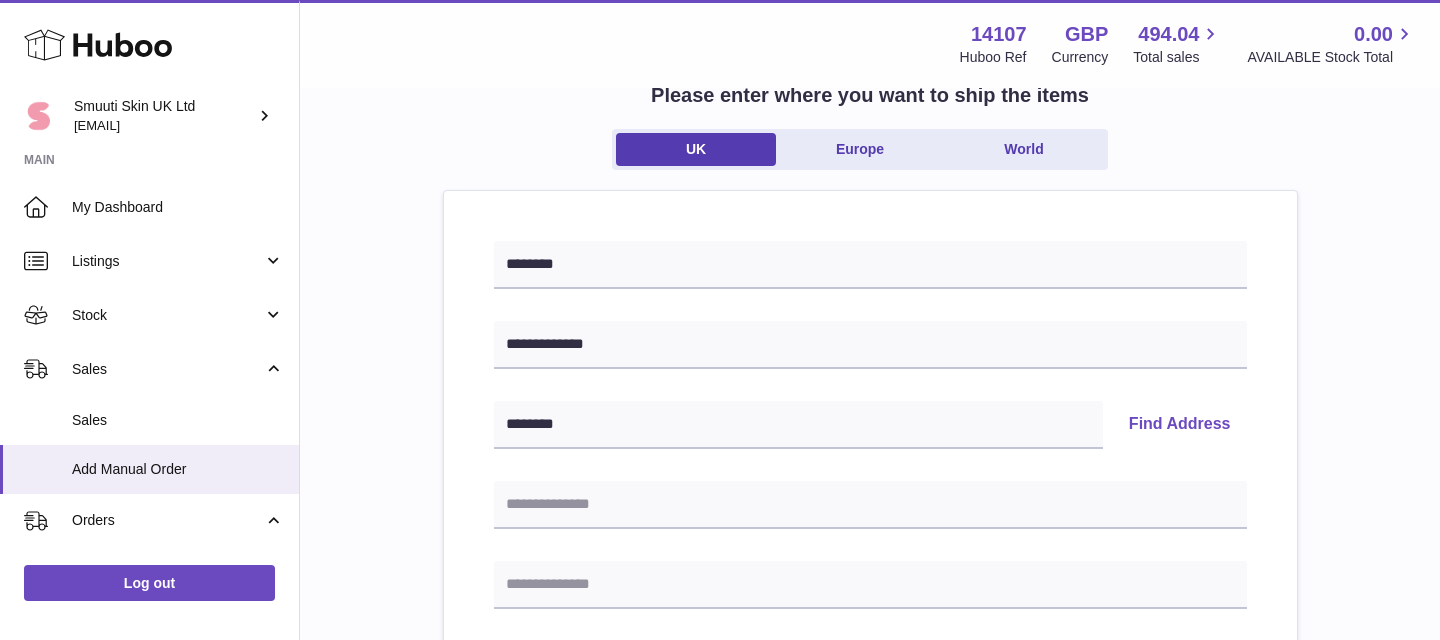 click on "Find Address" at bounding box center (1180, 425) 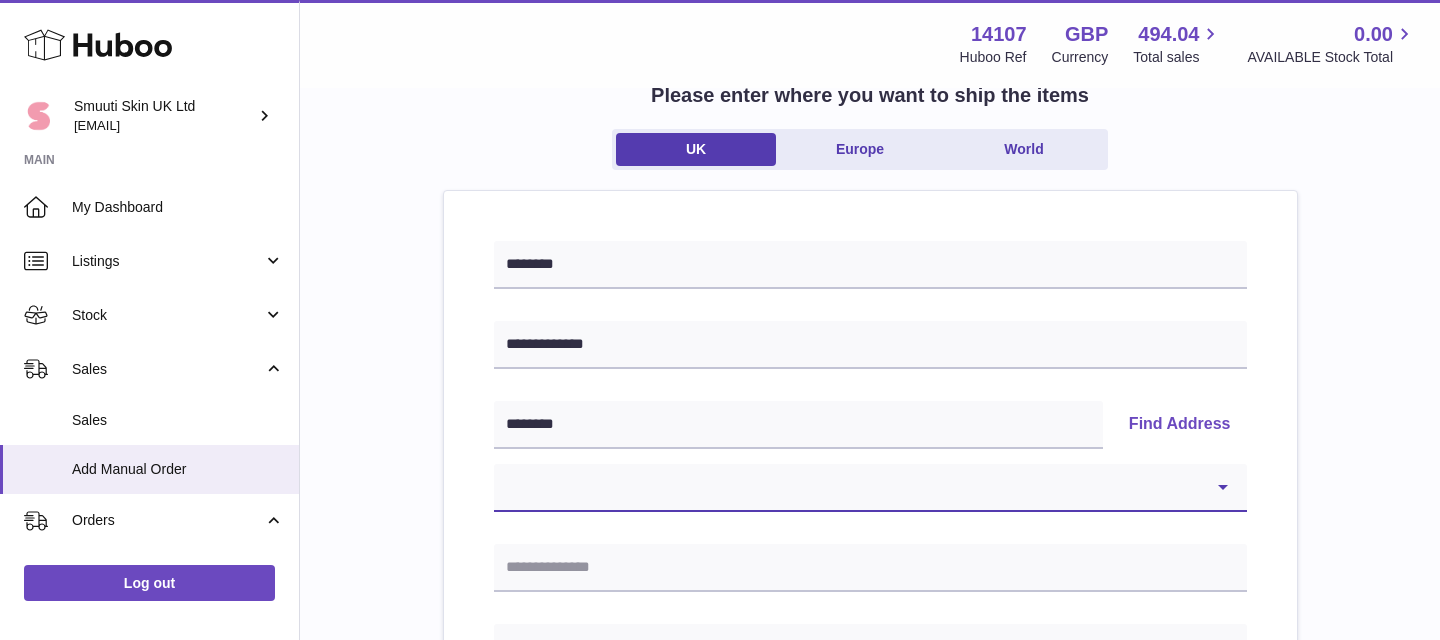 click on "**********" at bounding box center (870, 488) 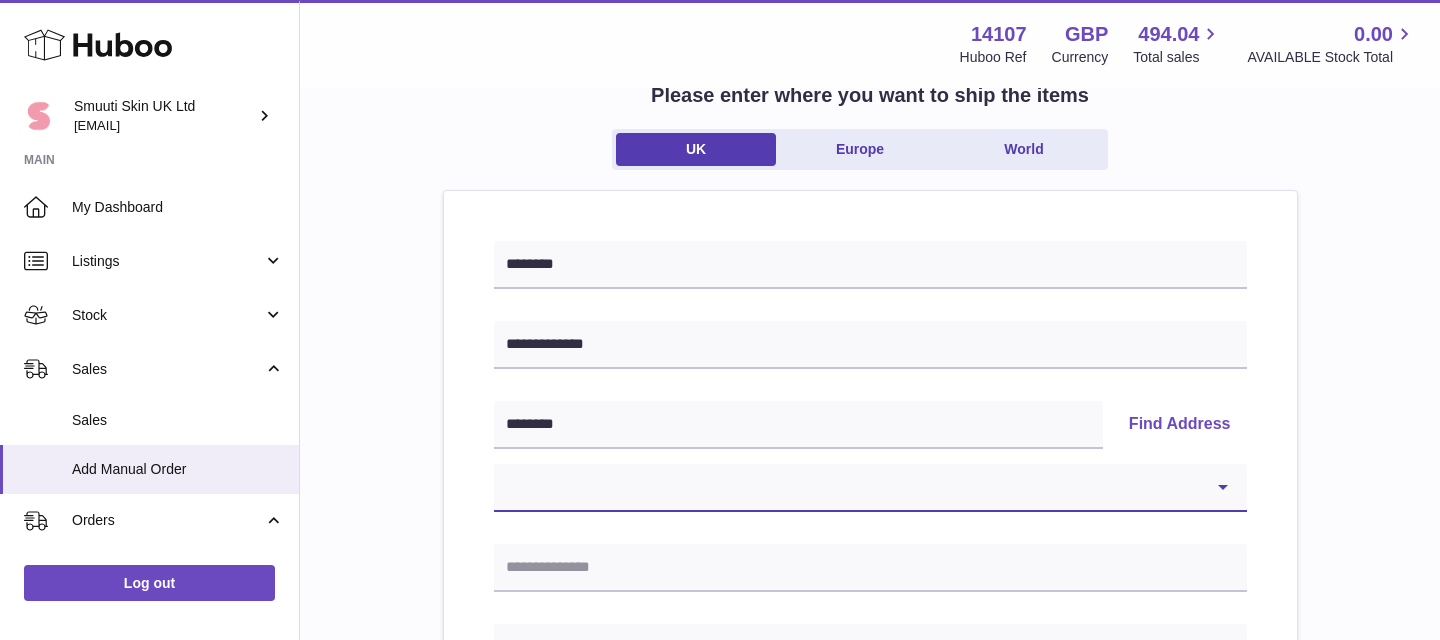 select on "*" 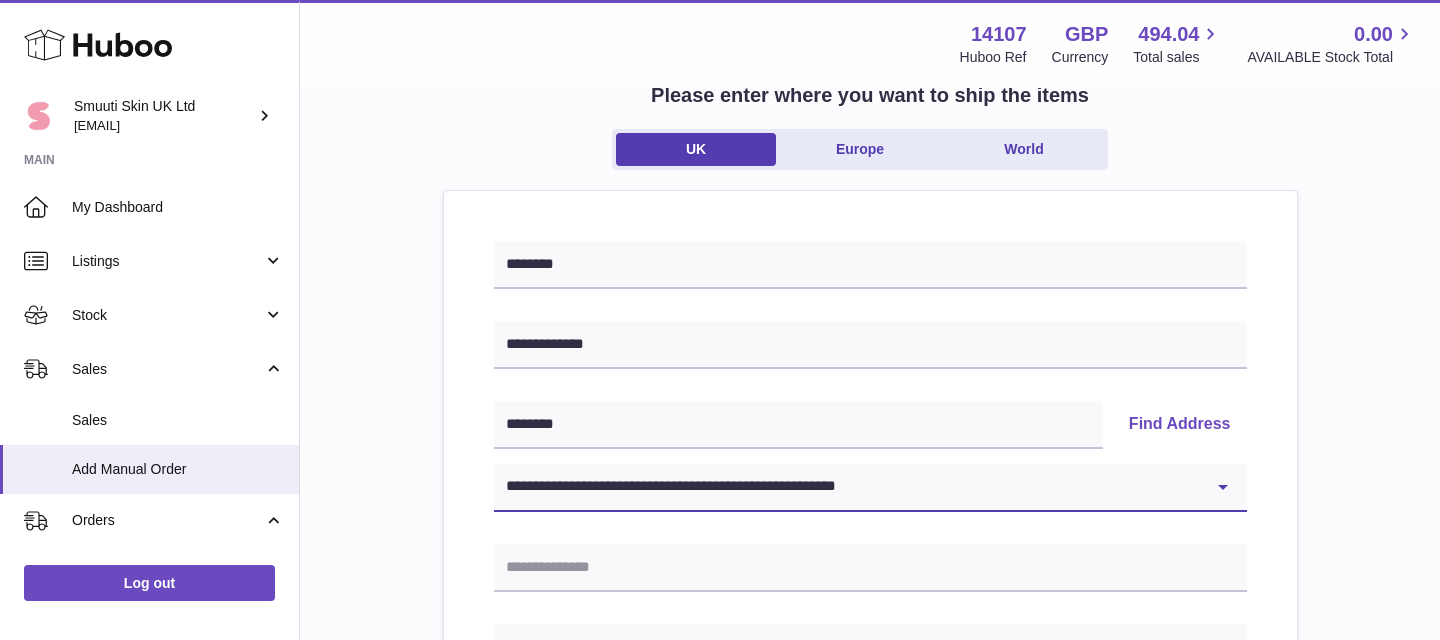 type on "**********" 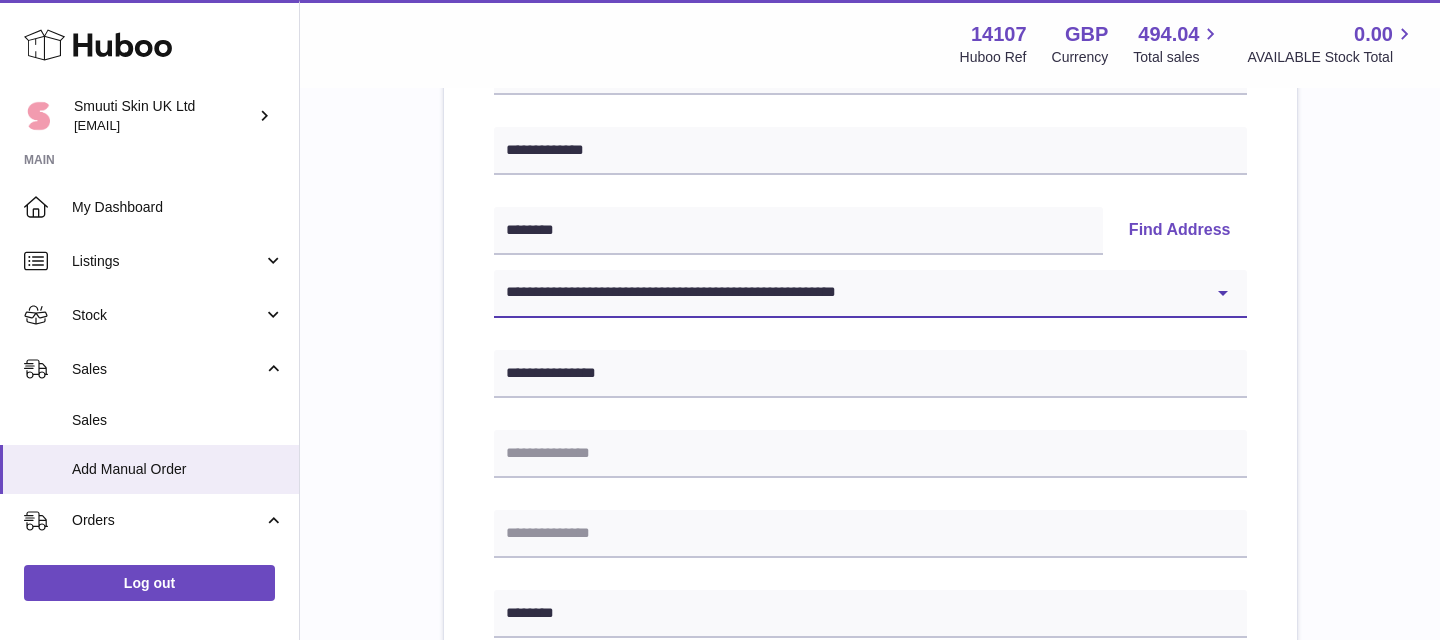 scroll, scrollTop: 358, scrollLeft: 0, axis: vertical 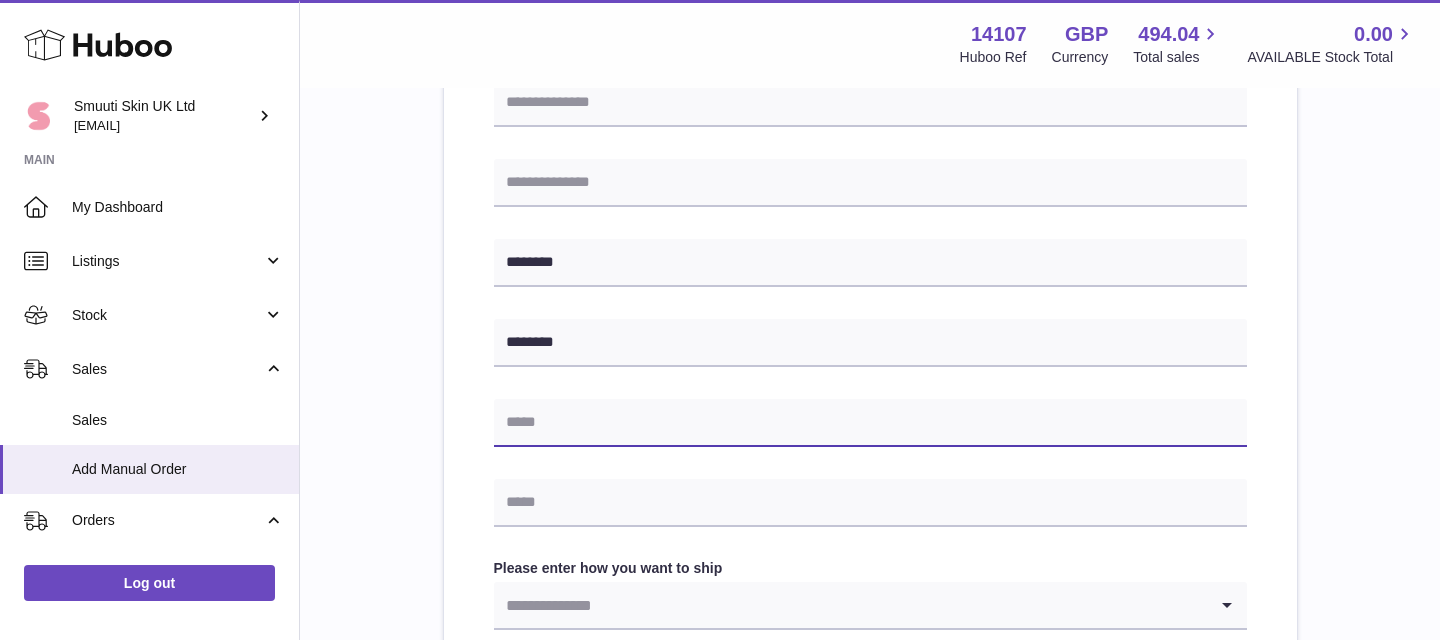 click at bounding box center [870, 423] 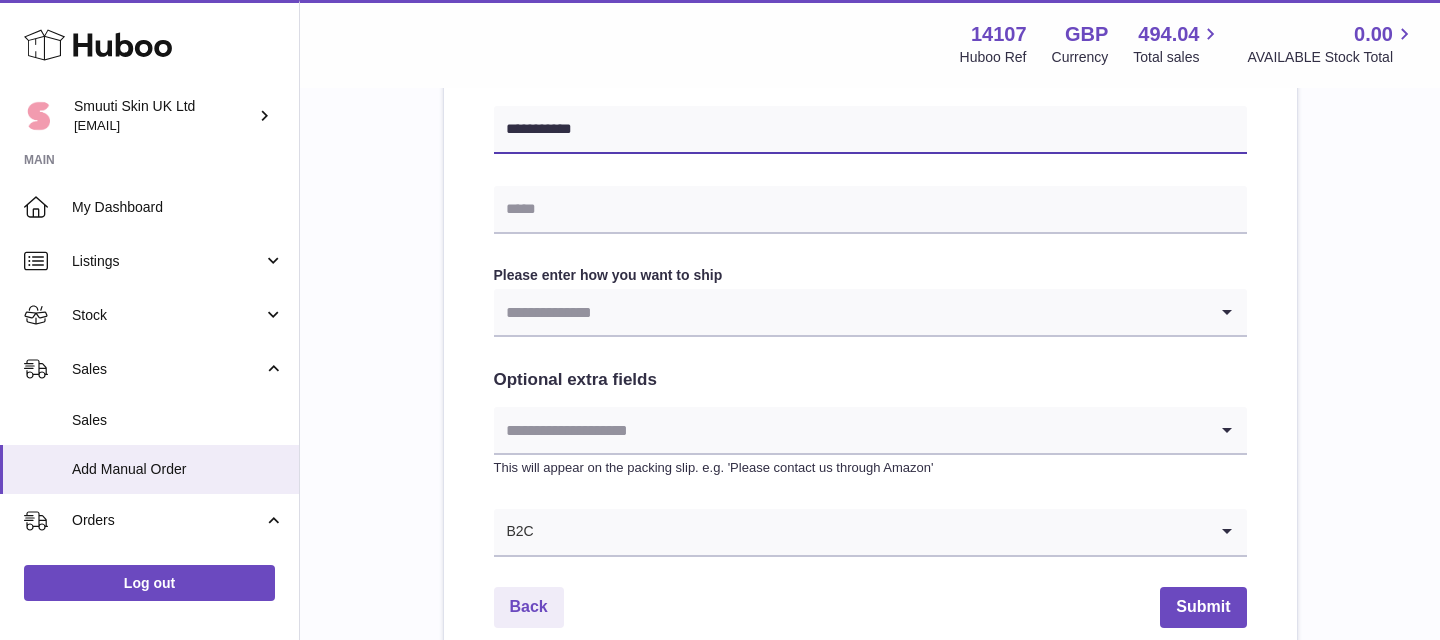 scroll, scrollTop: 1041, scrollLeft: 0, axis: vertical 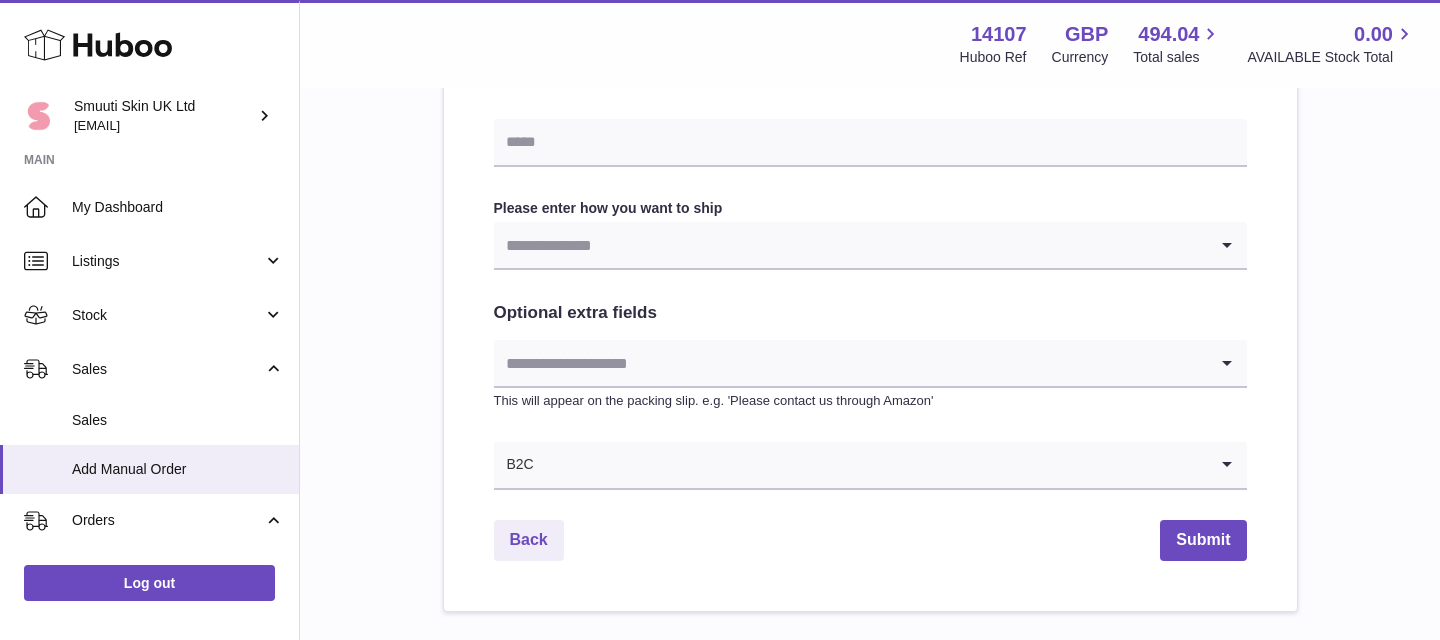 type on "**********" 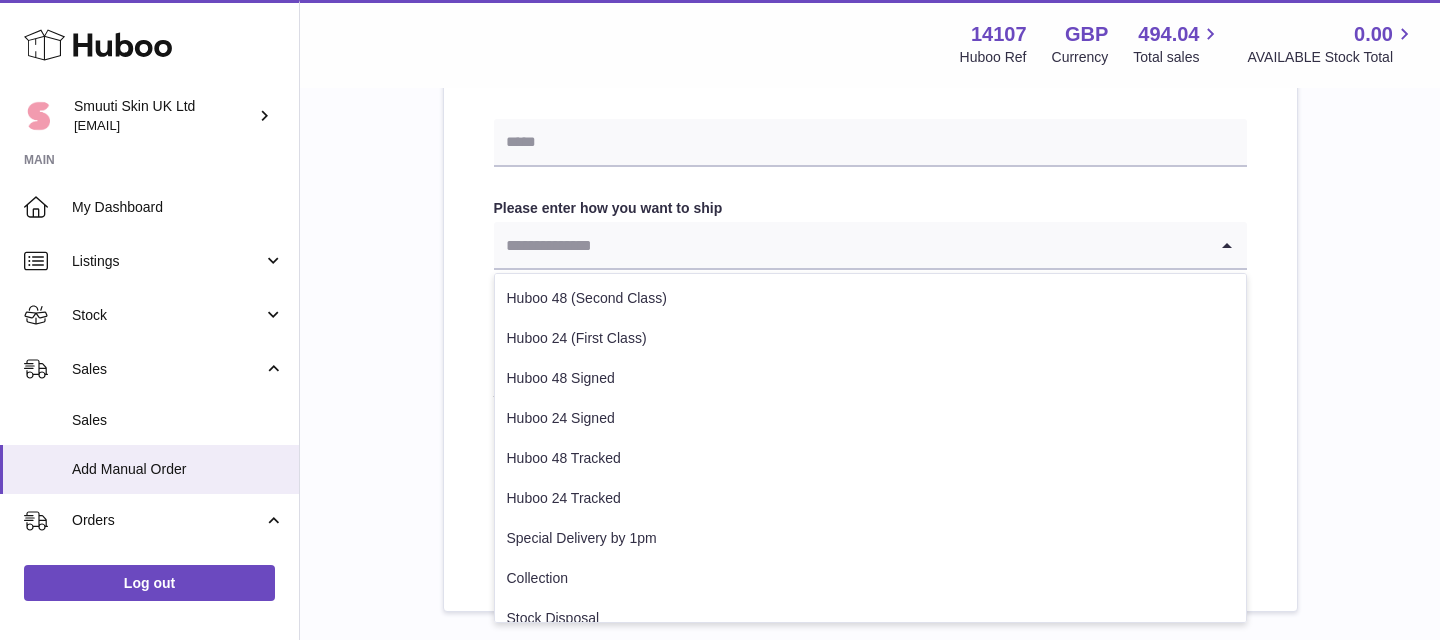 click at bounding box center [850, 245] 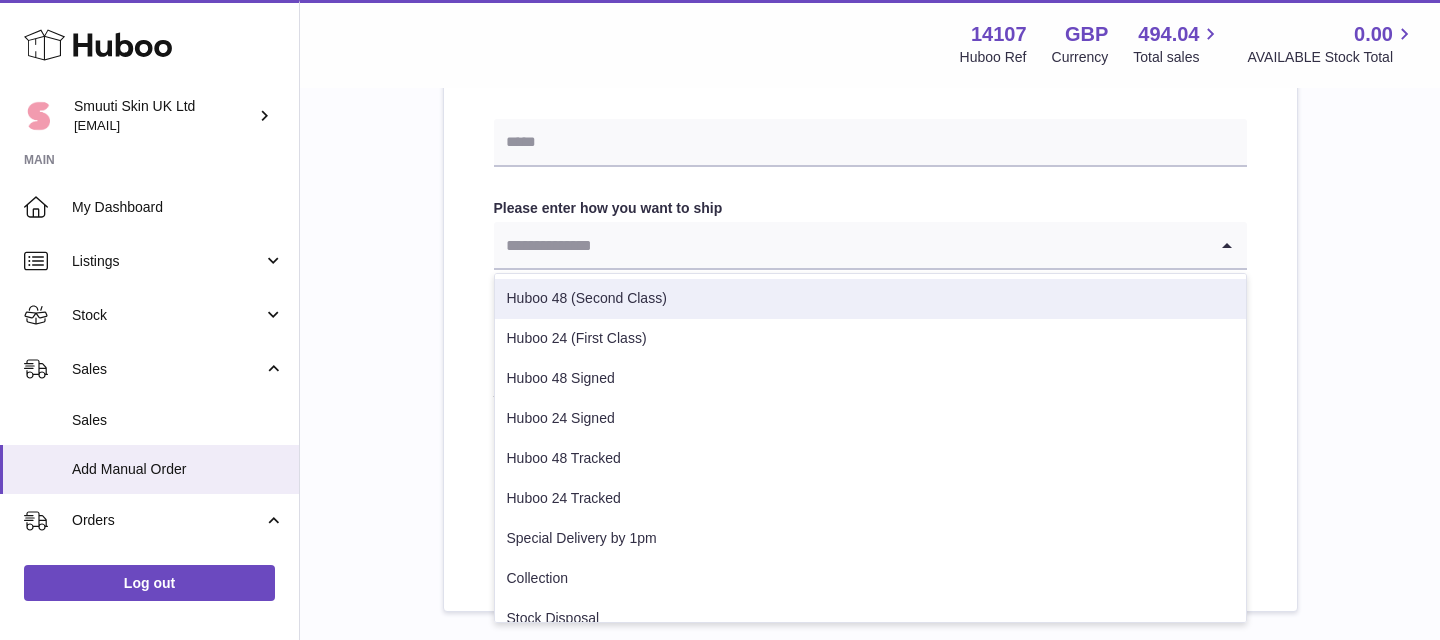 click on "Huboo 48 (Second Class)" at bounding box center [870, 299] 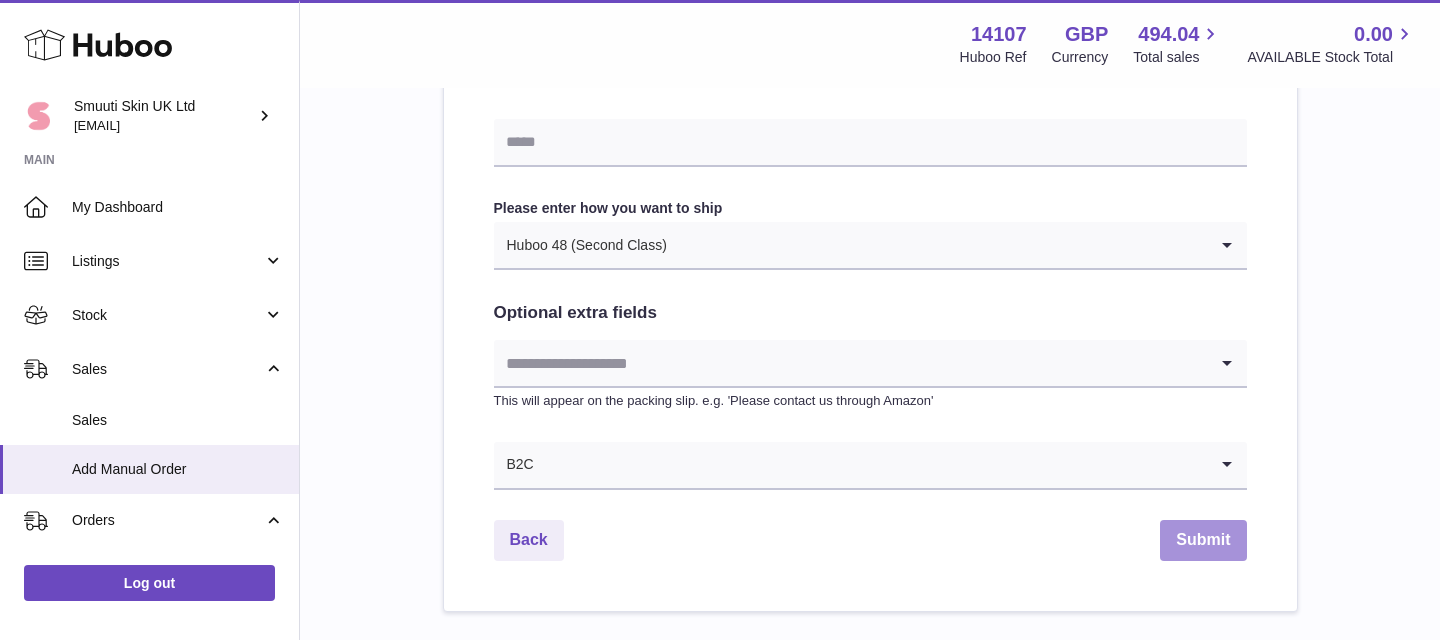 click on "Submit" at bounding box center [1203, 540] 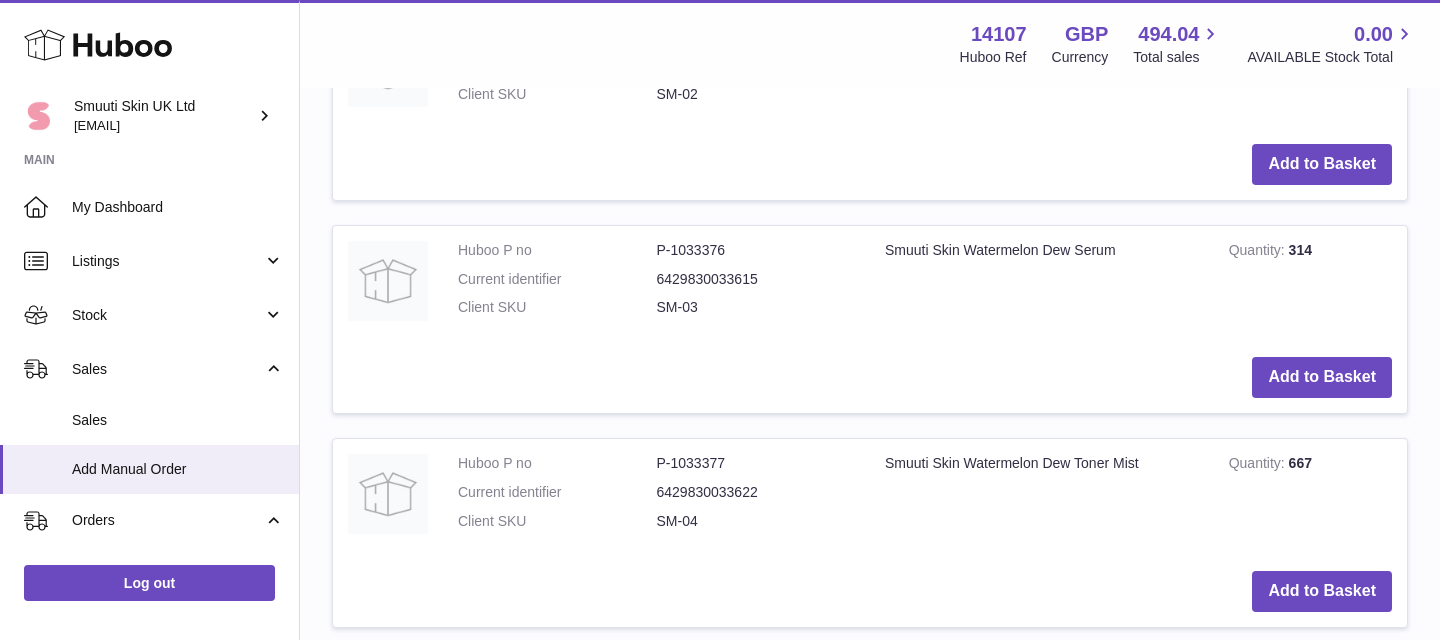 scroll, scrollTop: 0, scrollLeft: 0, axis: both 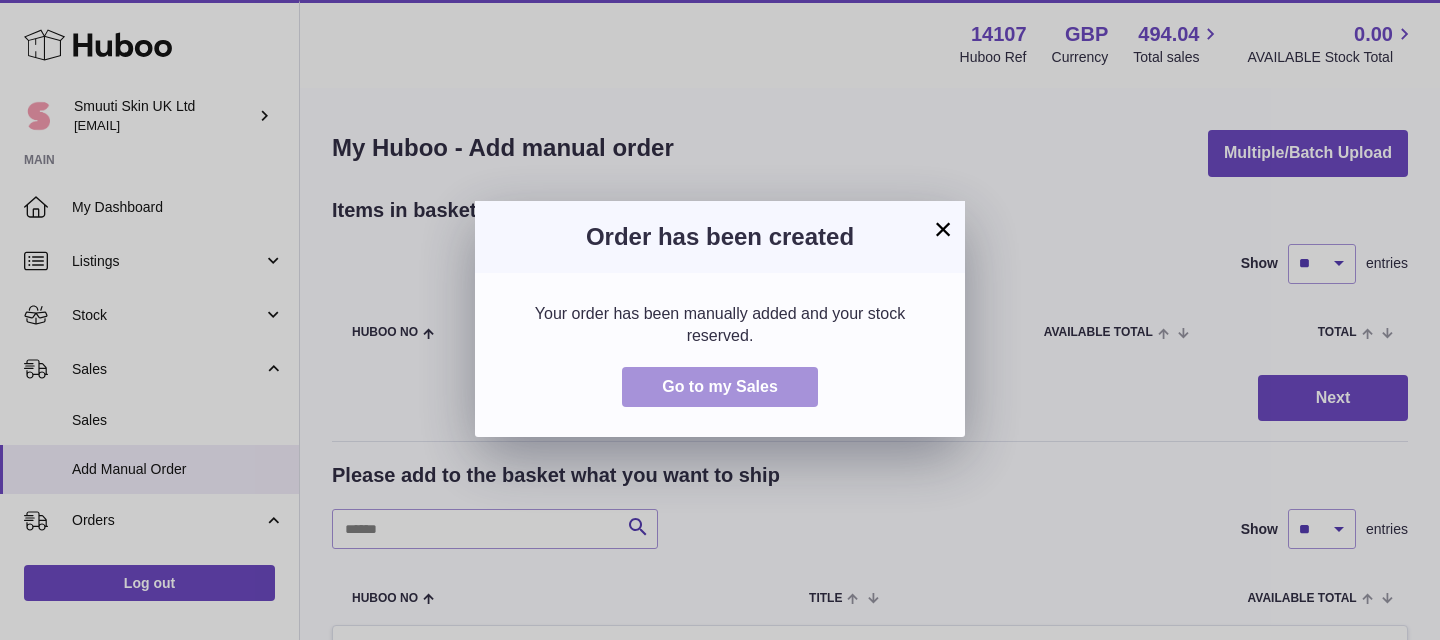 click on "Go to my Sales" at bounding box center (720, 386) 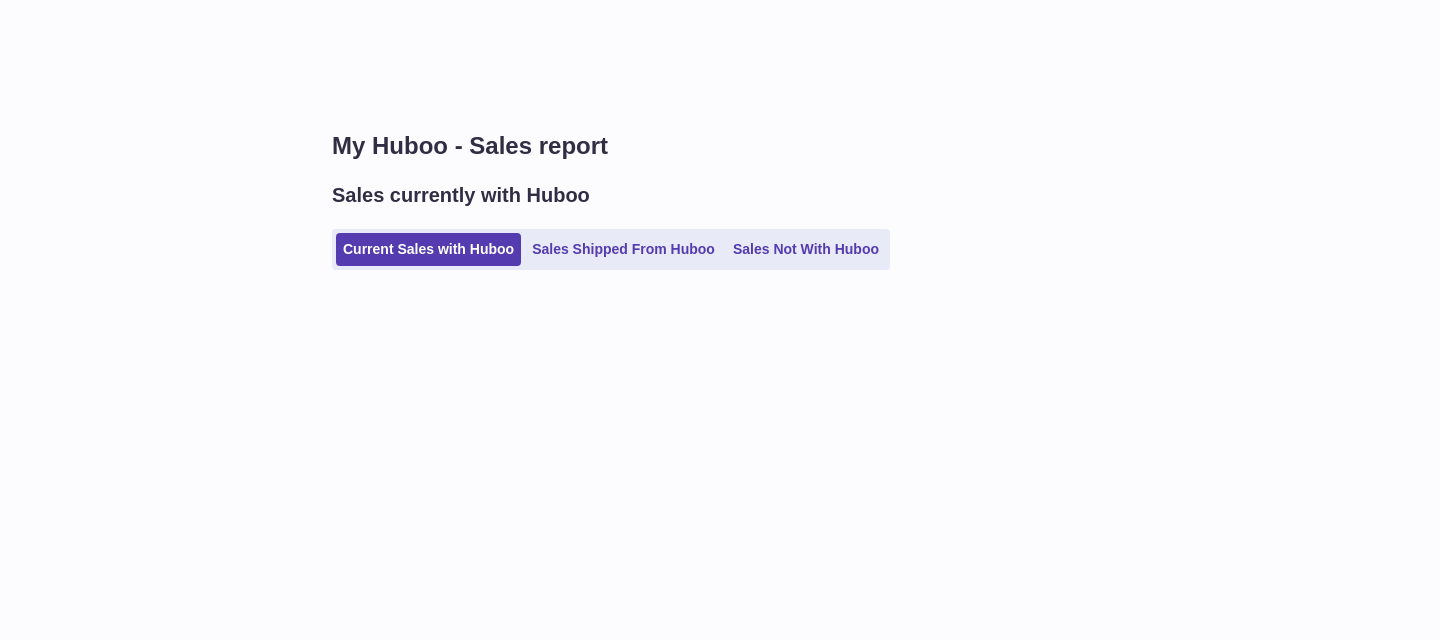 scroll, scrollTop: 0, scrollLeft: 0, axis: both 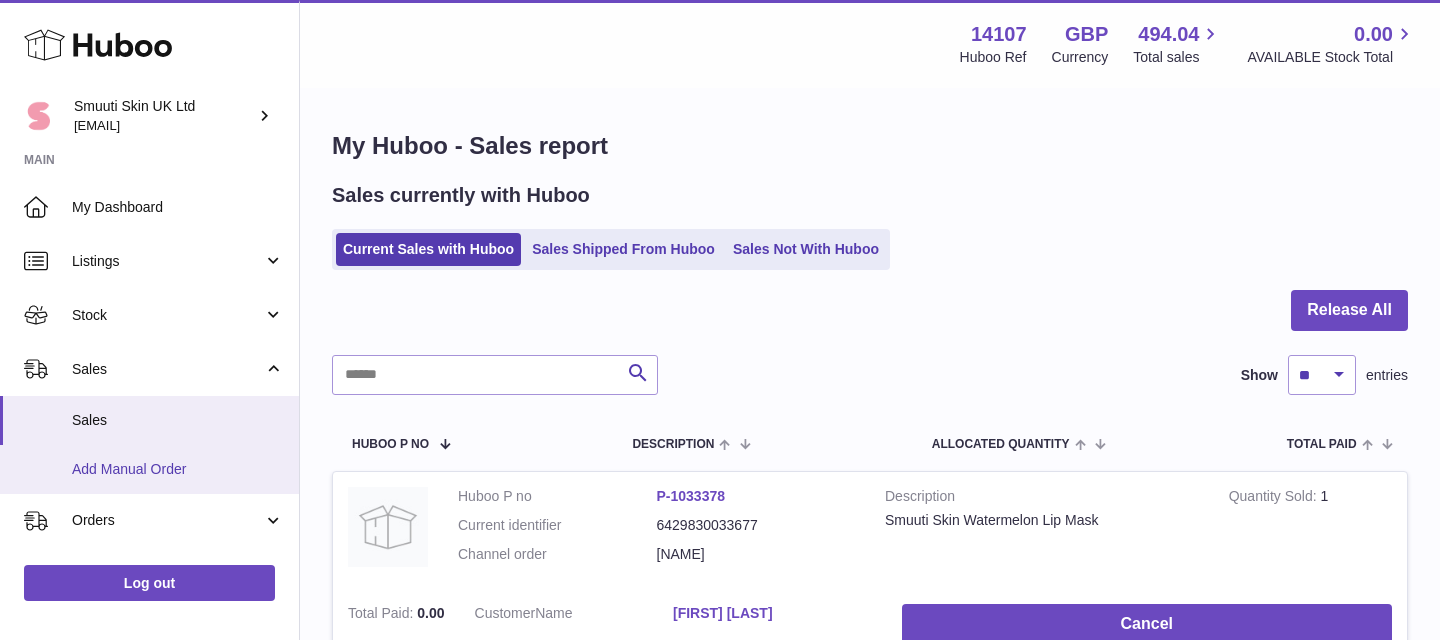 click on "Add Manual Order" at bounding box center [178, 469] 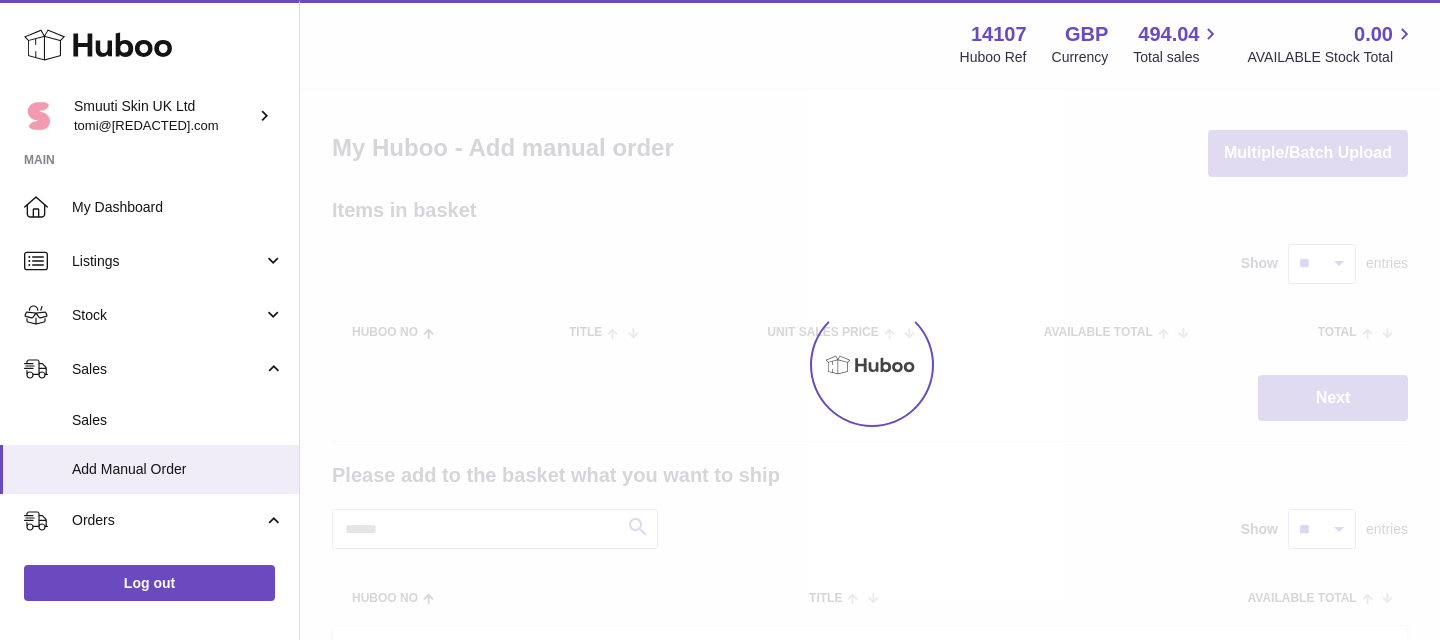 scroll, scrollTop: 0, scrollLeft: 0, axis: both 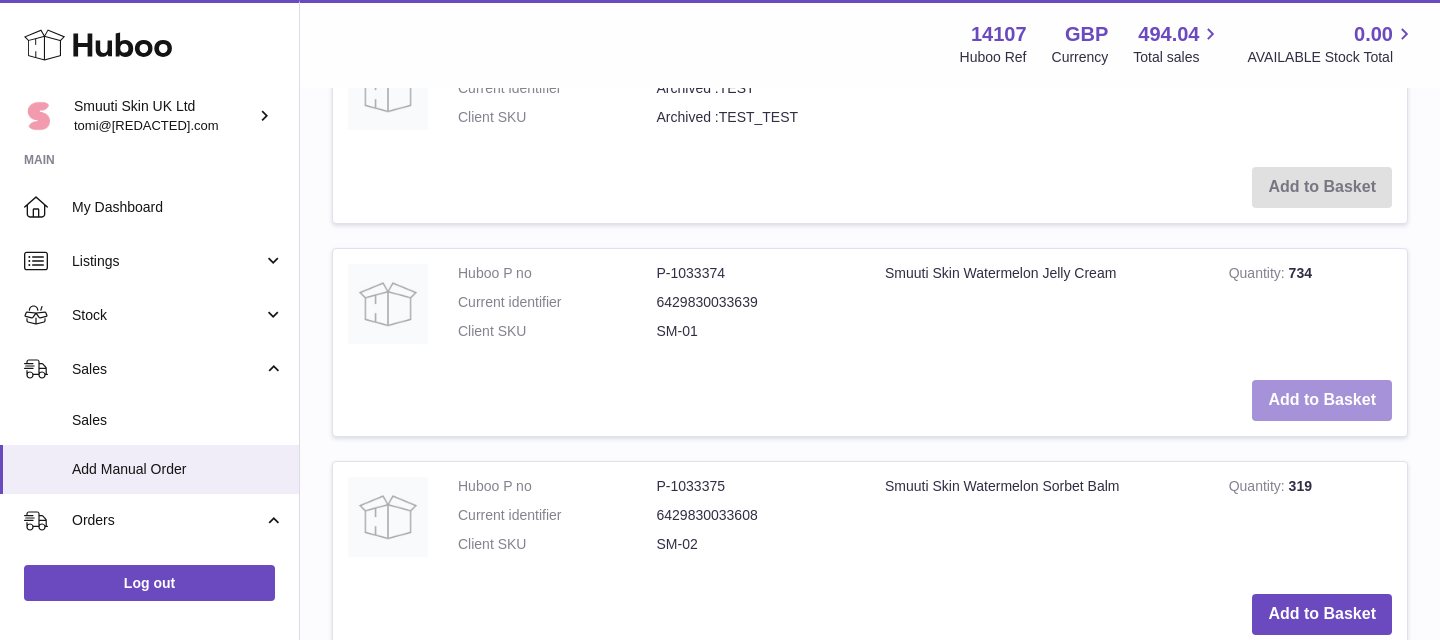 click on "Add to Basket" at bounding box center [1322, 400] 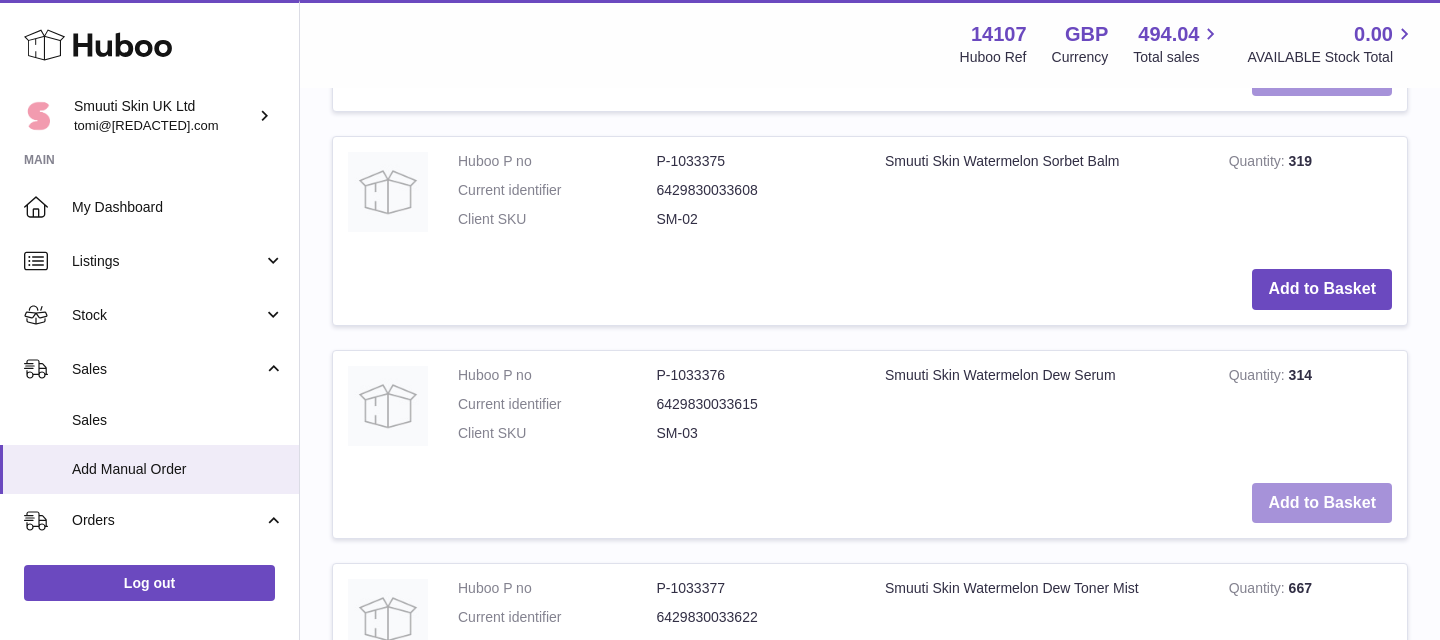 scroll, scrollTop: 1149, scrollLeft: 0, axis: vertical 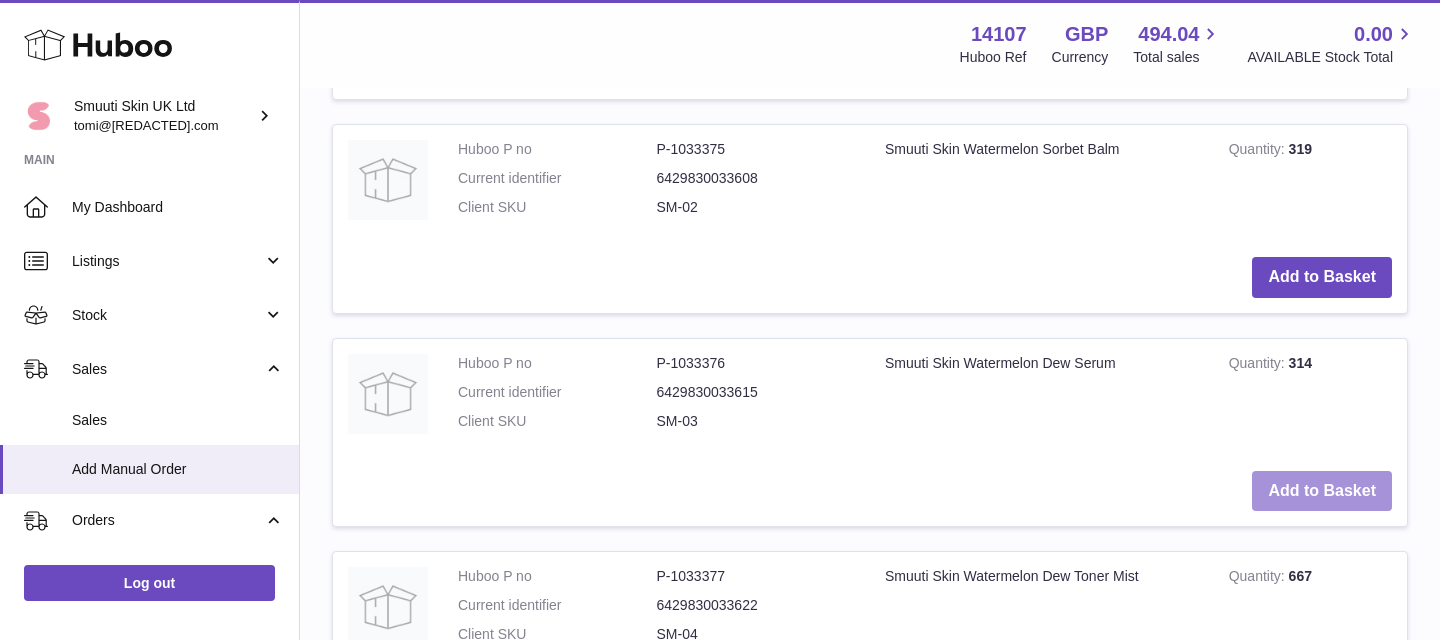click on "Add to Basket" at bounding box center [1322, 491] 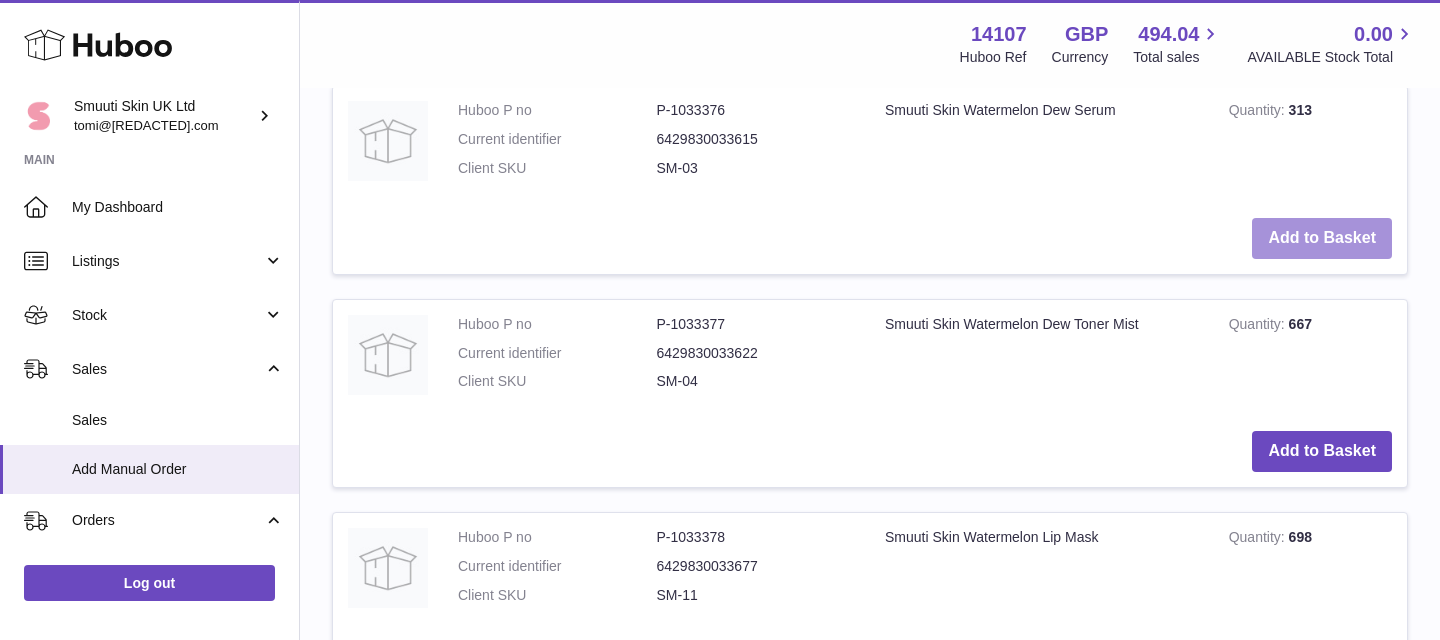 scroll, scrollTop: 1644, scrollLeft: 0, axis: vertical 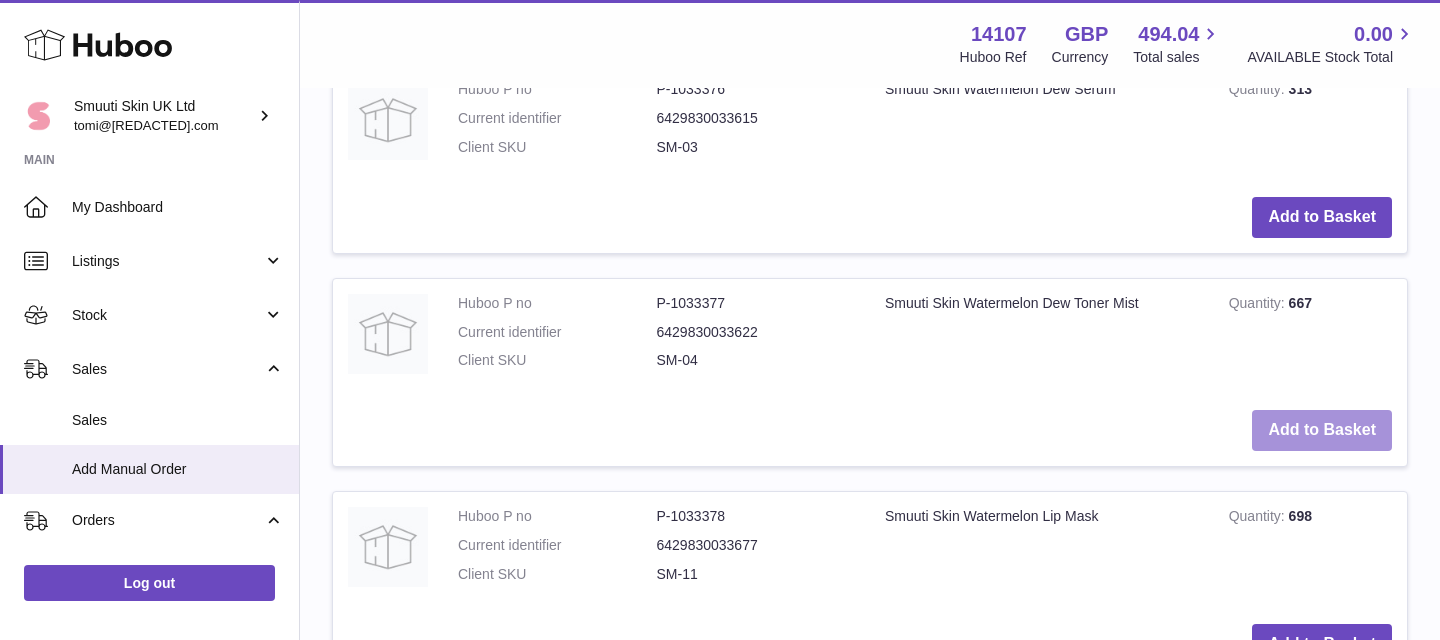 click on "Add to Basket" at bounding box center (1322, 430) 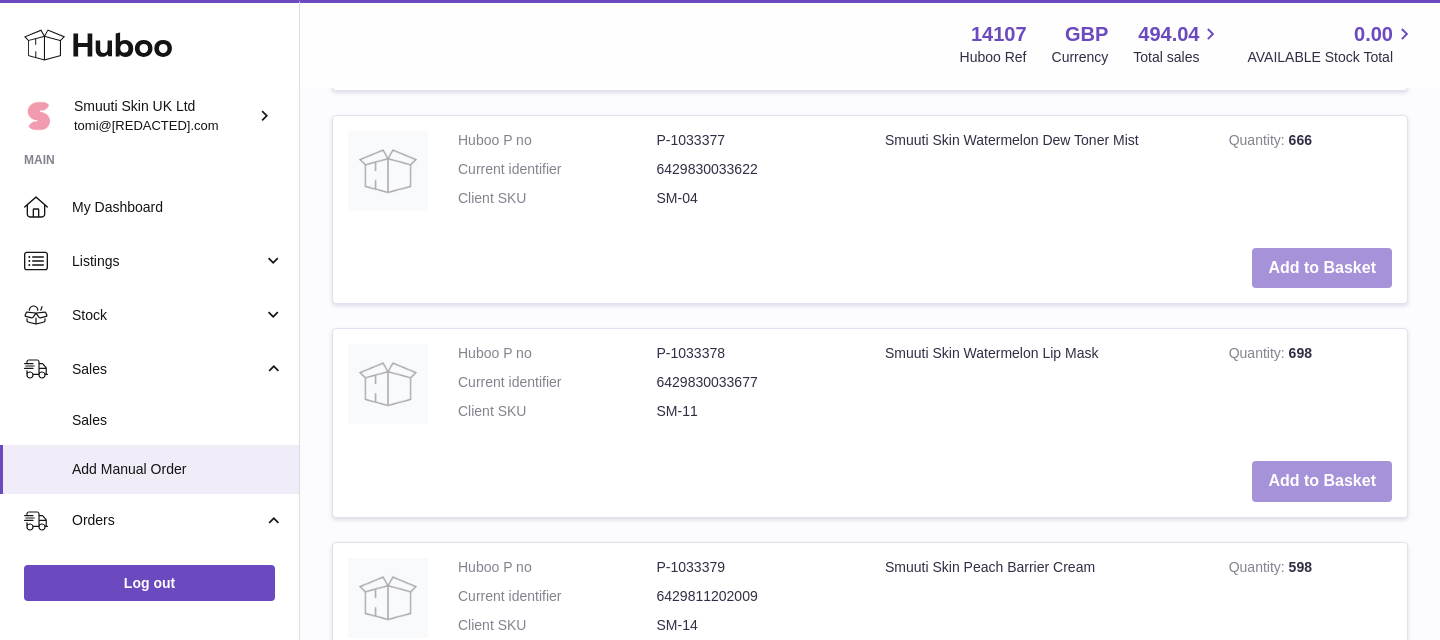 scroll, scrollTop: 2053, scrollLeft: 0, axis: vertical 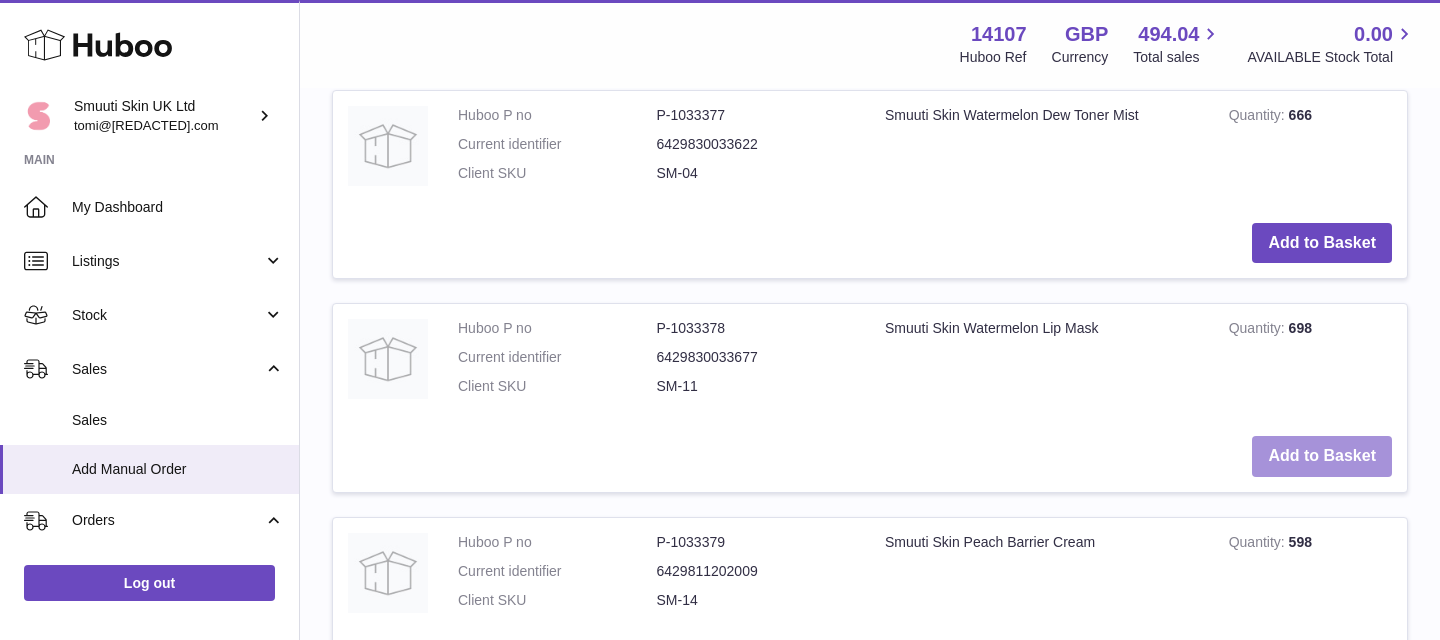 click on "Add to Basket" at bounding box center (1322, 456) 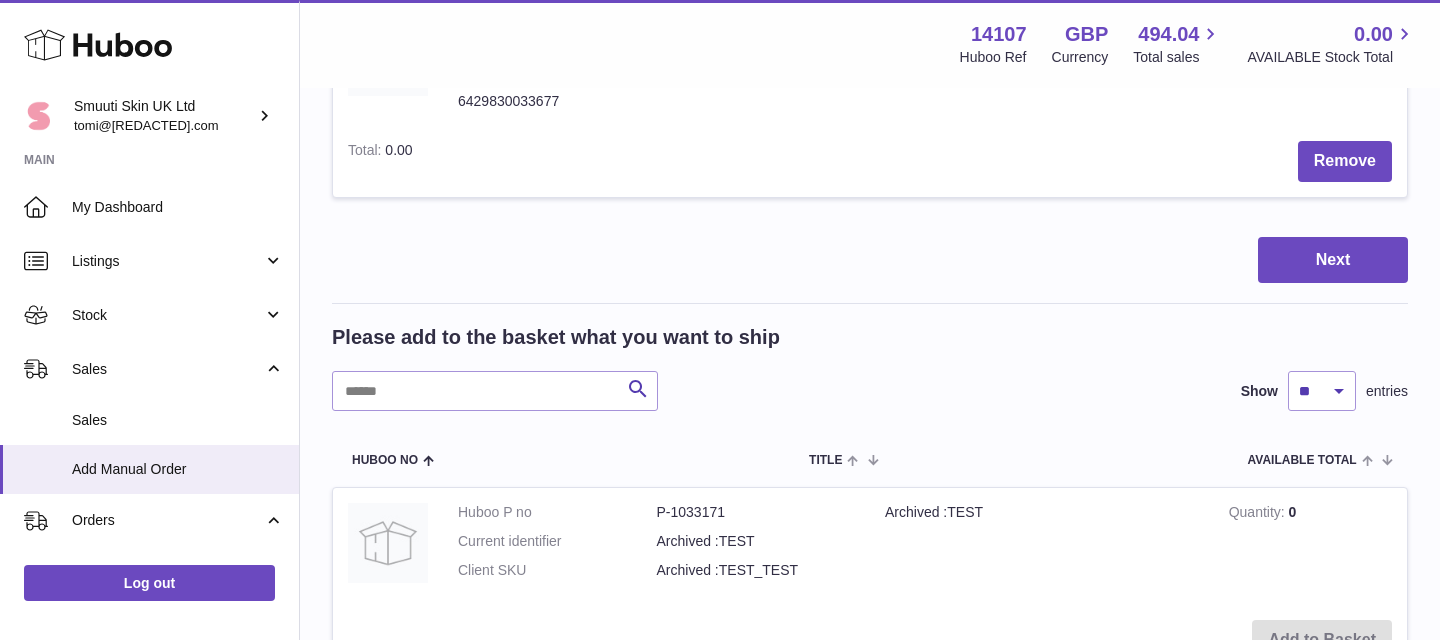 scroll, scrollTop: 1022, scrollLeft: 0, axis: vertical 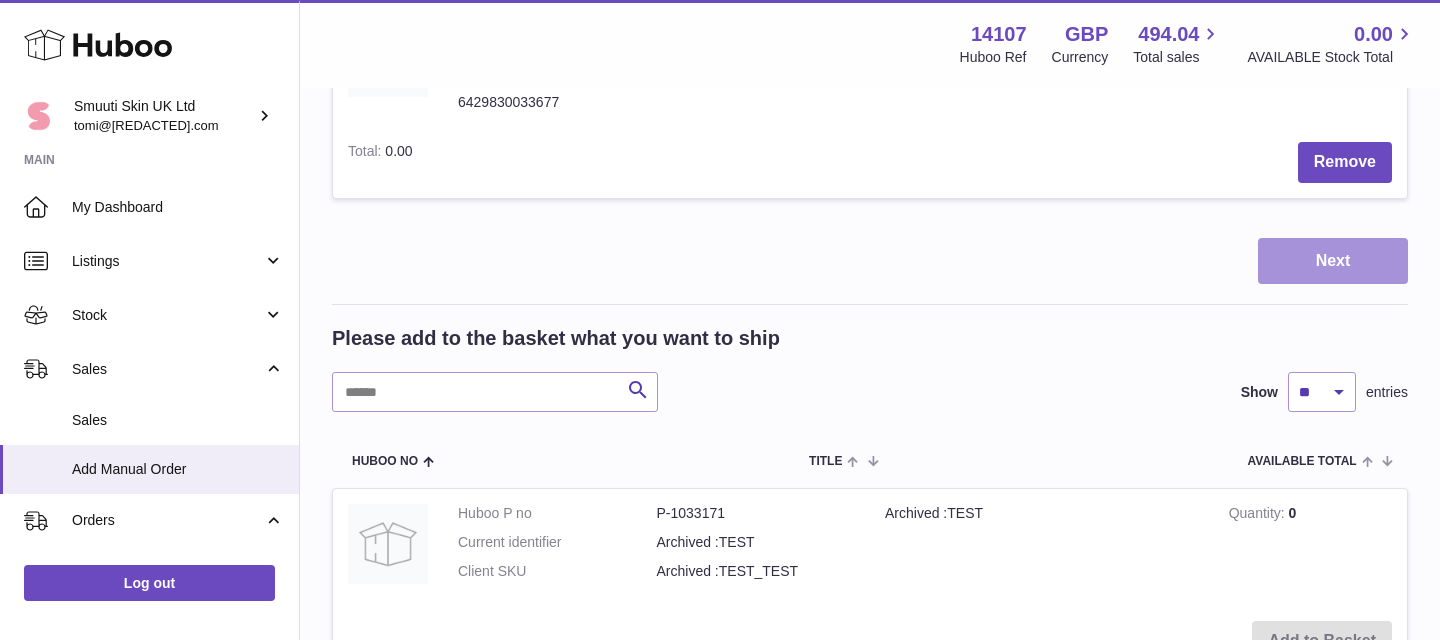 click on "Next" at bounding box center (1333, 261) 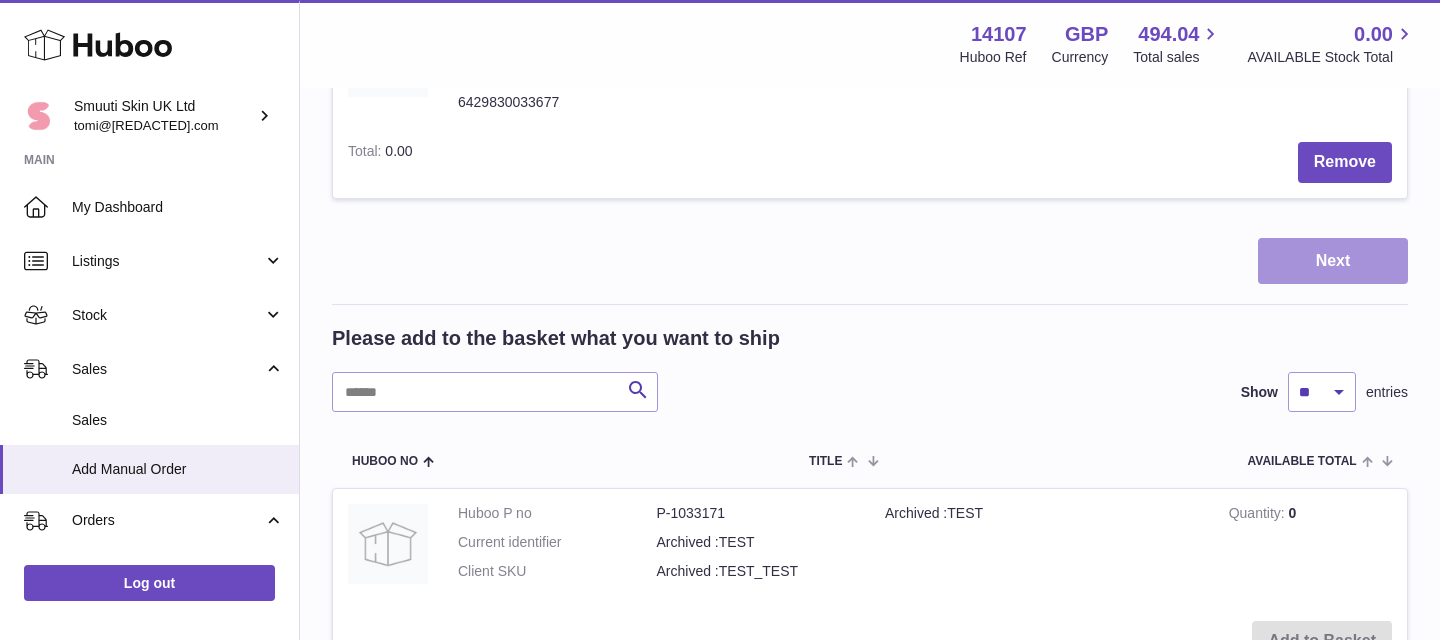 scroll, scrollTop: 0, scrollLeft: 0, axis: both 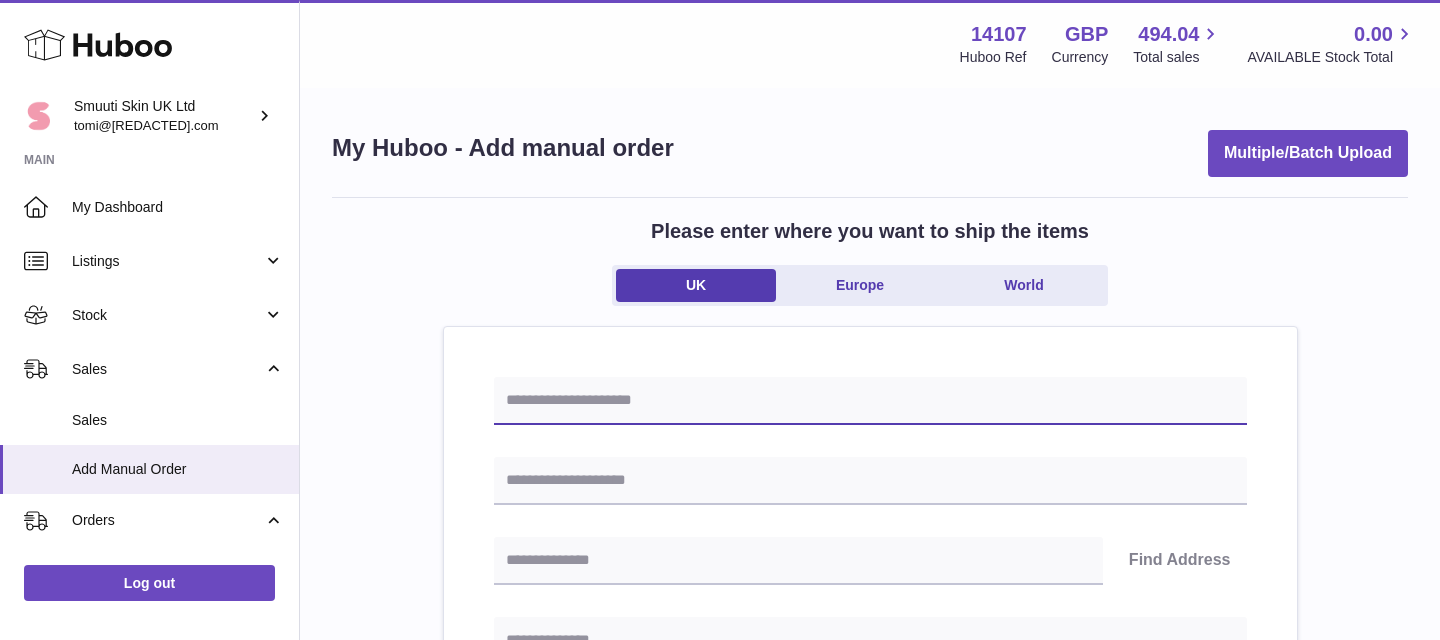 click at bounding box center [870, 401] 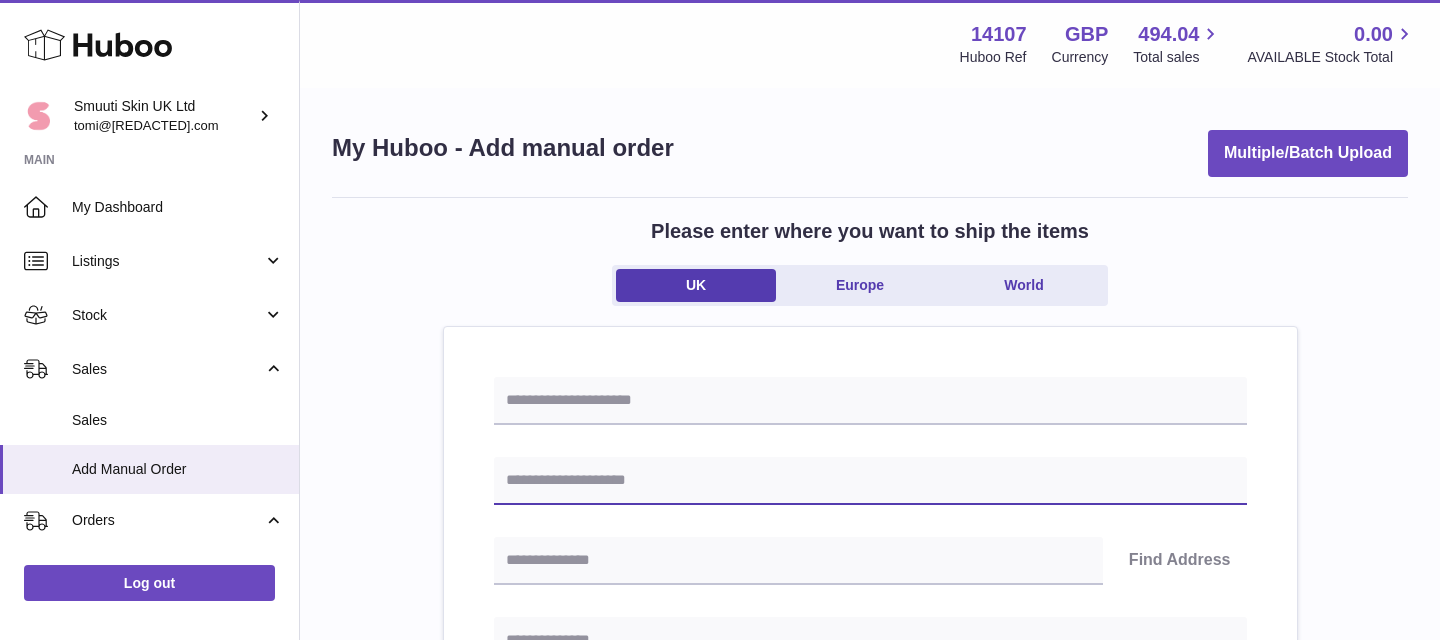 click at bounding box center [870, 481] 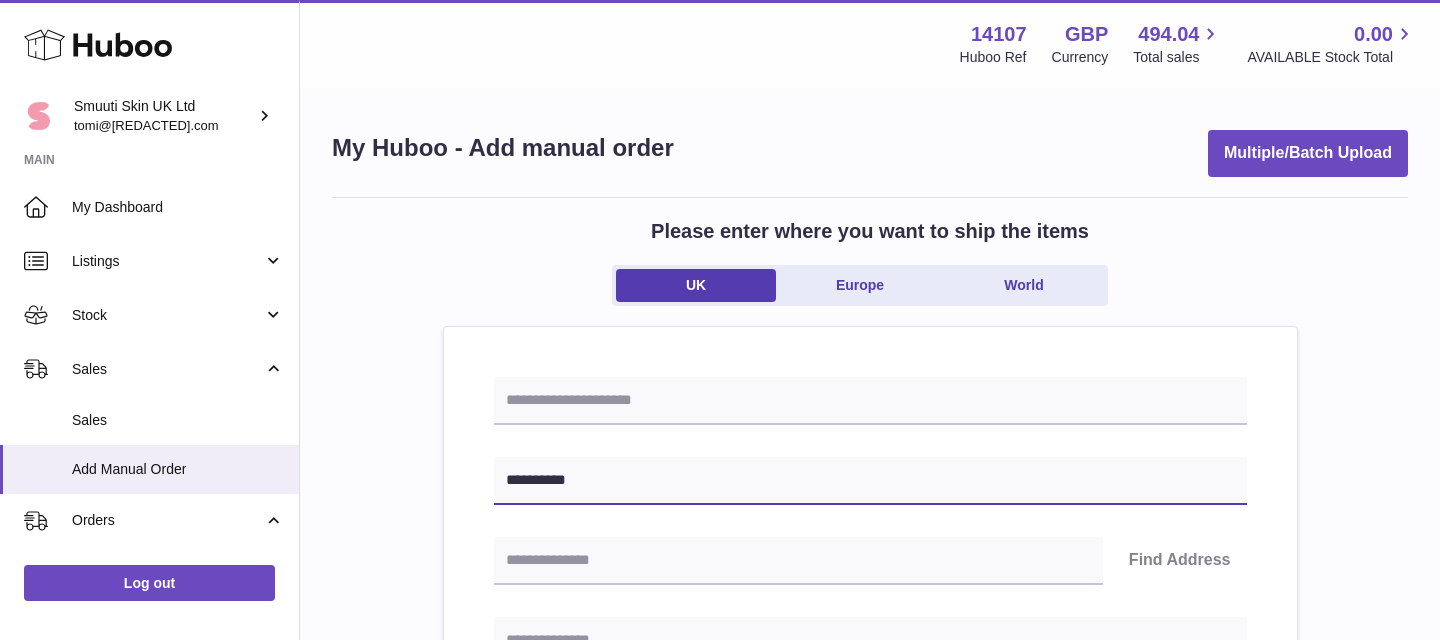 type on "**********" 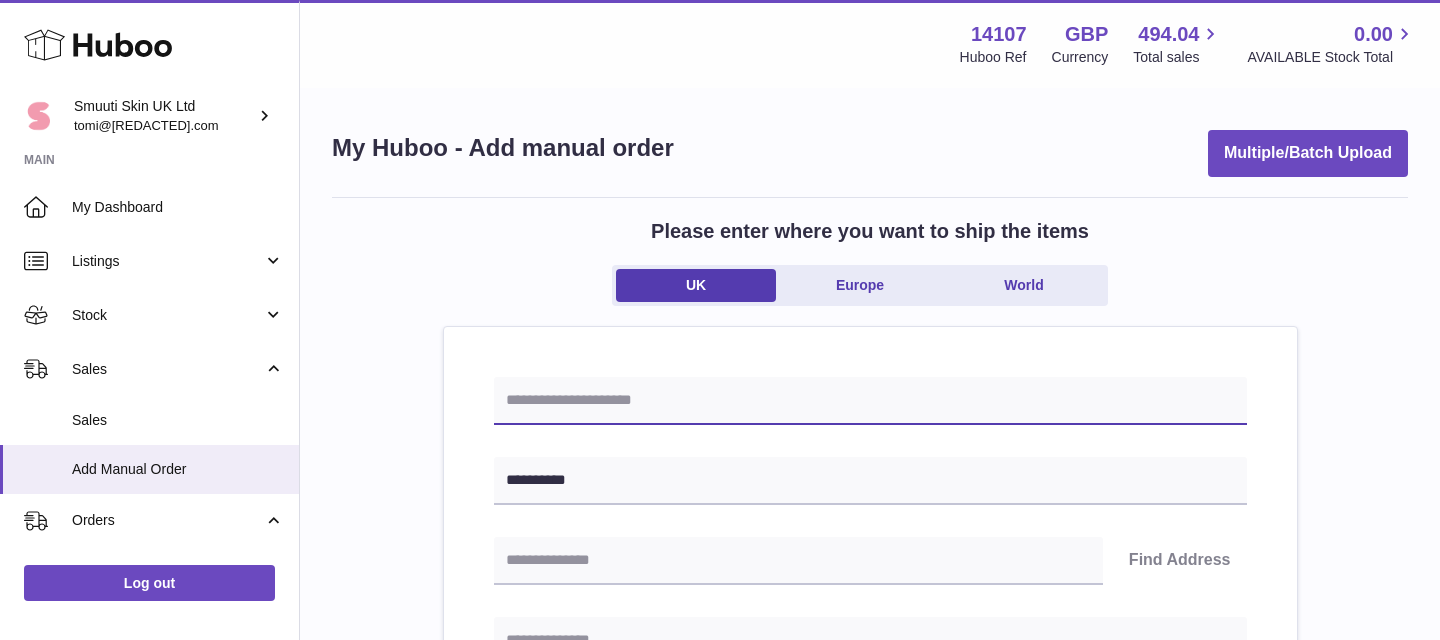 click at bounding box center [870, 401] 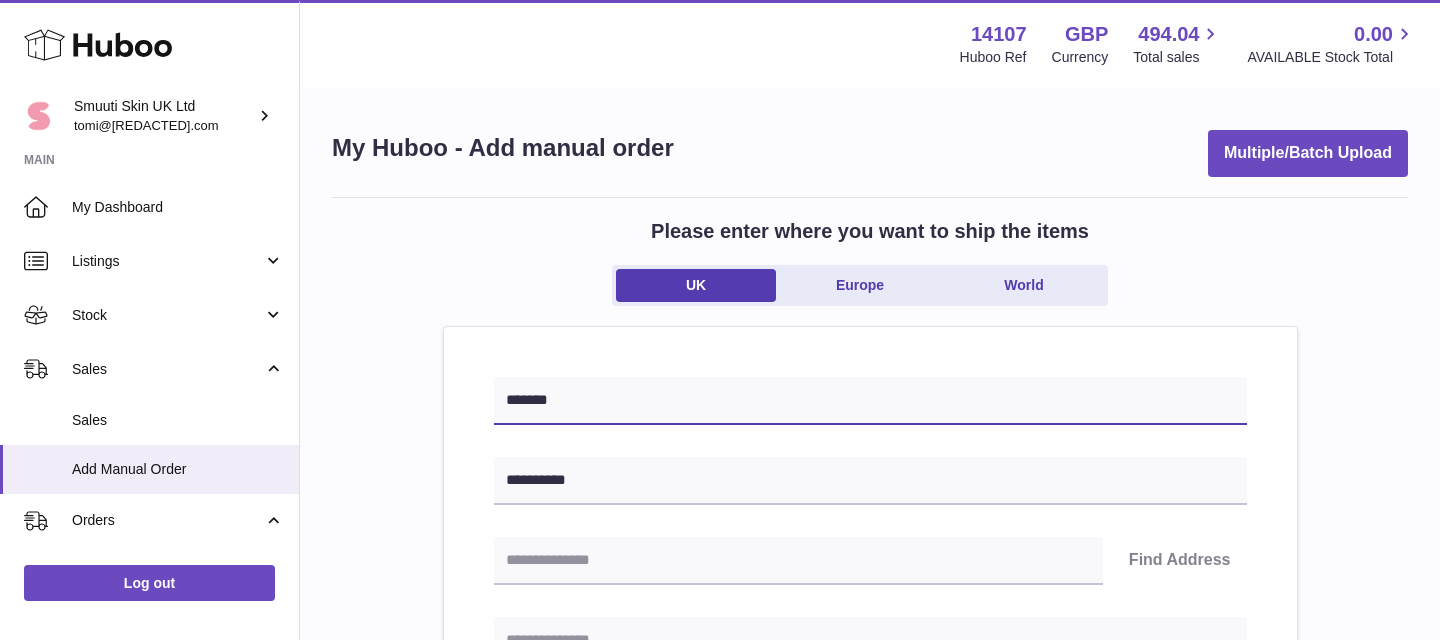 type on "*******" 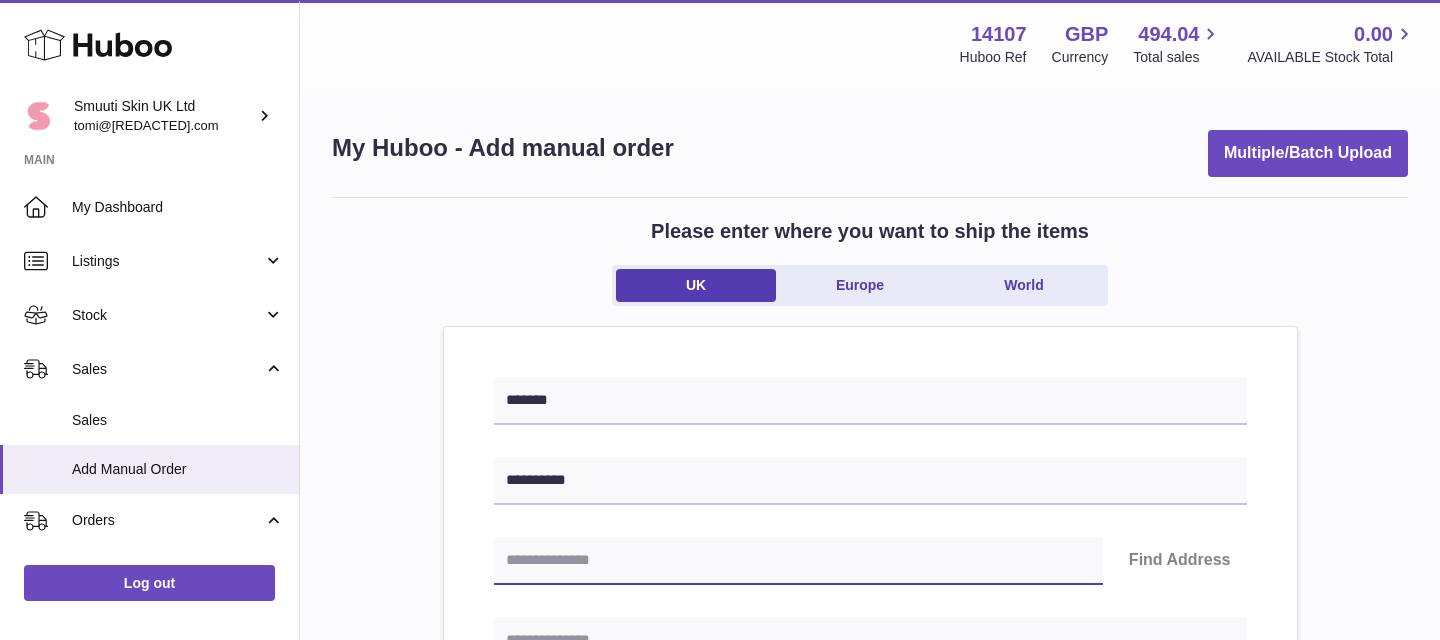 click at bounding box center (798, 561) 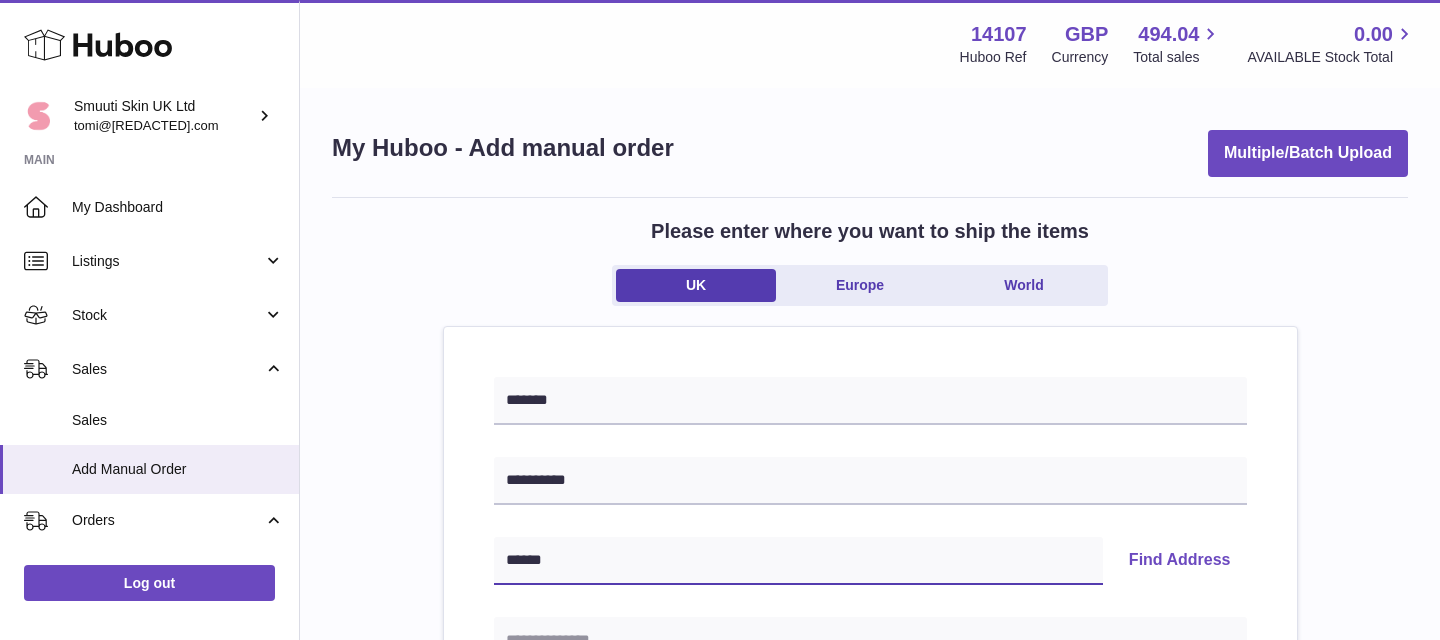 type on "******" 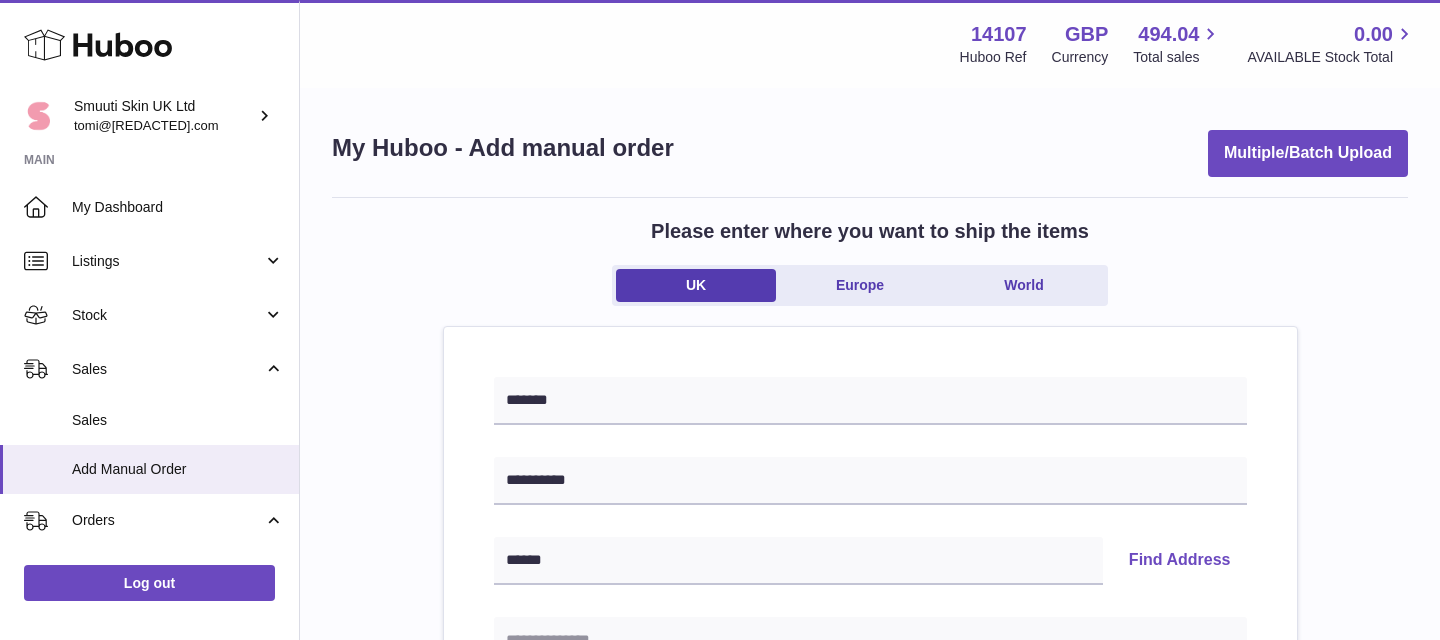 click on "Find Address" at bounding box center [1180, 561] 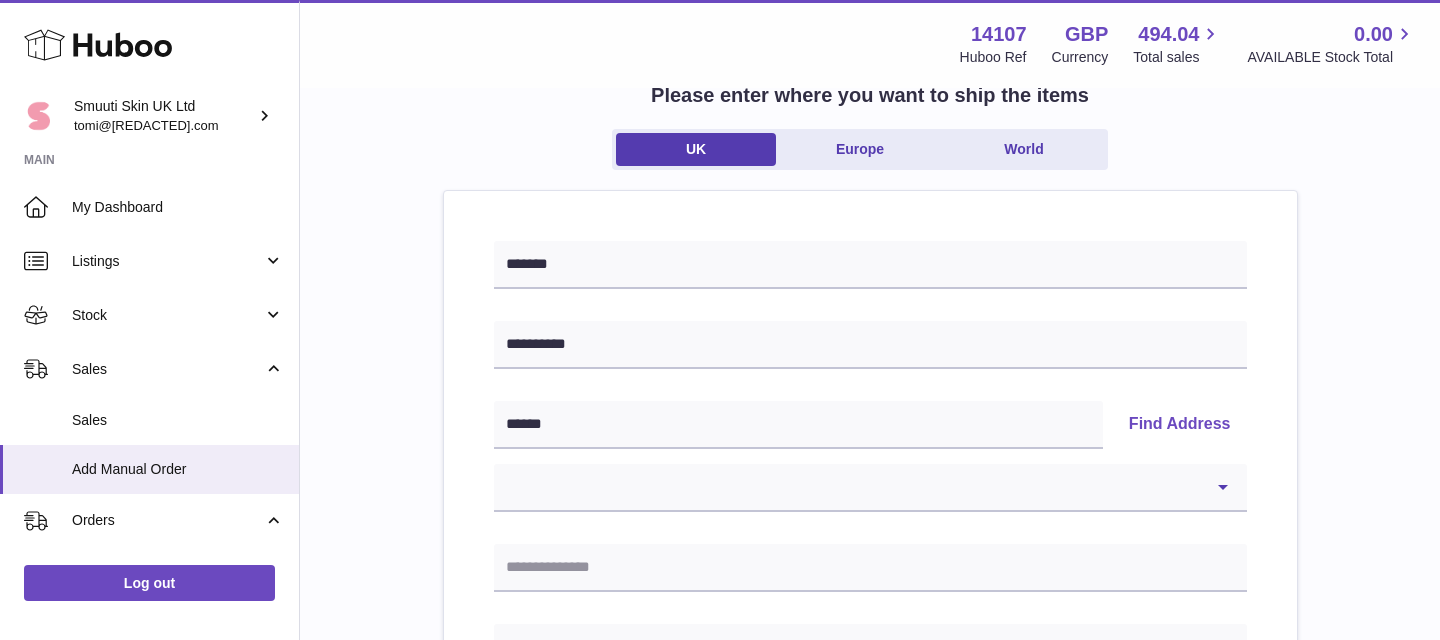 scroll, scrollTop: 199, scrollLeft: 0, axis: vertical 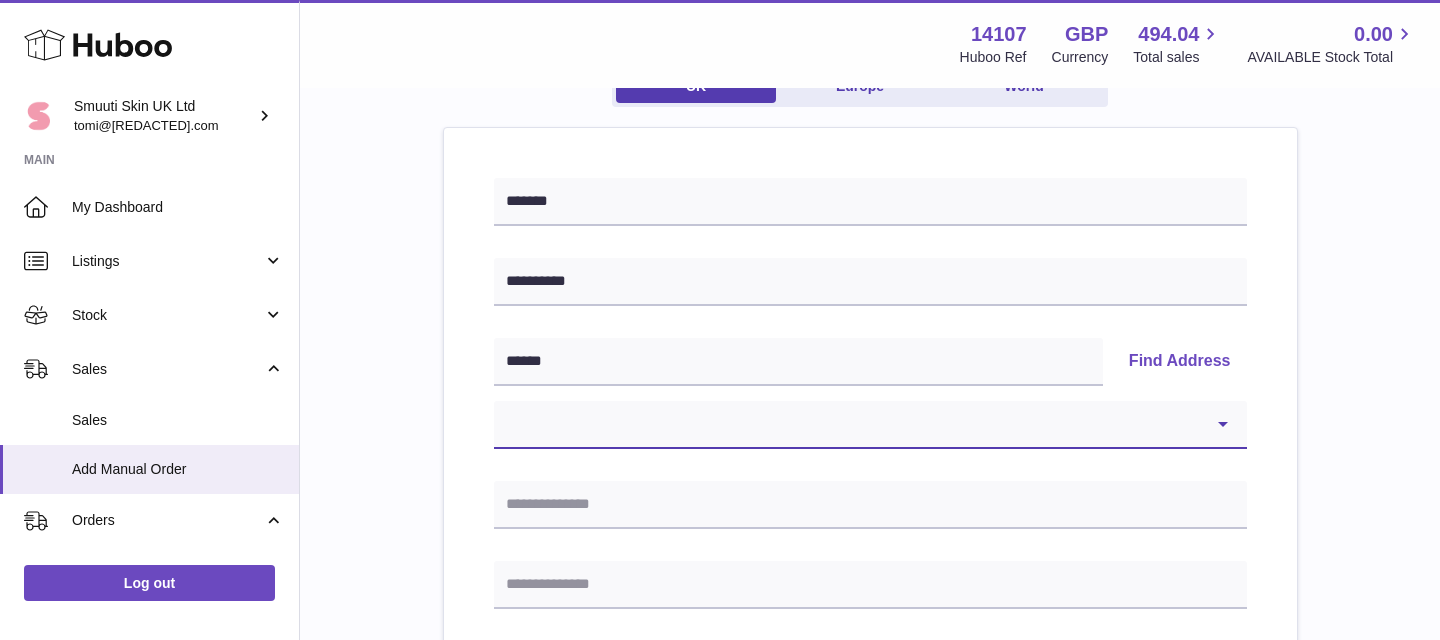 click on "**********" at bounding box center (870, 425) 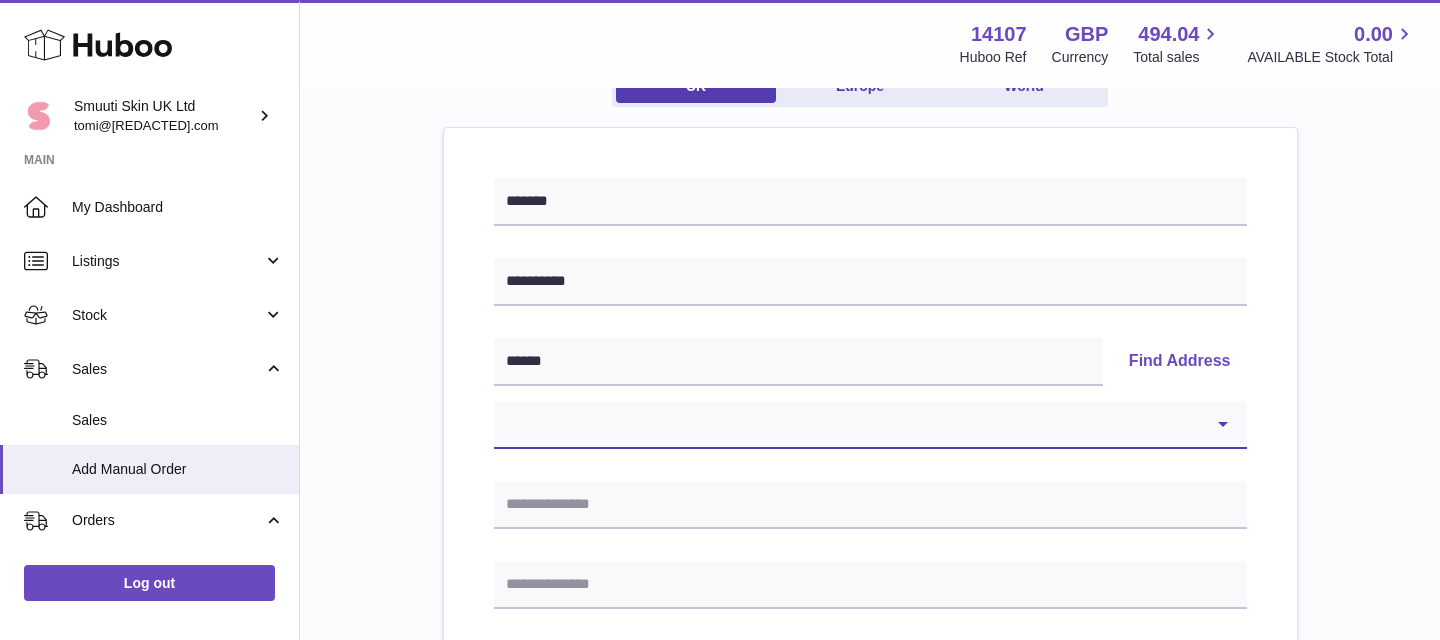 select on "*" 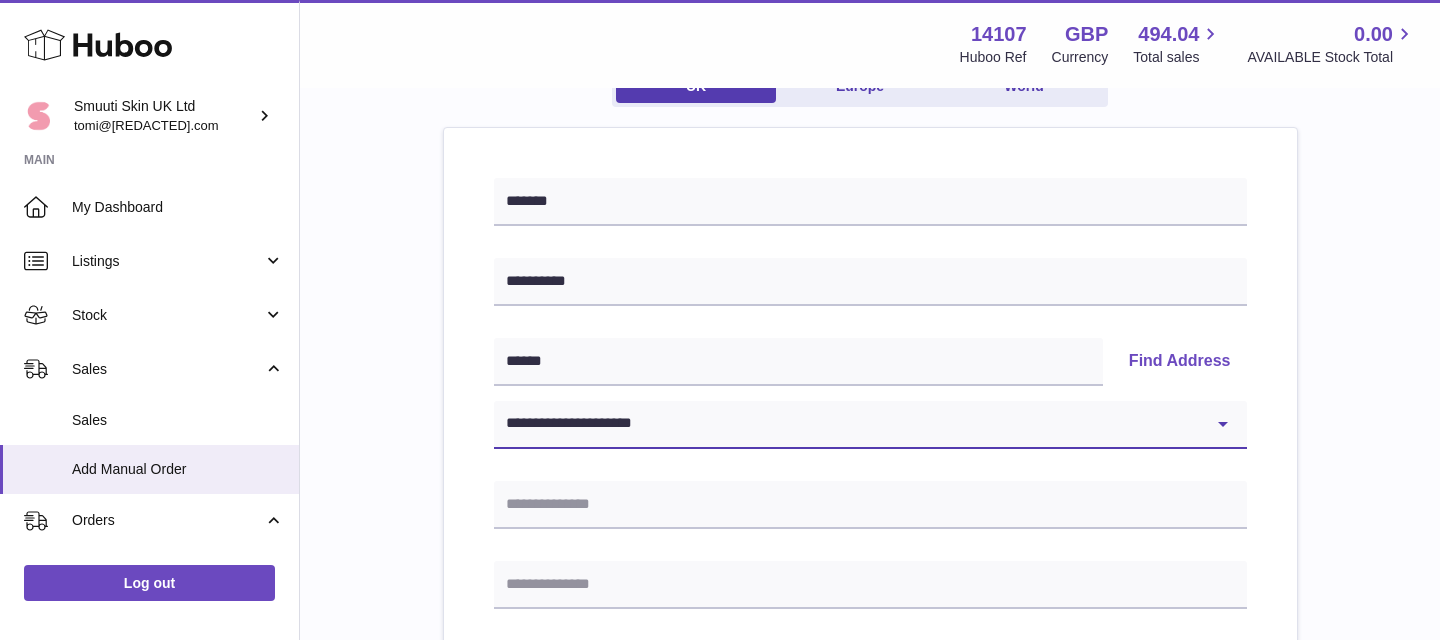 type on "**********" 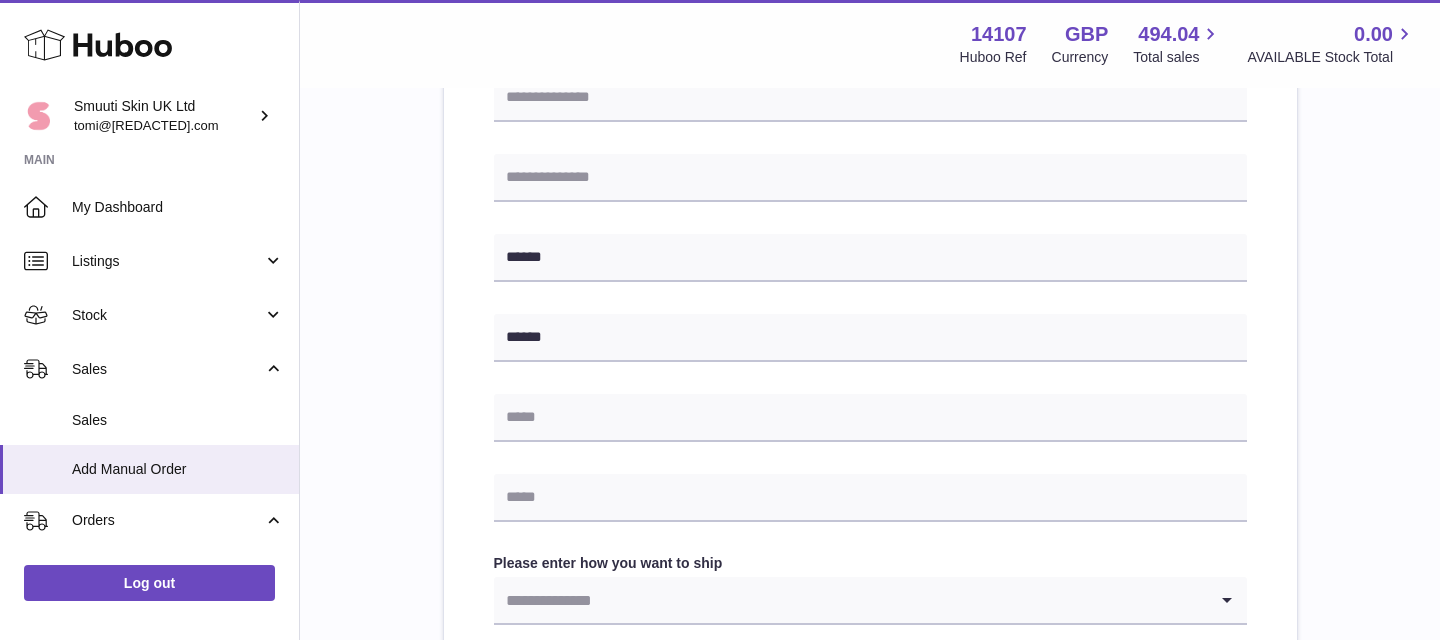 scroll, scrollTop: 770, scrollLeft: 0, axis: vertical 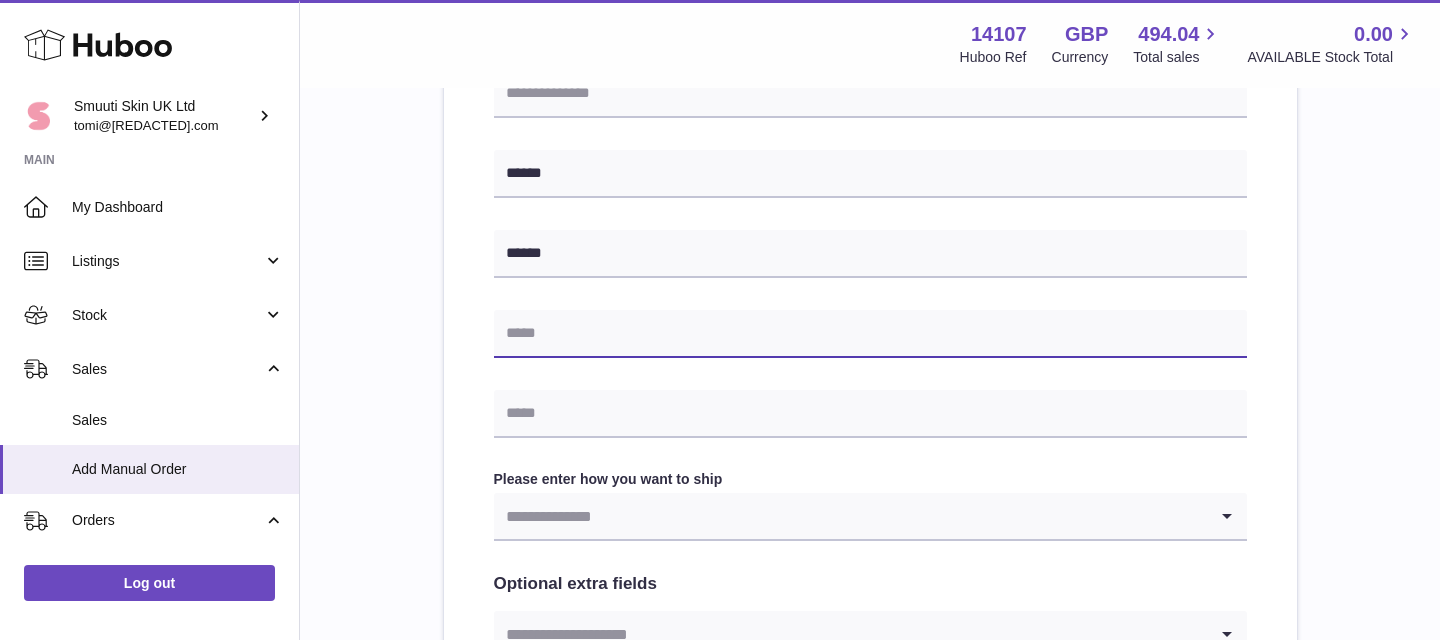 click at bounding box center (870, 334) 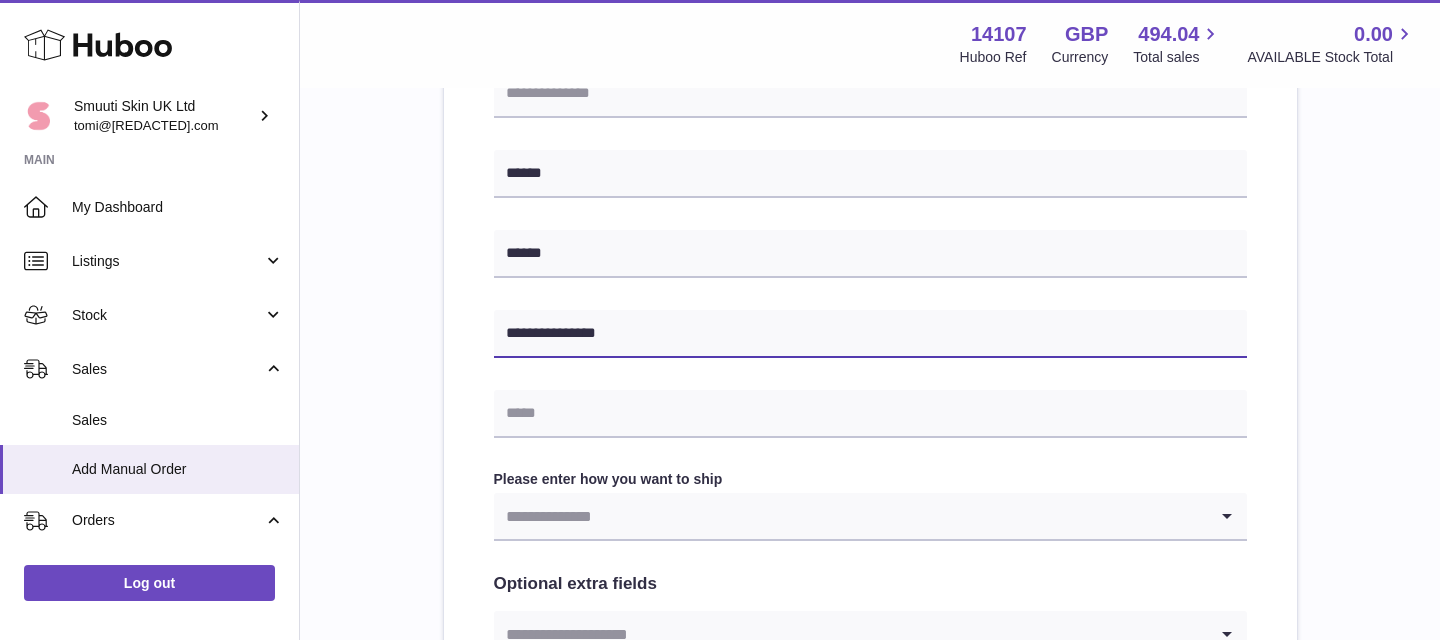 type on "**********" 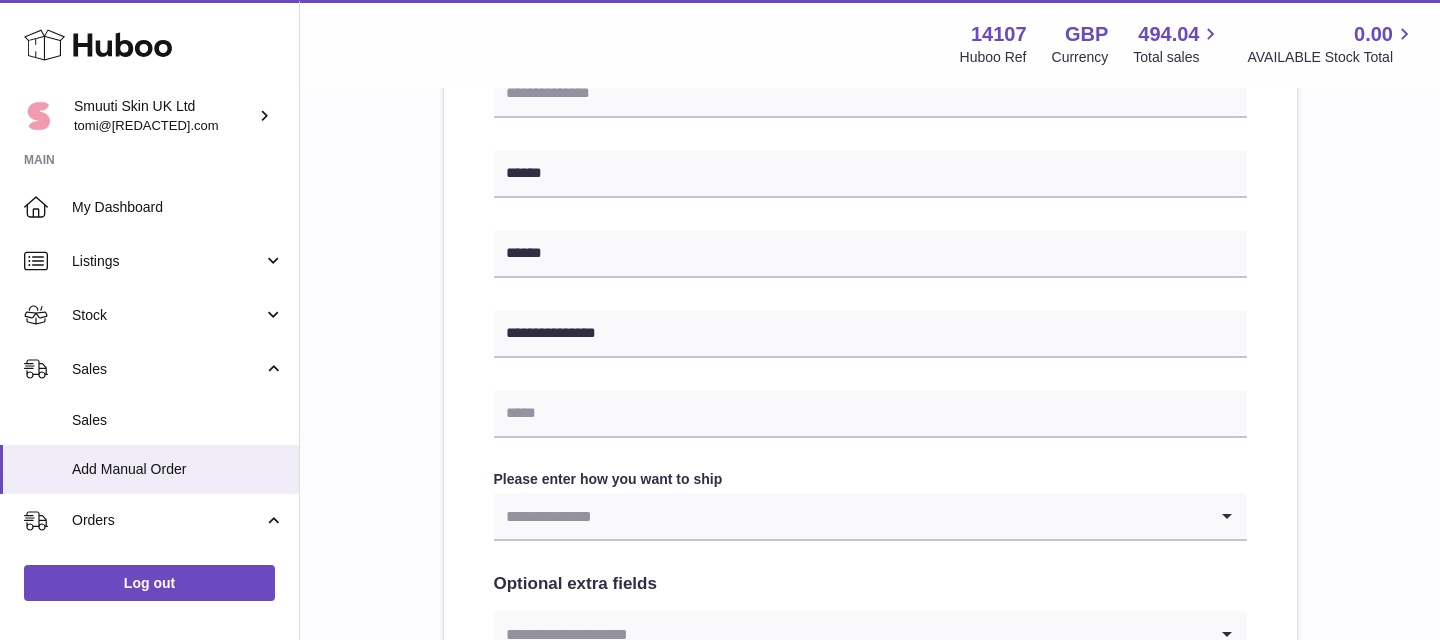 click on "**********" at bounding box center [870, 219] 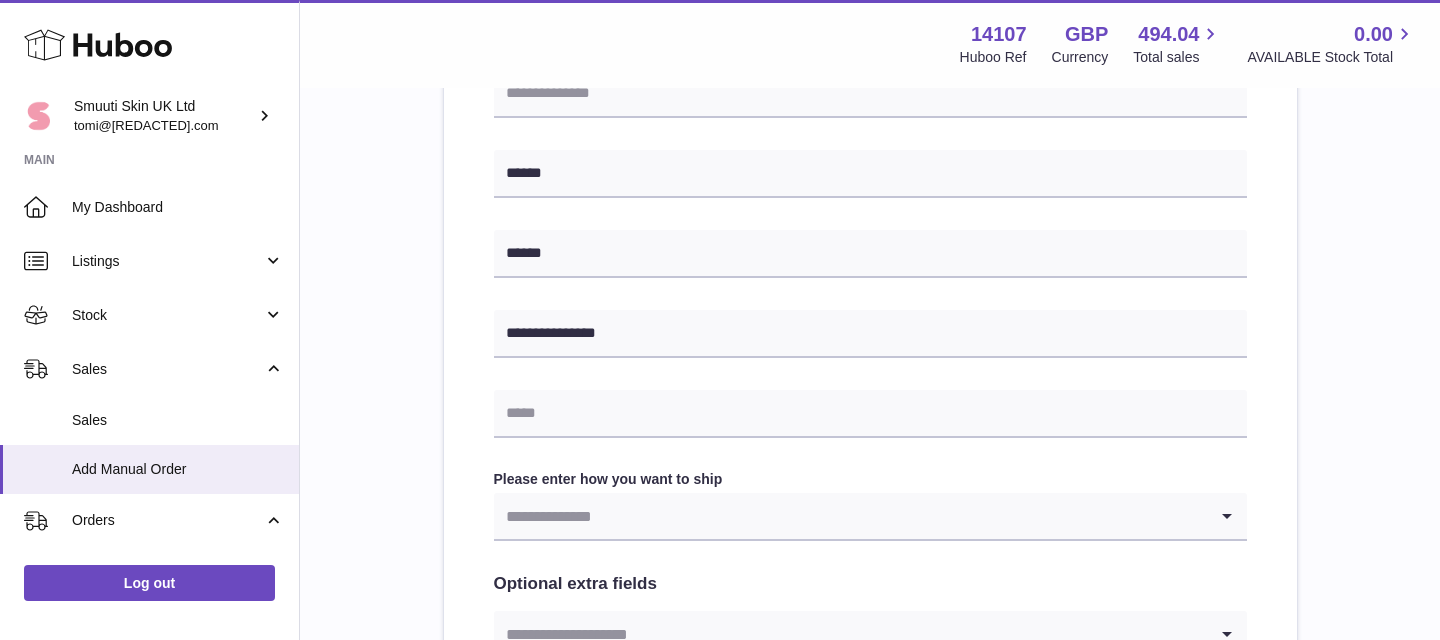 scroll, scrollTop: 821, scrollLeft: 0, axis: vertical 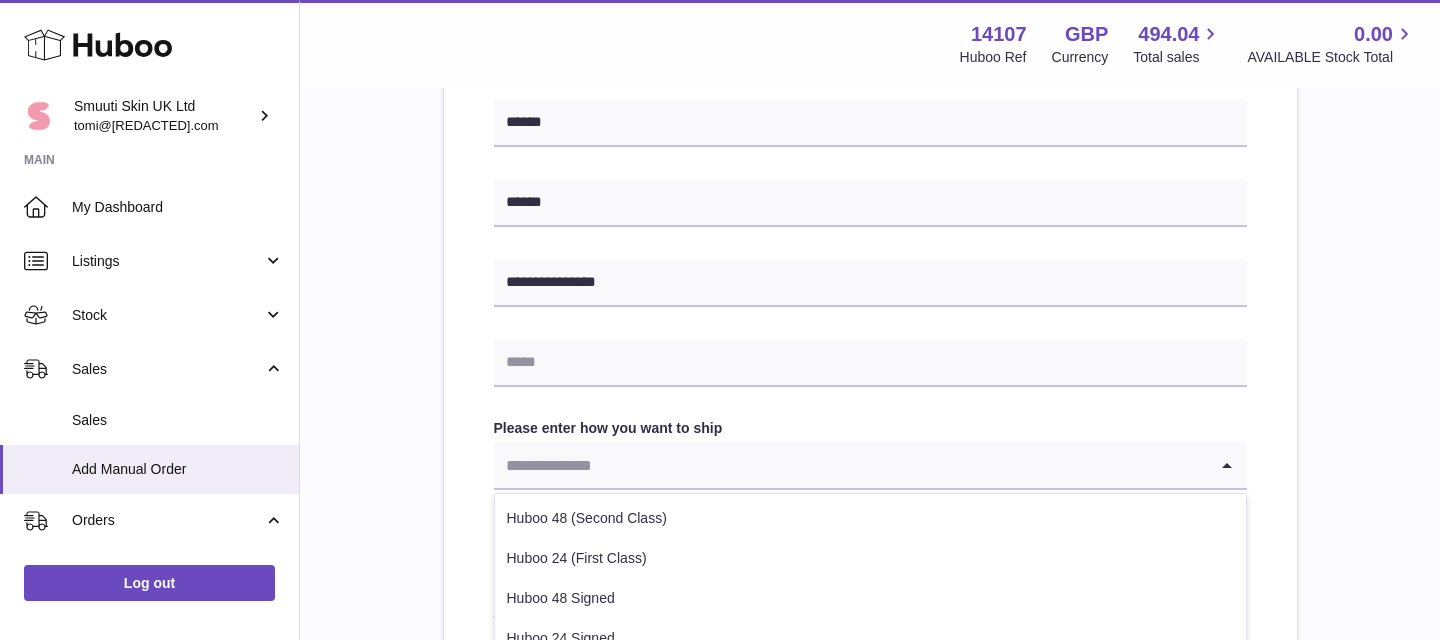 click at bounding box center [850, 465] 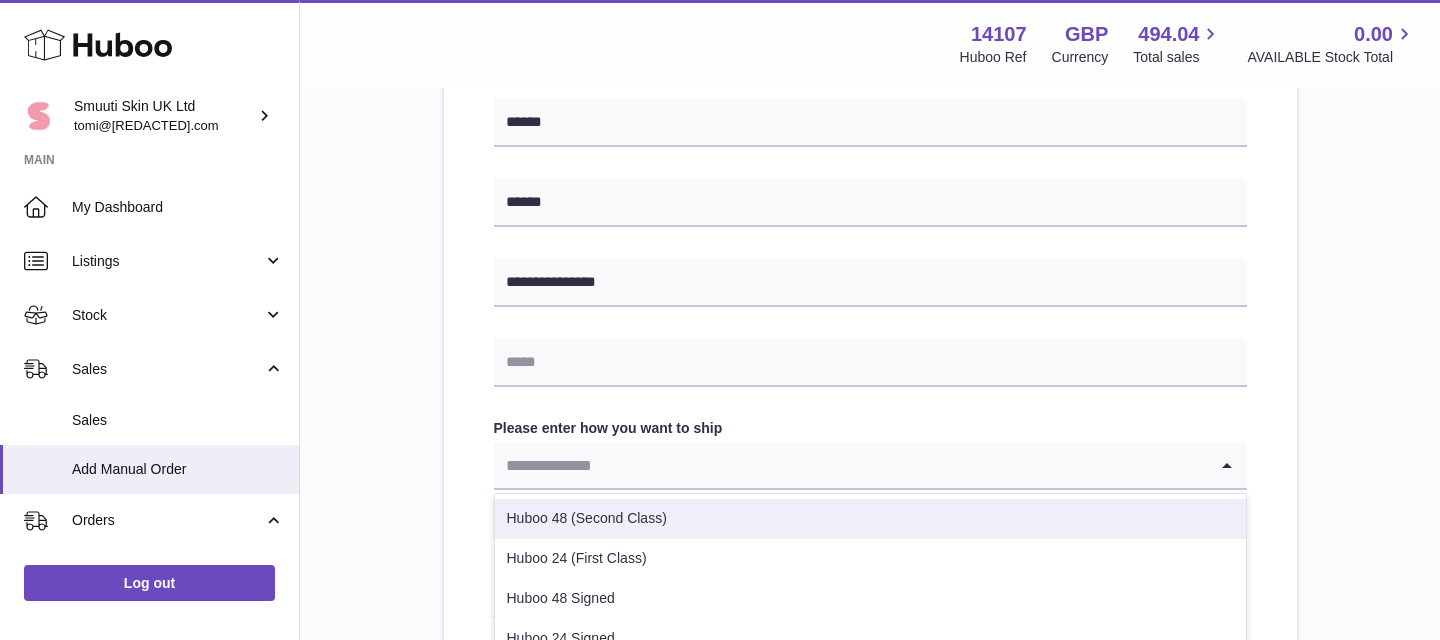 click on "Huboo 48 (Second Class)" at bounding box center [870, 519] 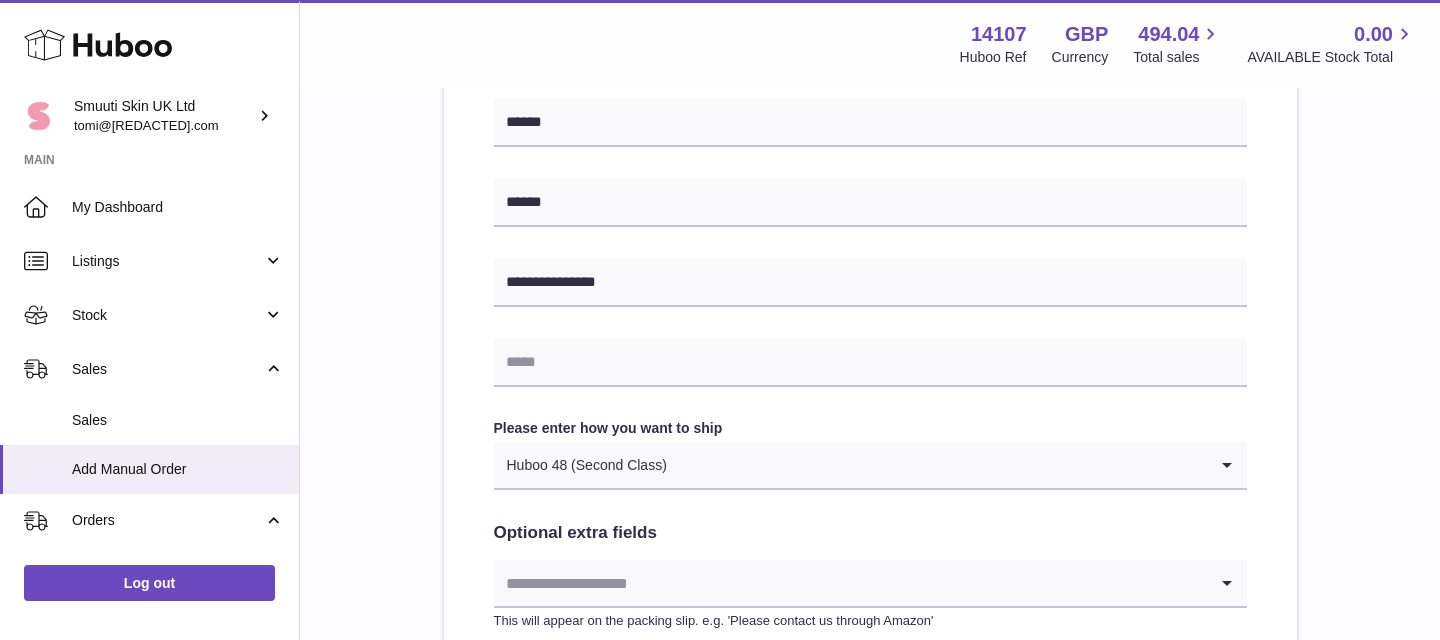 click on "**********" at bounding box center [870, 104] 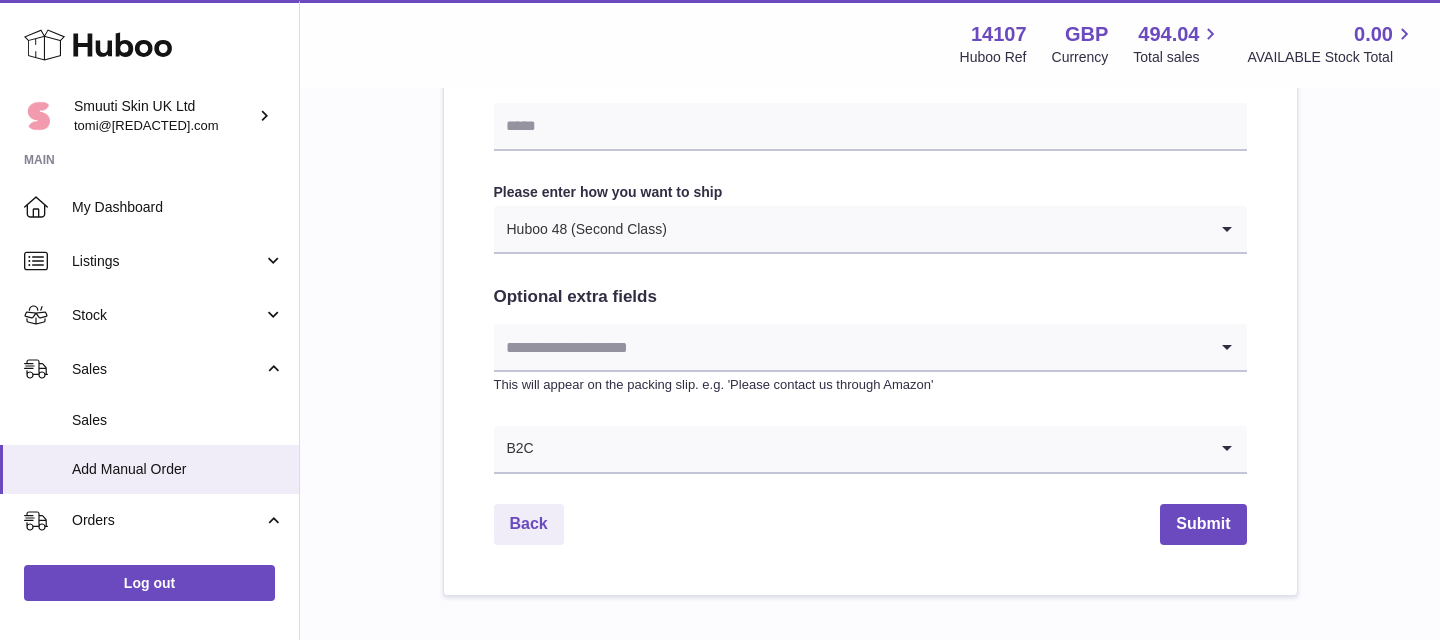 scroll, scrollTop: 1170, scrollLeft: 0, axis: vertical 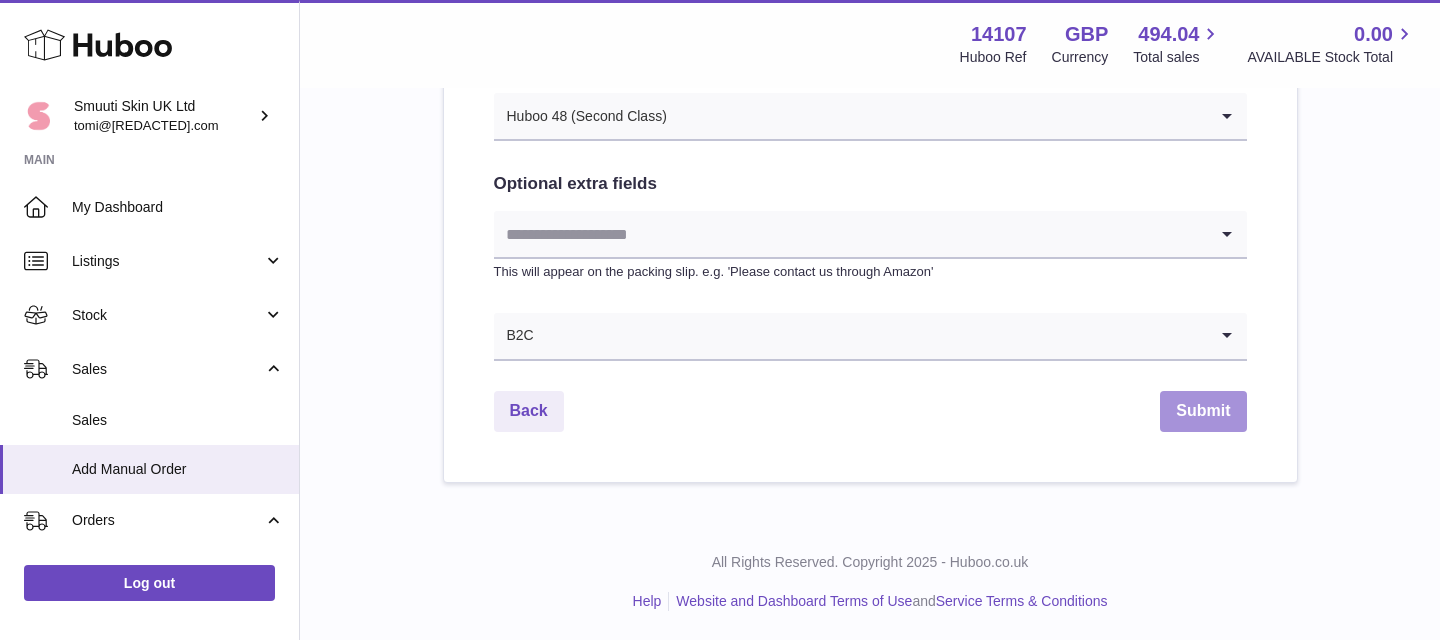 click on "Submit" at bounding box center (1203, 411) 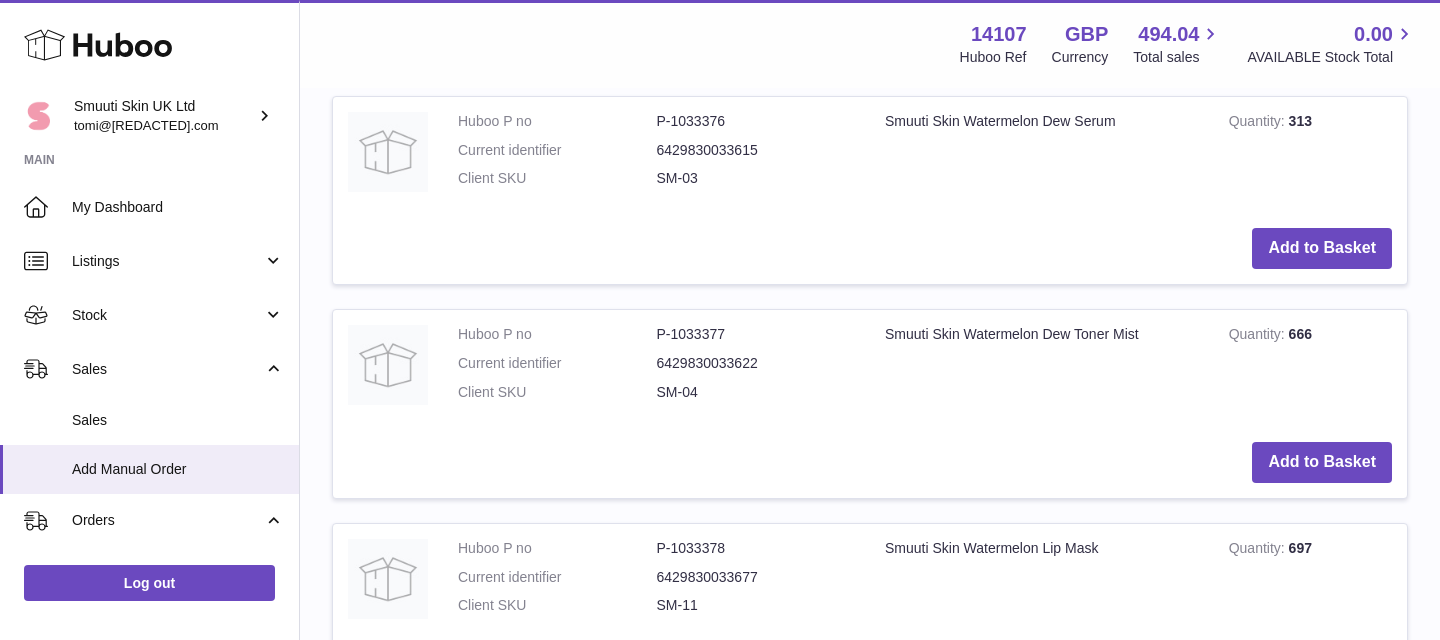 scroll, scrollTop: 0, scrollLeft: 0, axis: both 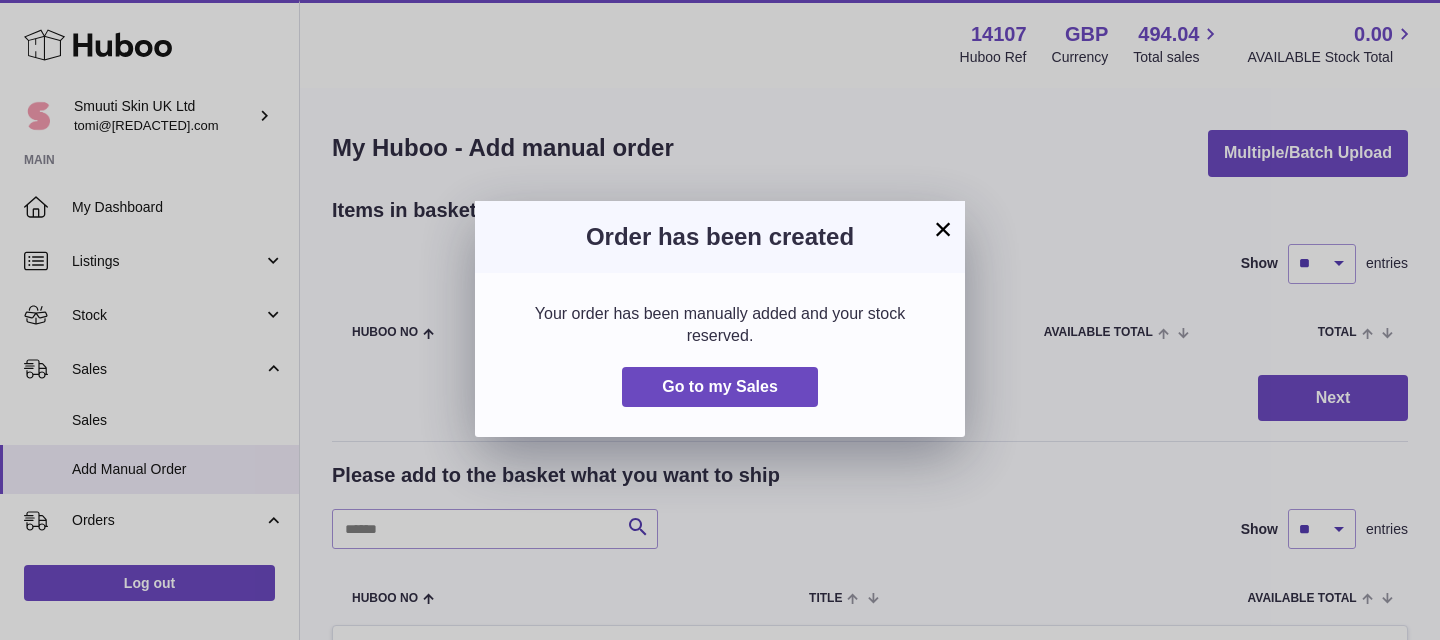 click on "Order has been created" at bounding box center [720, 237] 